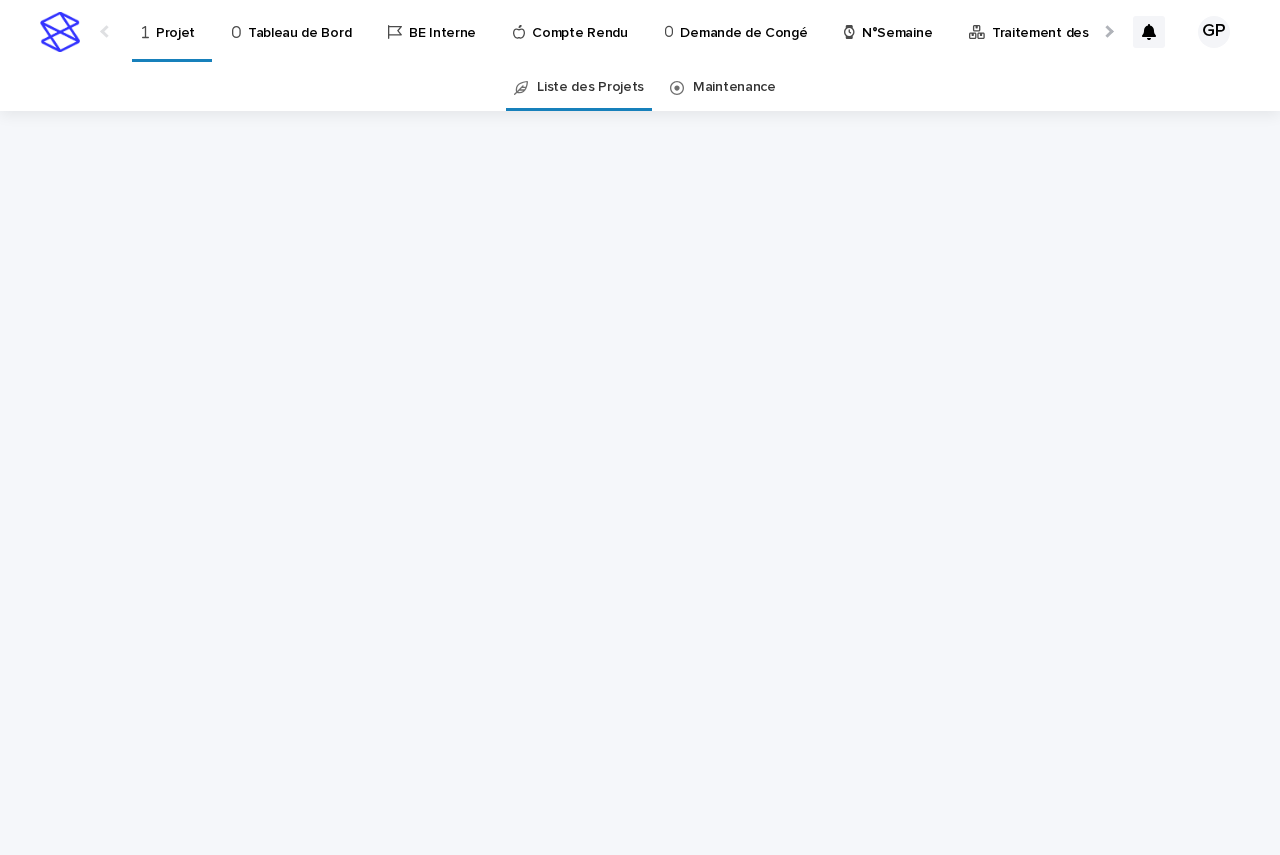 scroll, scrollTop: 0, scrollLeft: 0, axis: both 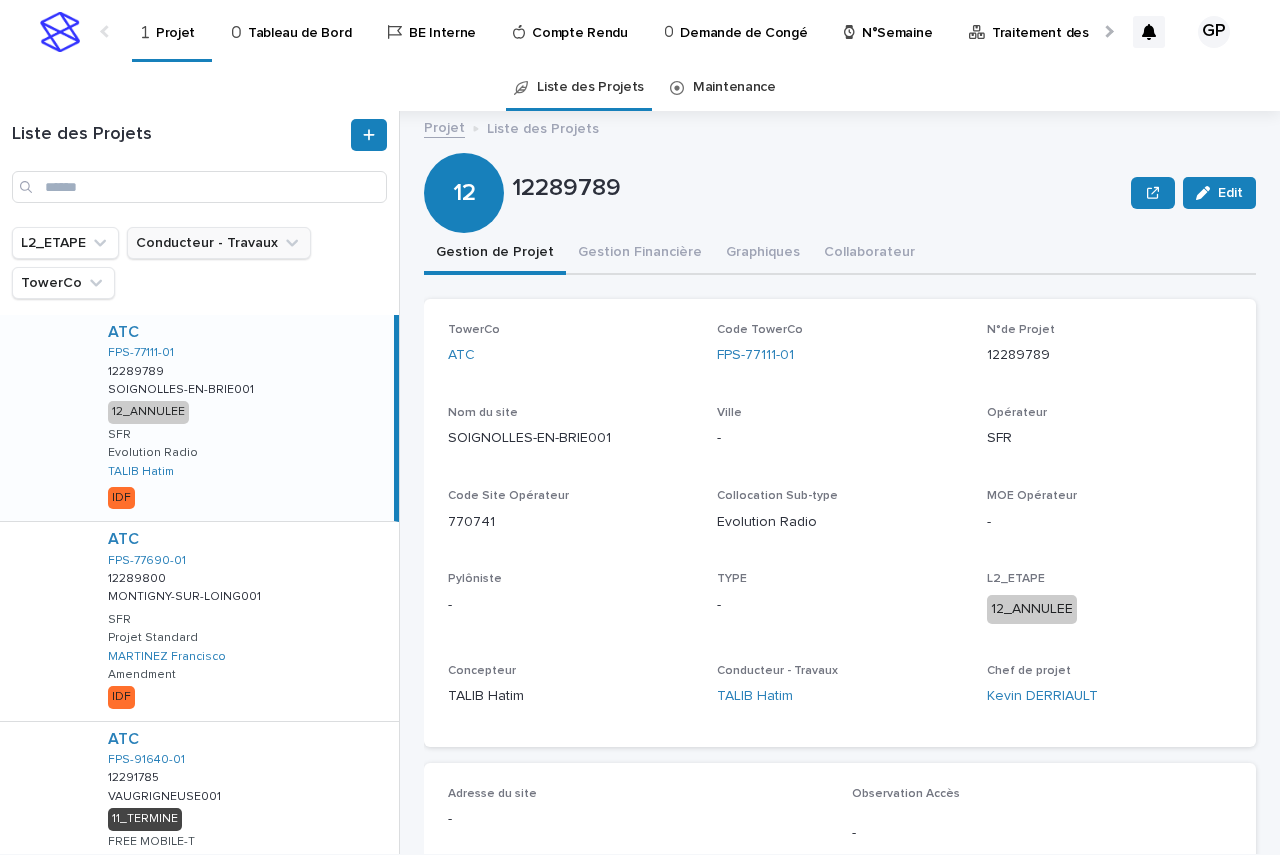 click on "Conducteur - Travaux" at bounding box center [219, 243] 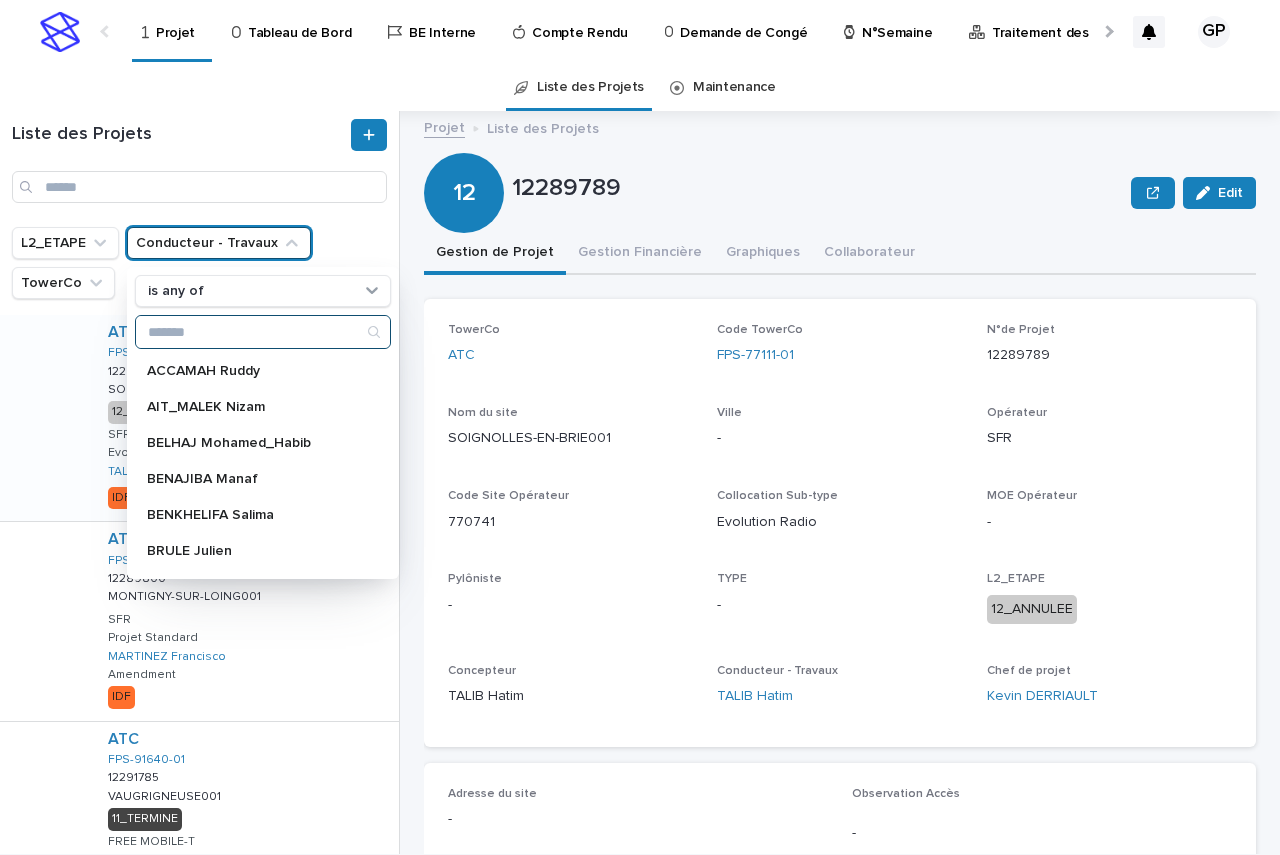 click at bounding box center [263, 332] 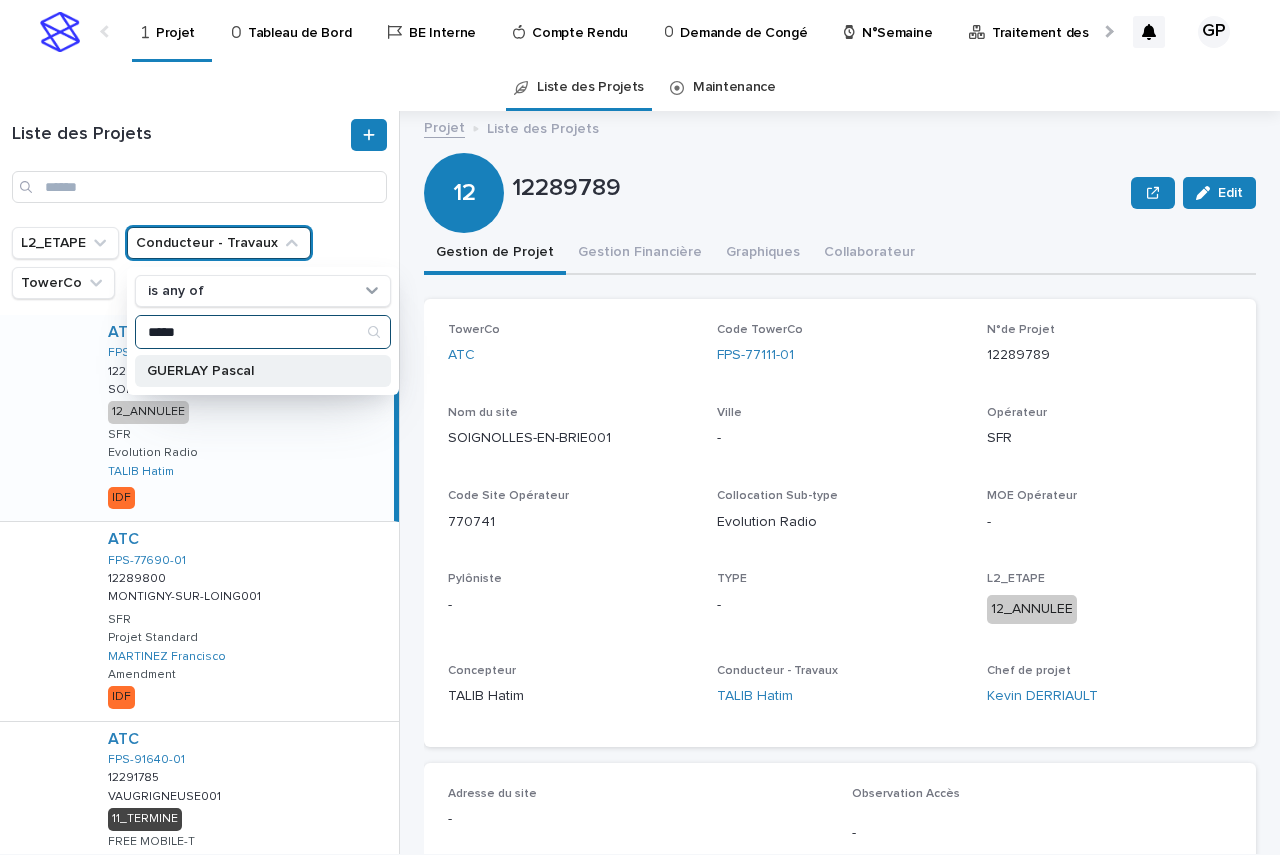 type on "*****" 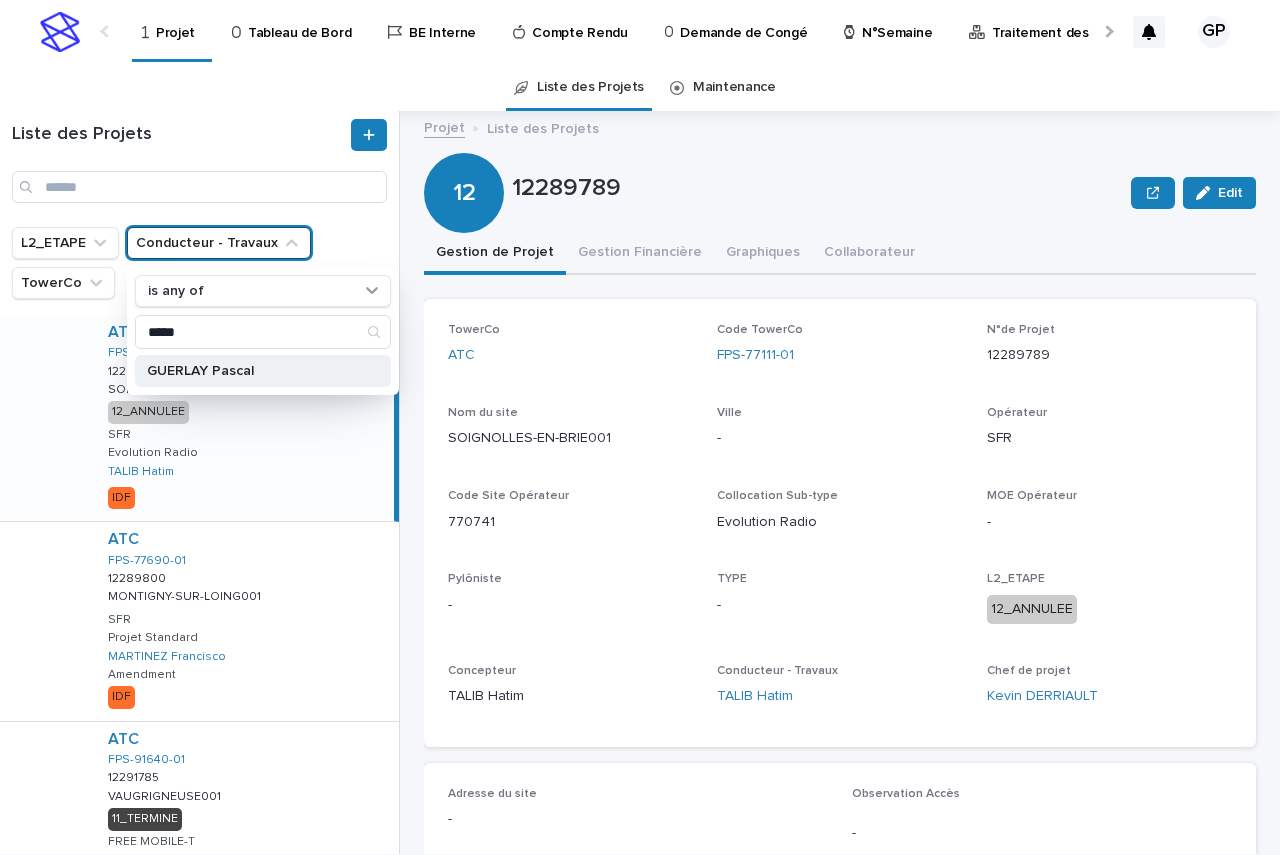 click on "GUERLAY  Pascal" at bounding box center [253, 371] 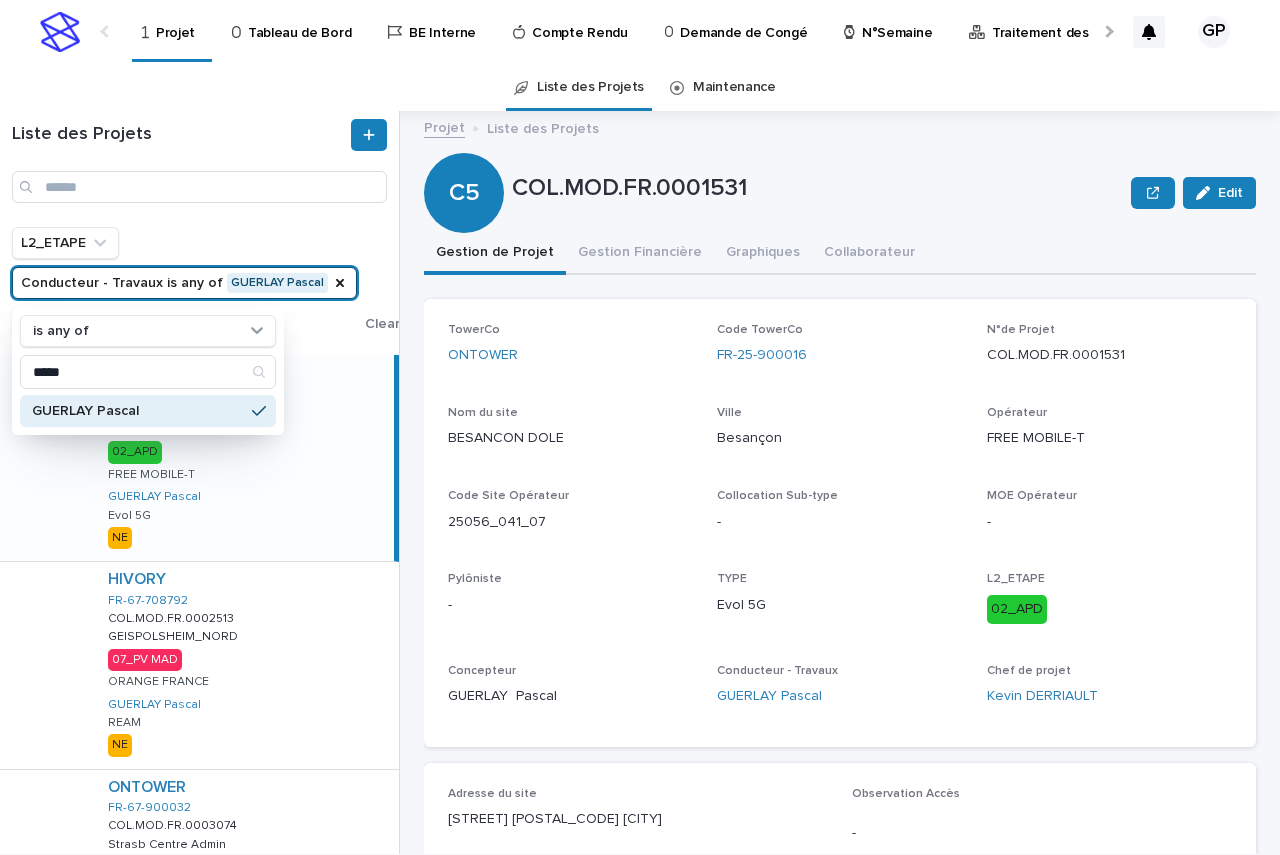 click on "Tableau de Bord" at bounding box center [299, 21] 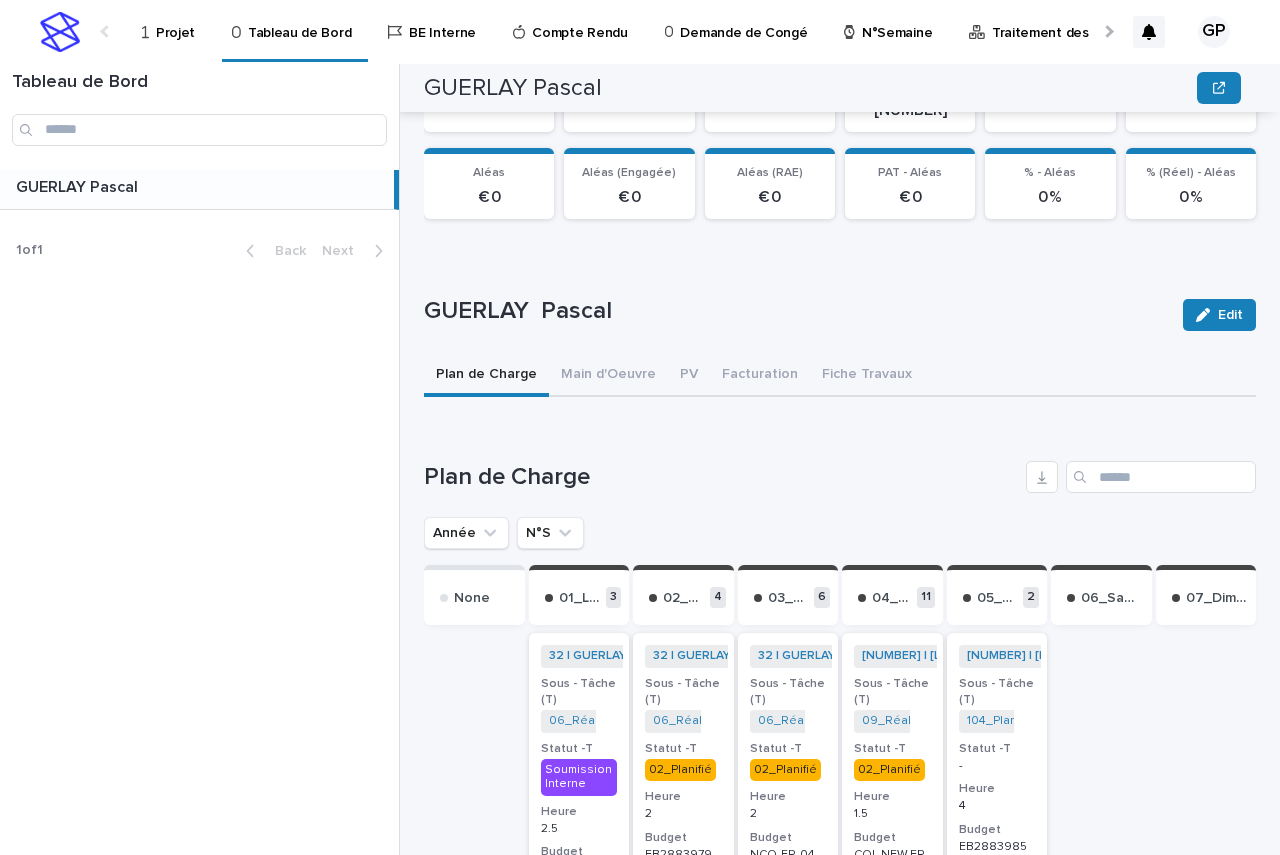 scroll, scrollTop: 692, scrollLeft: 0, axis: vertical 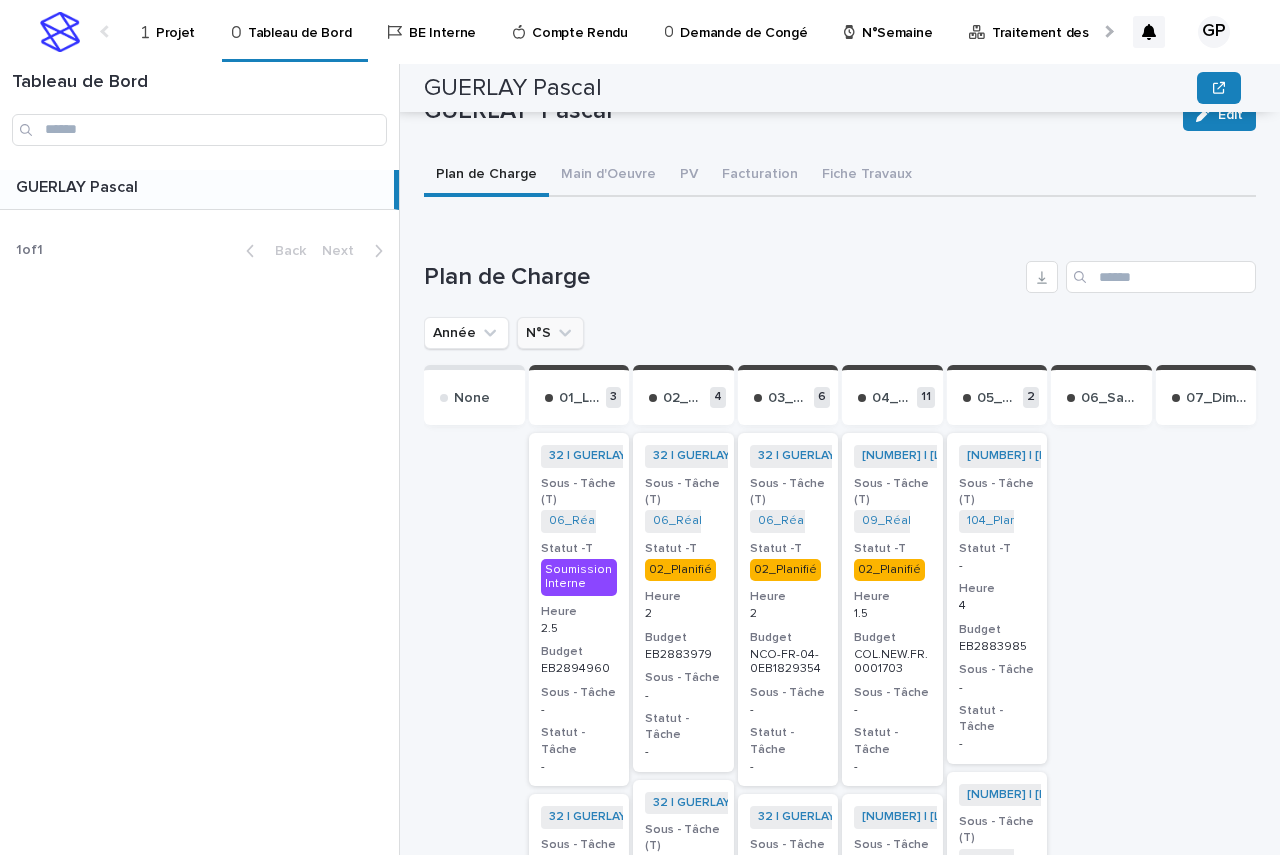 click on "N°S" at bounding box center [550, 333] 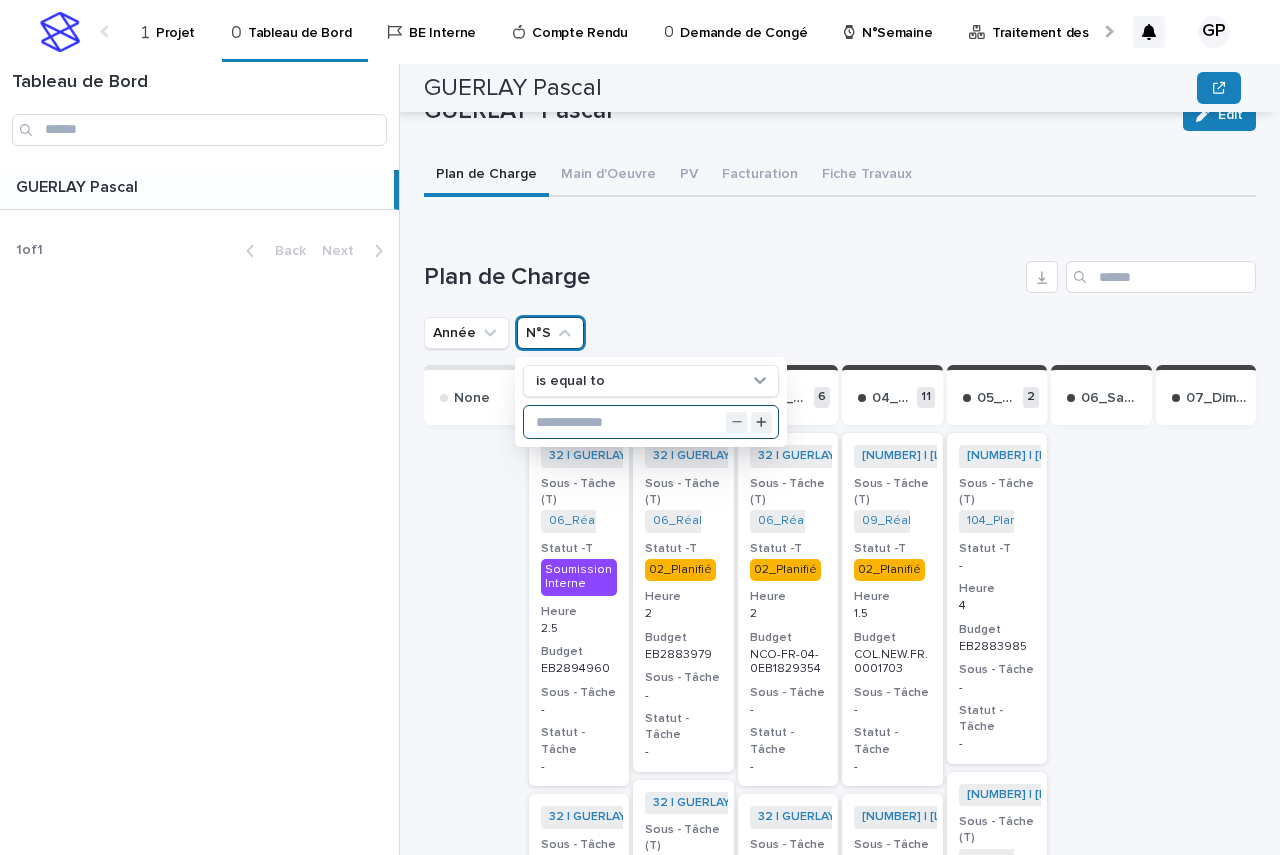 click at bounding box center (651, 422) 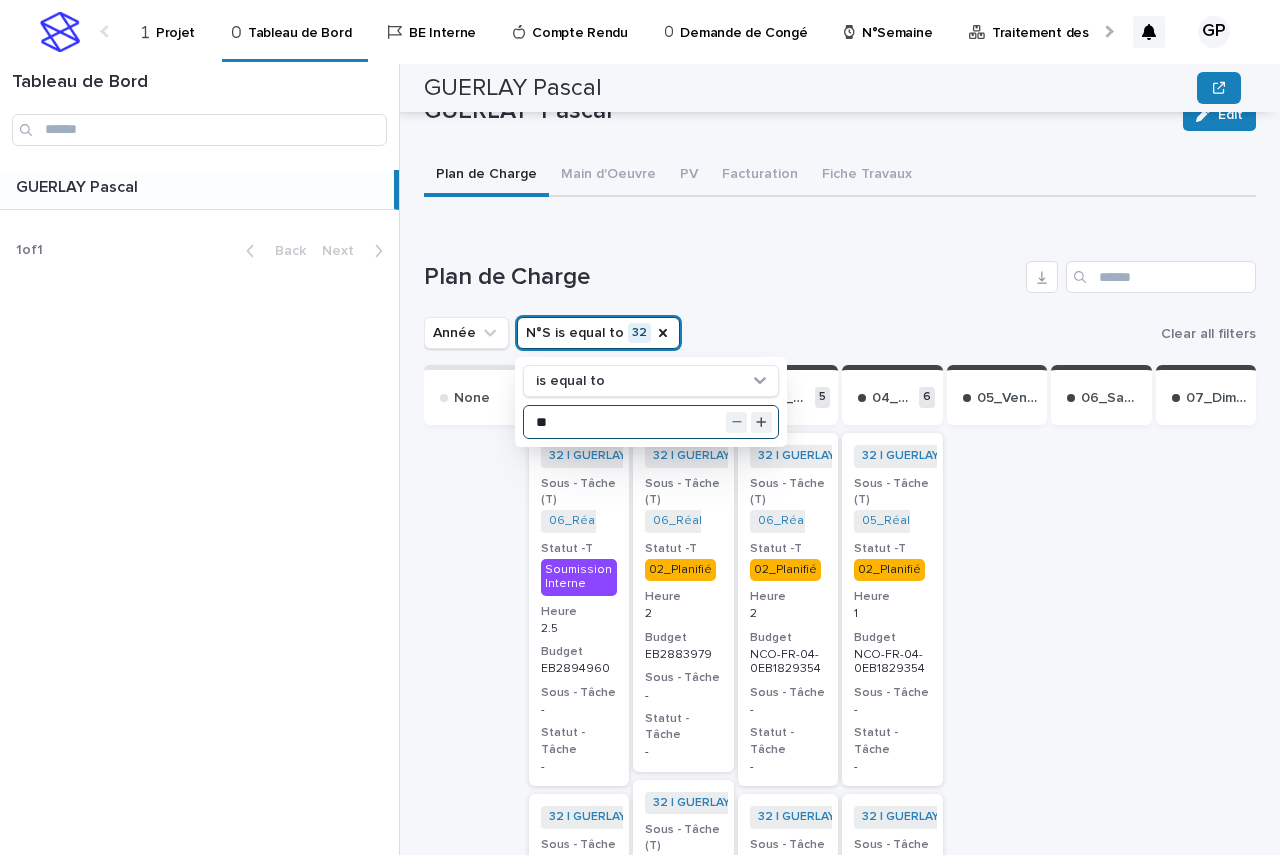 type on "**" 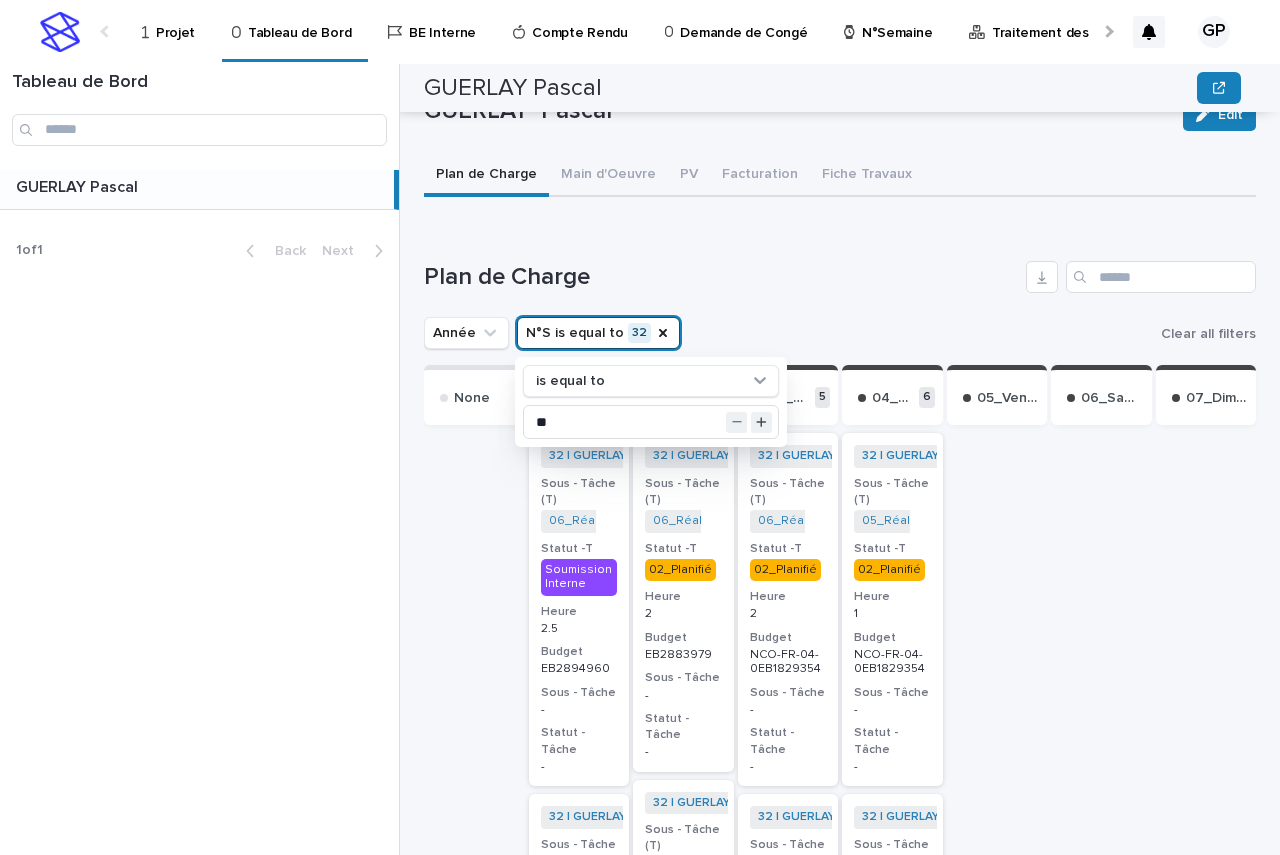 click on "Année N°S is equal to 32 is equal to ** Clear all filters" at bounding box center [840, 333] 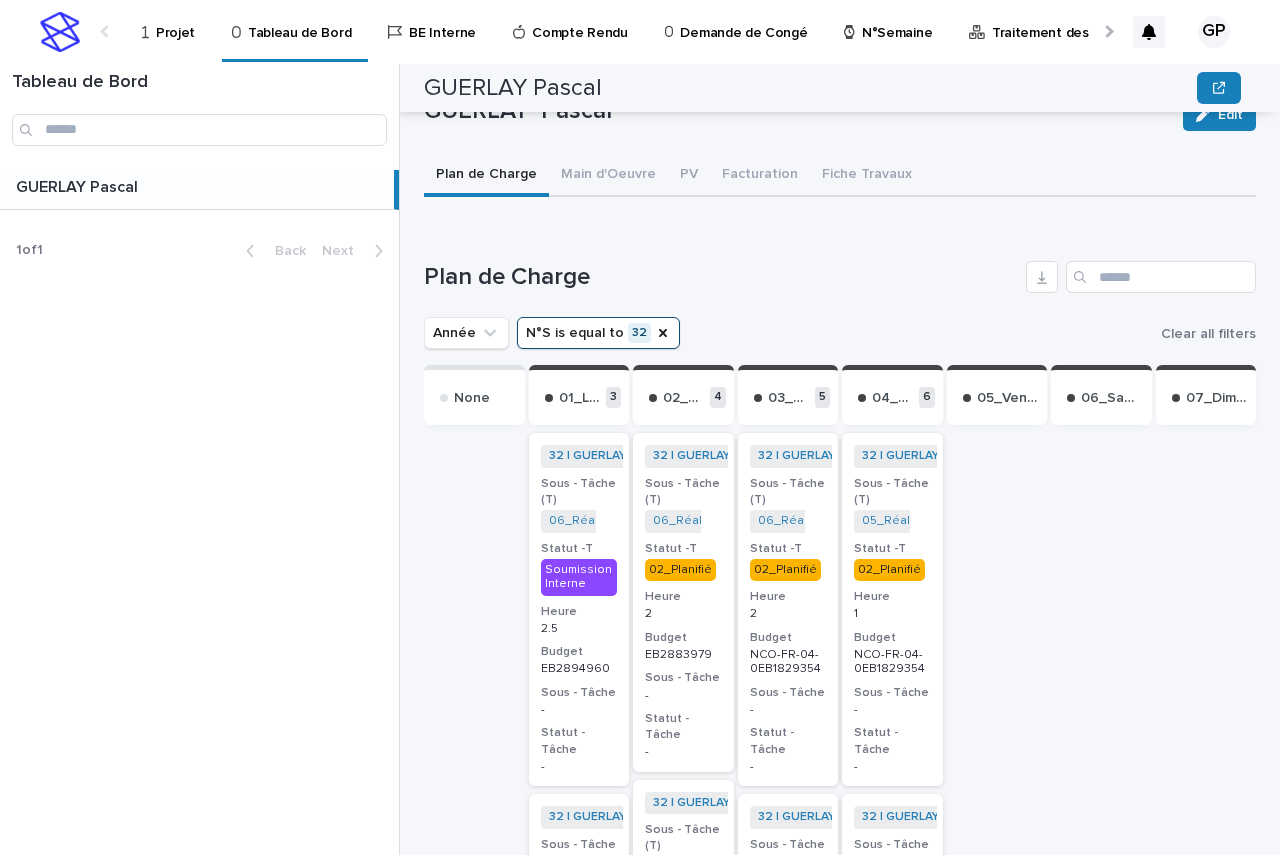 drag, startPoint x: 605, startPoint y: 276, endPoint x: 838, endPoint y: 261, distance: 233.48233 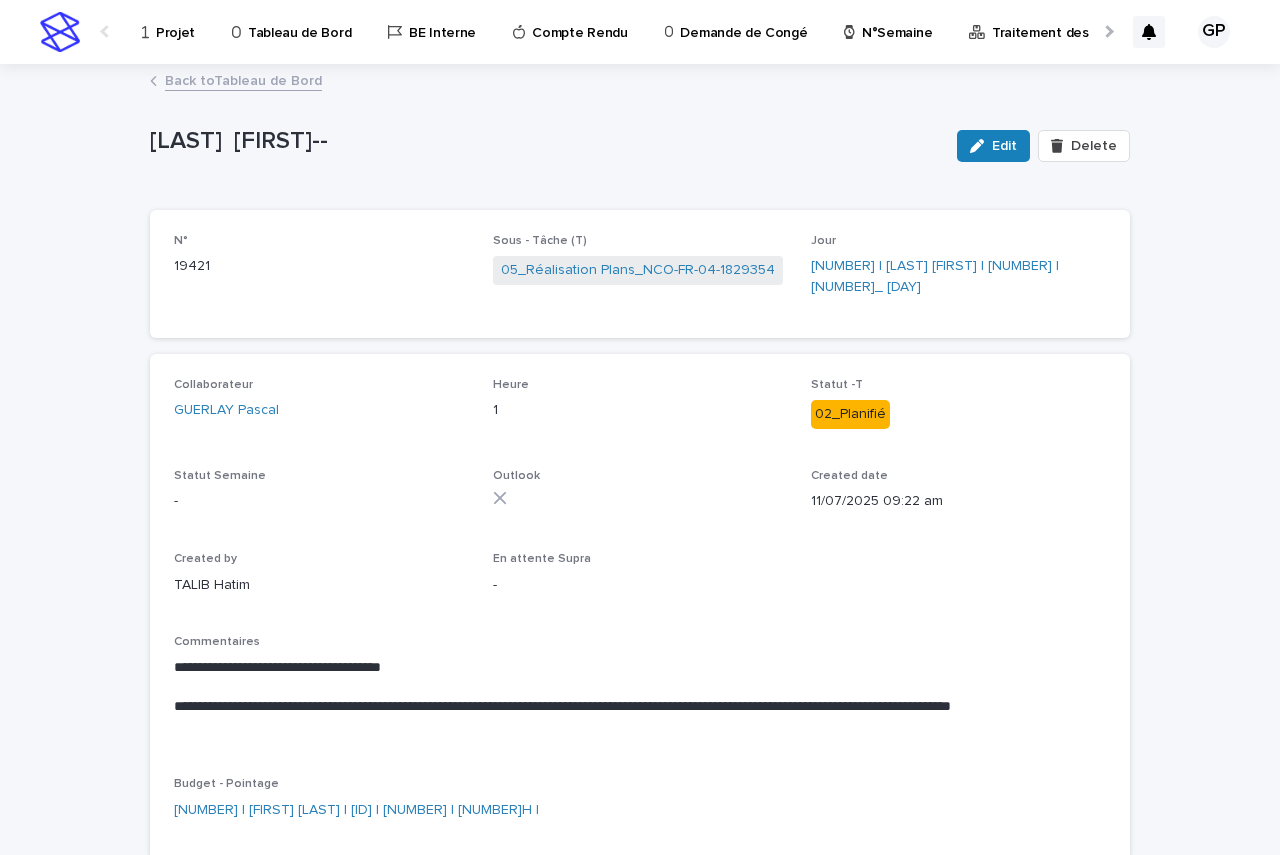 click on "Back to  Tableau de Bord" at bounding box center (243, 79) 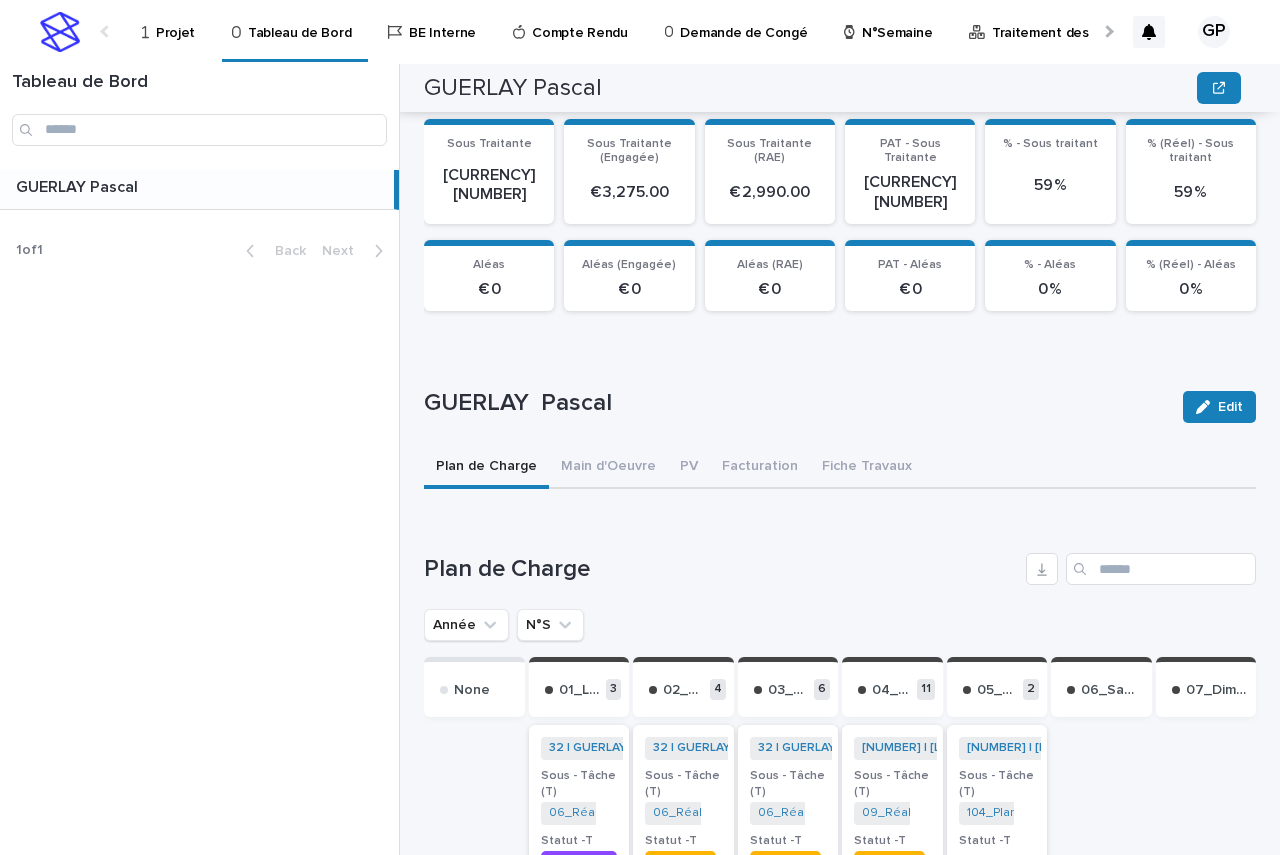 scroll, scrollTop: 600, scrollLeft: 0, axis: vertical 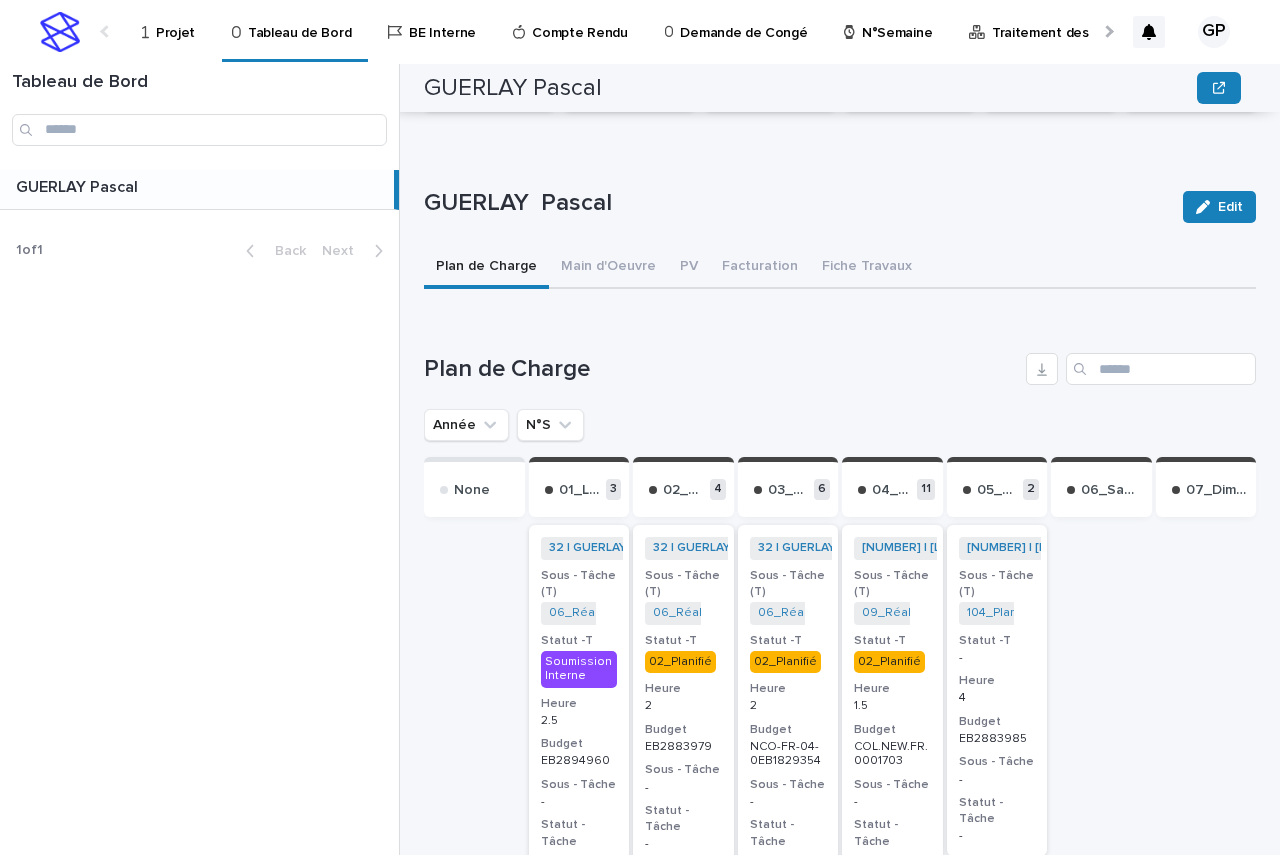 click on "02_Planifié" at bounding box center (785, 662) 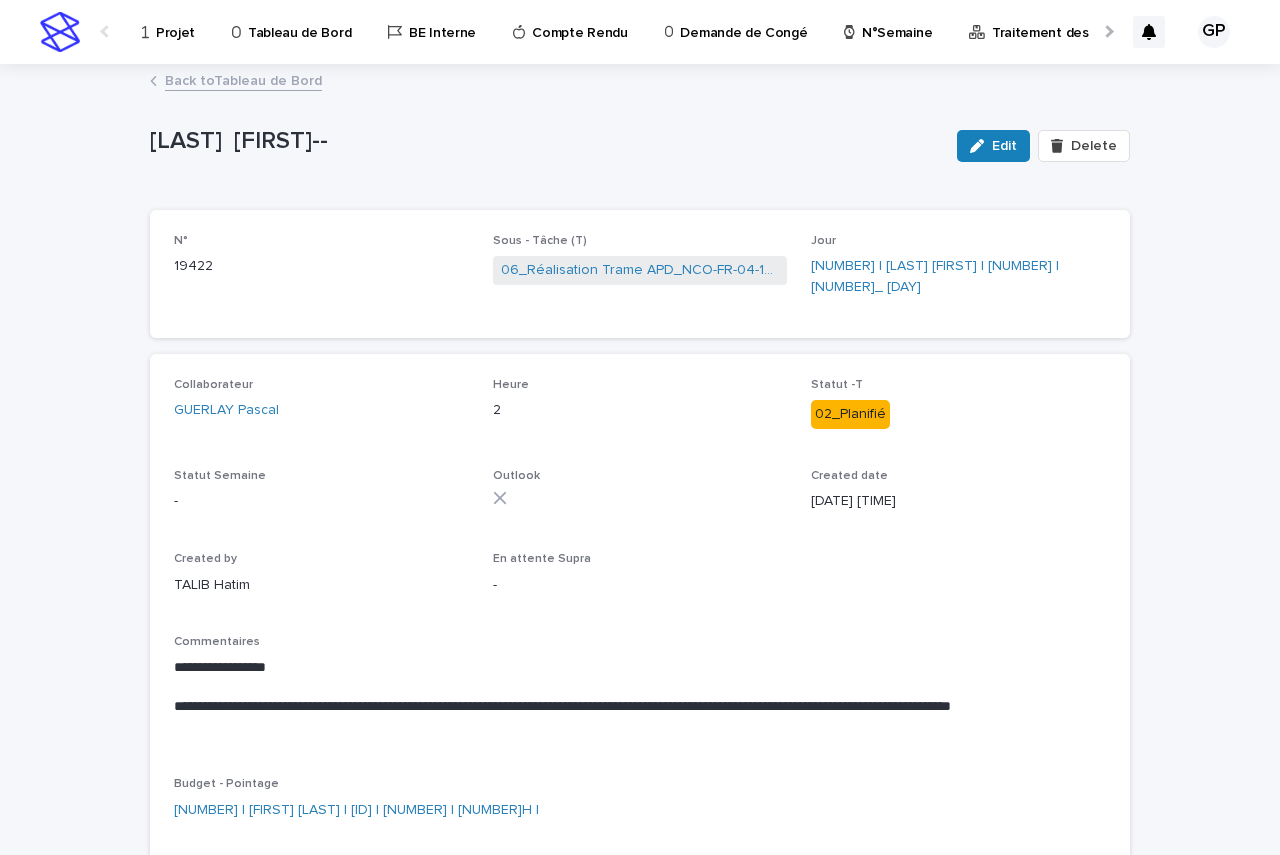 click on "Back to  Tableau de Bord" at bounding box center [243, 79] 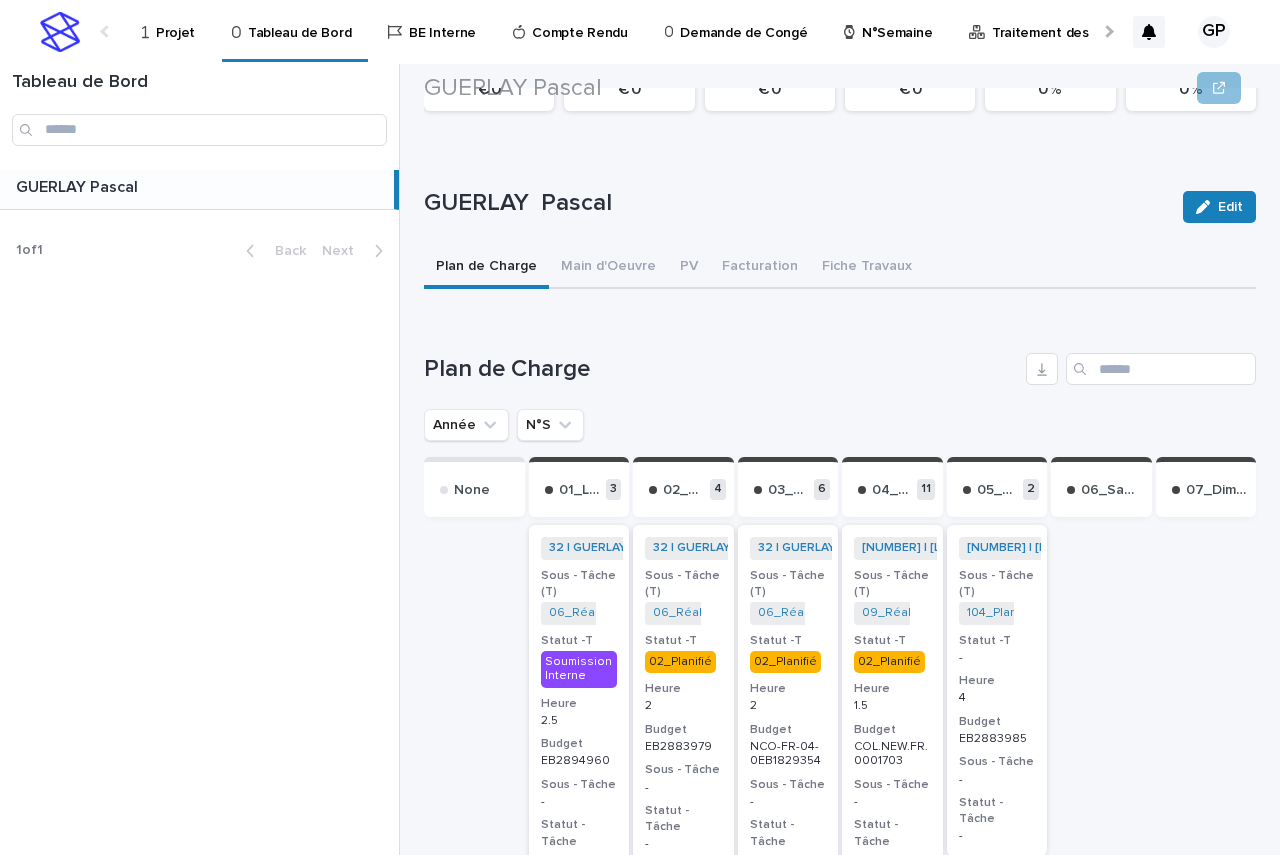 scroll, scrollTop: 700, scrollLeft: 0, axis: vertical 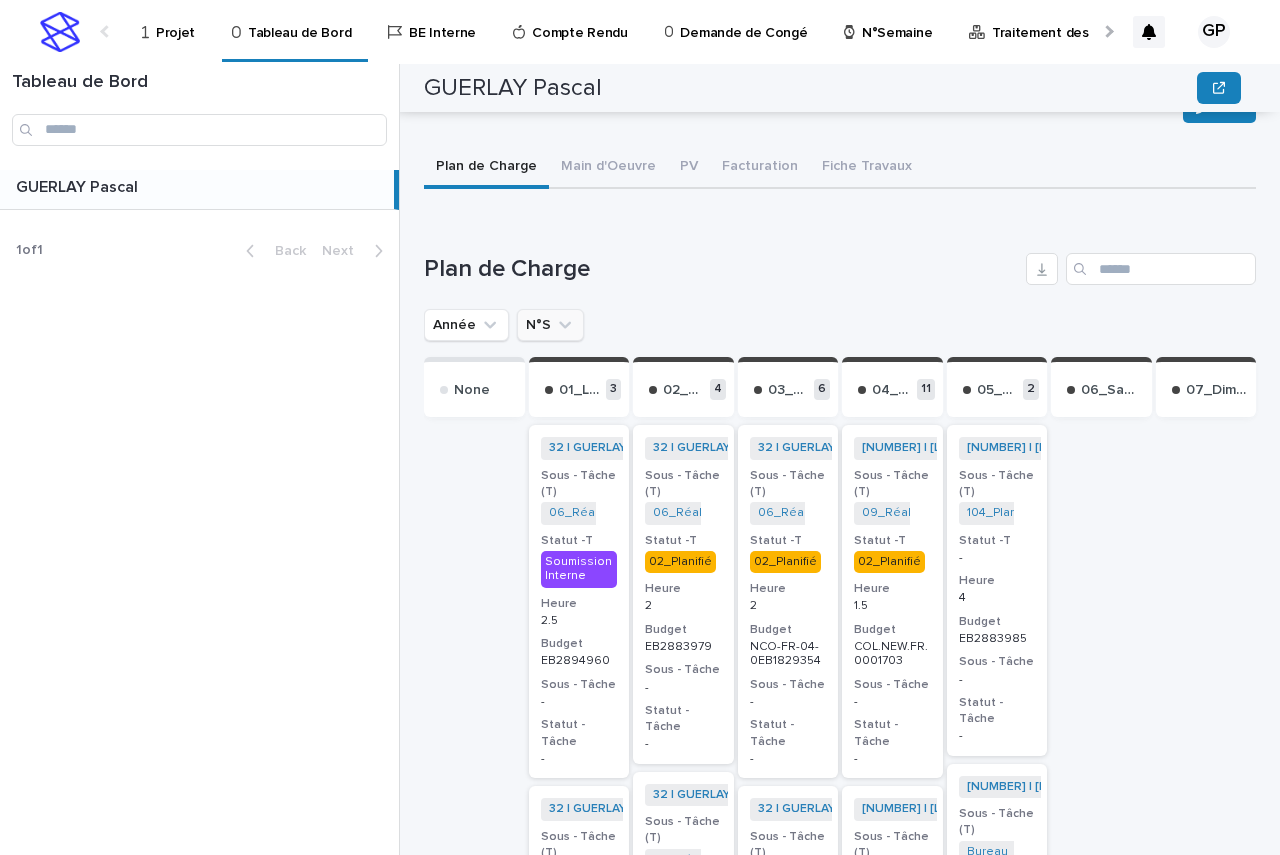 click on "N°S" at bounding box center [550, 325] 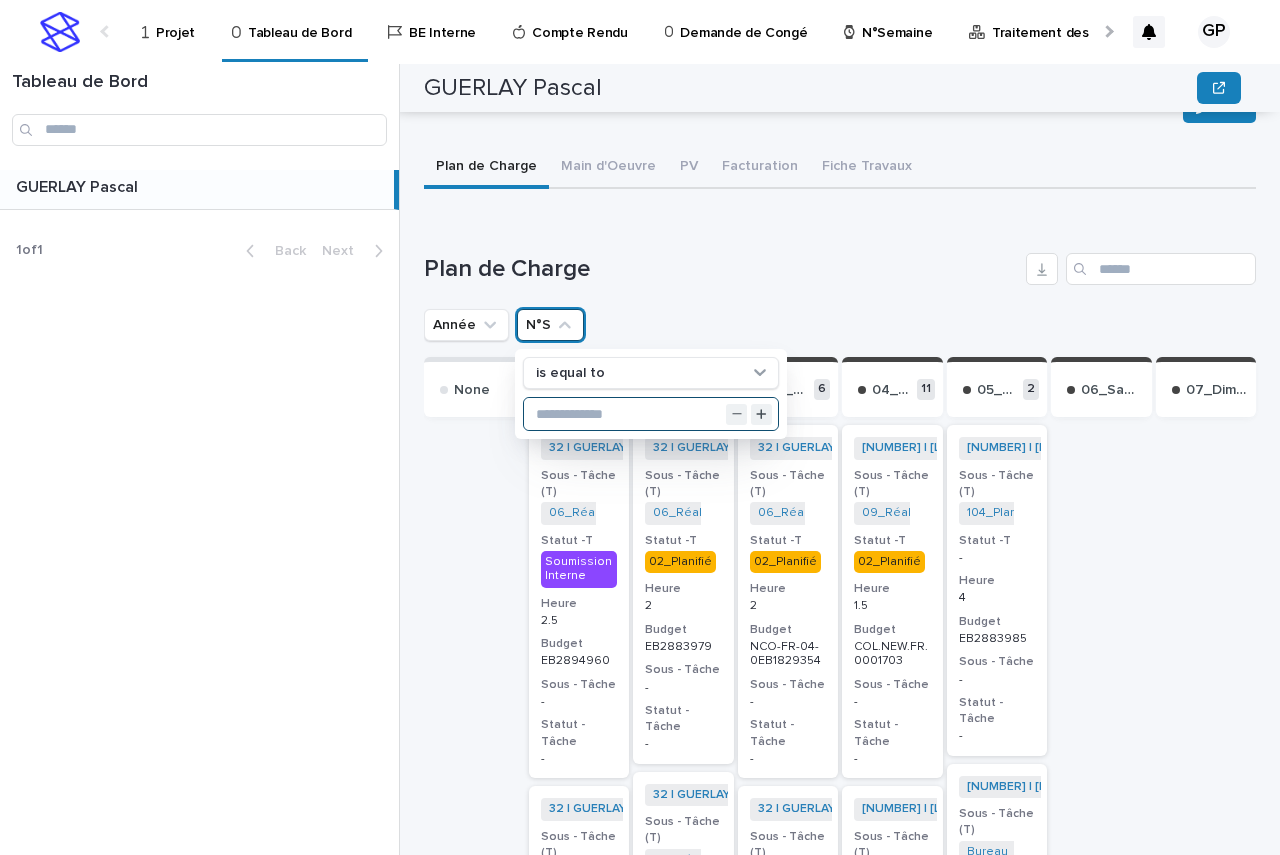 click at bounding box center [651, 414] 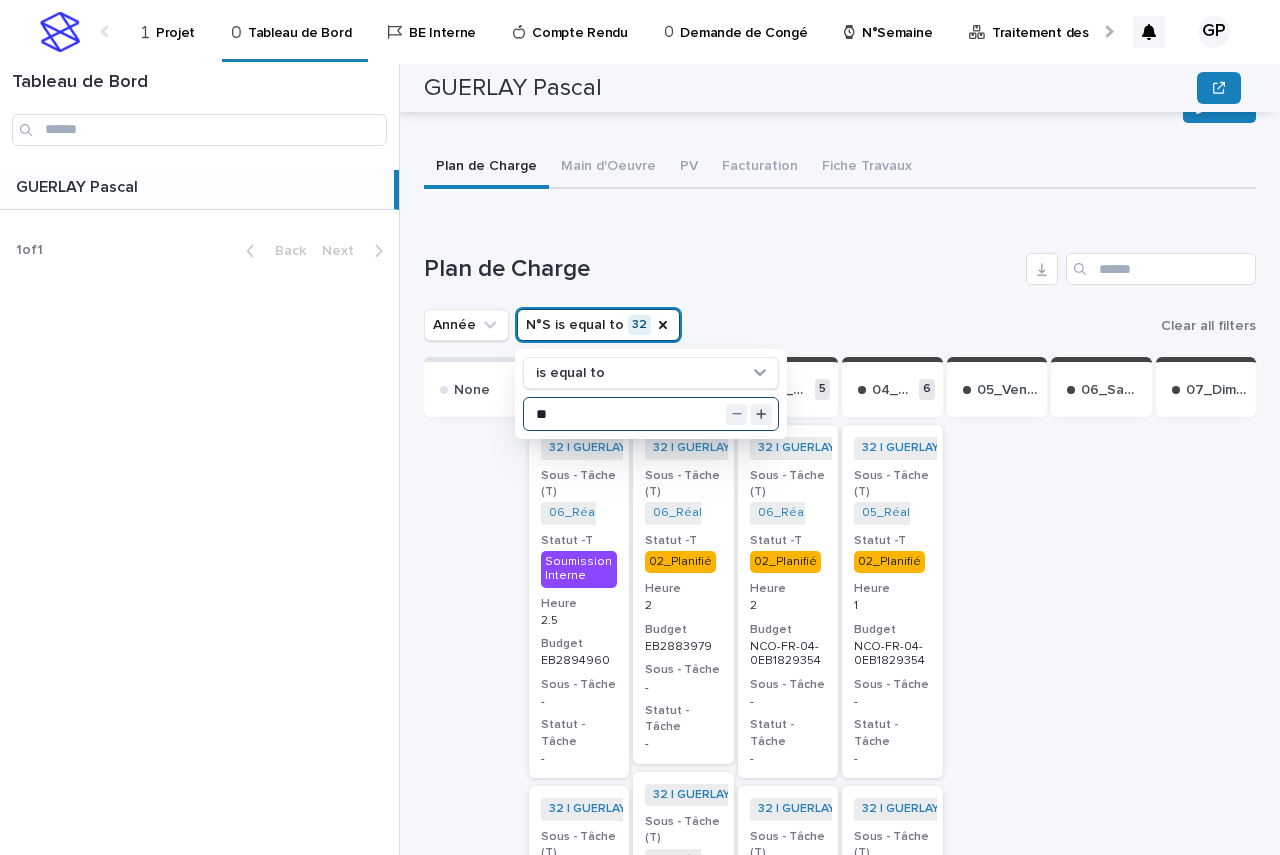 type on "**" 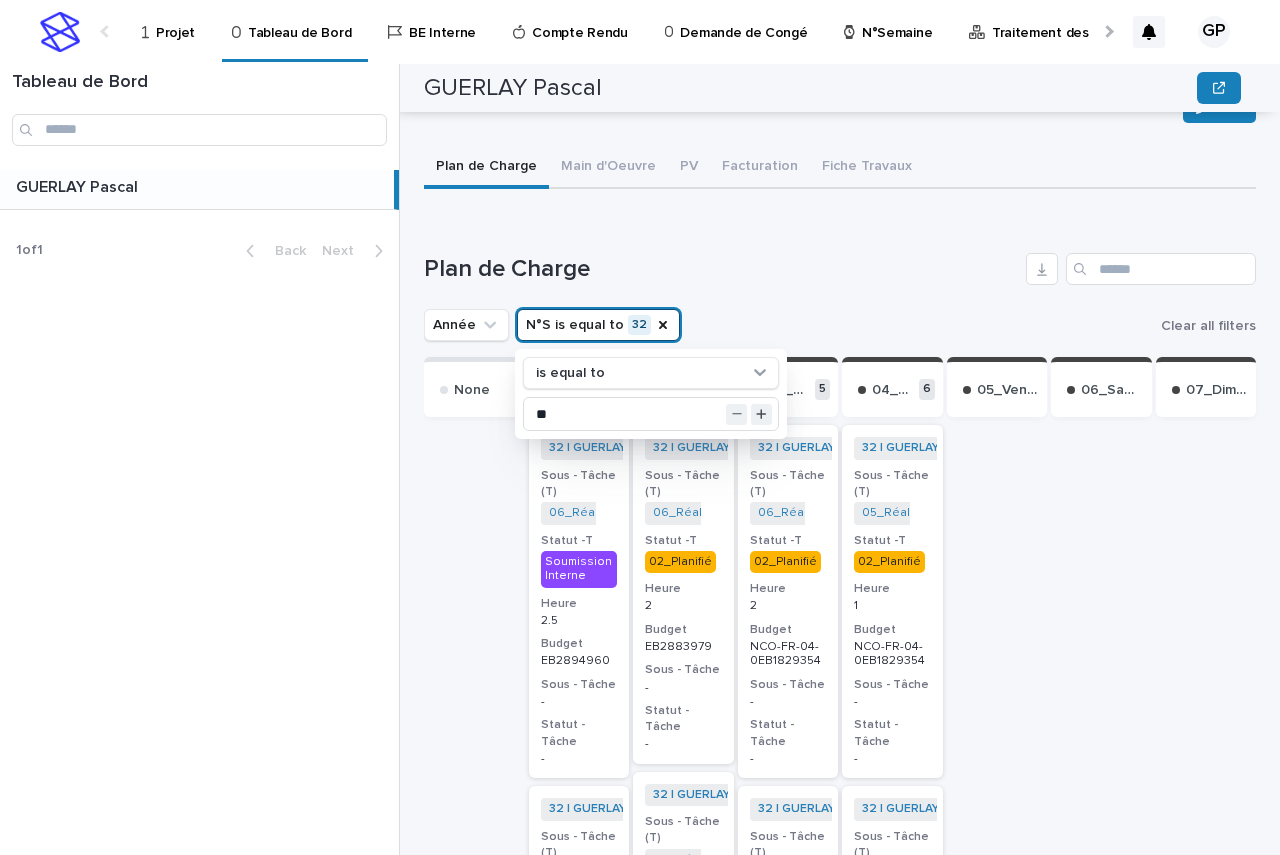click on "Année N°S is equal to 32 is equal to ** Clear all filters" at bounding box center [840, 325] 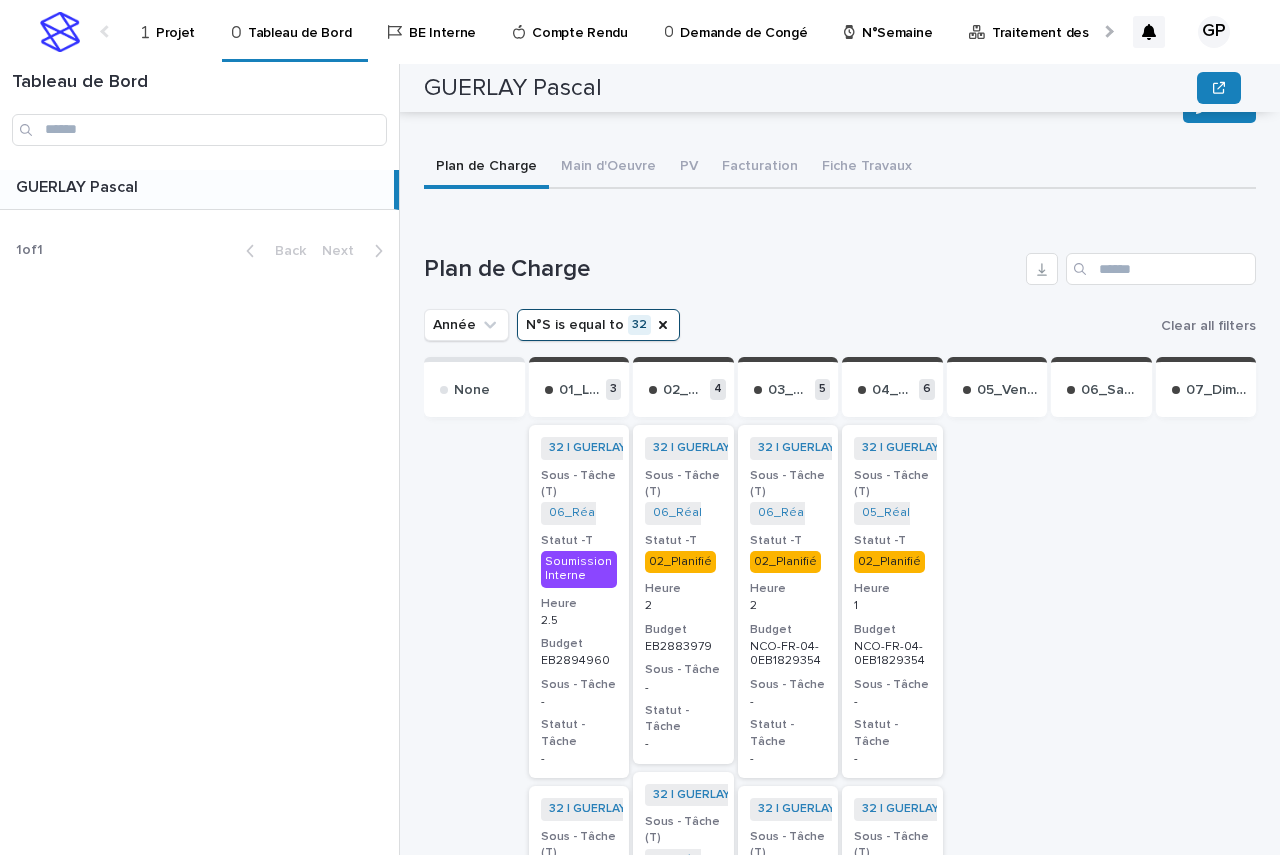 scroll, scrollTop: 500, scrollLeft: 0, axis: vertical 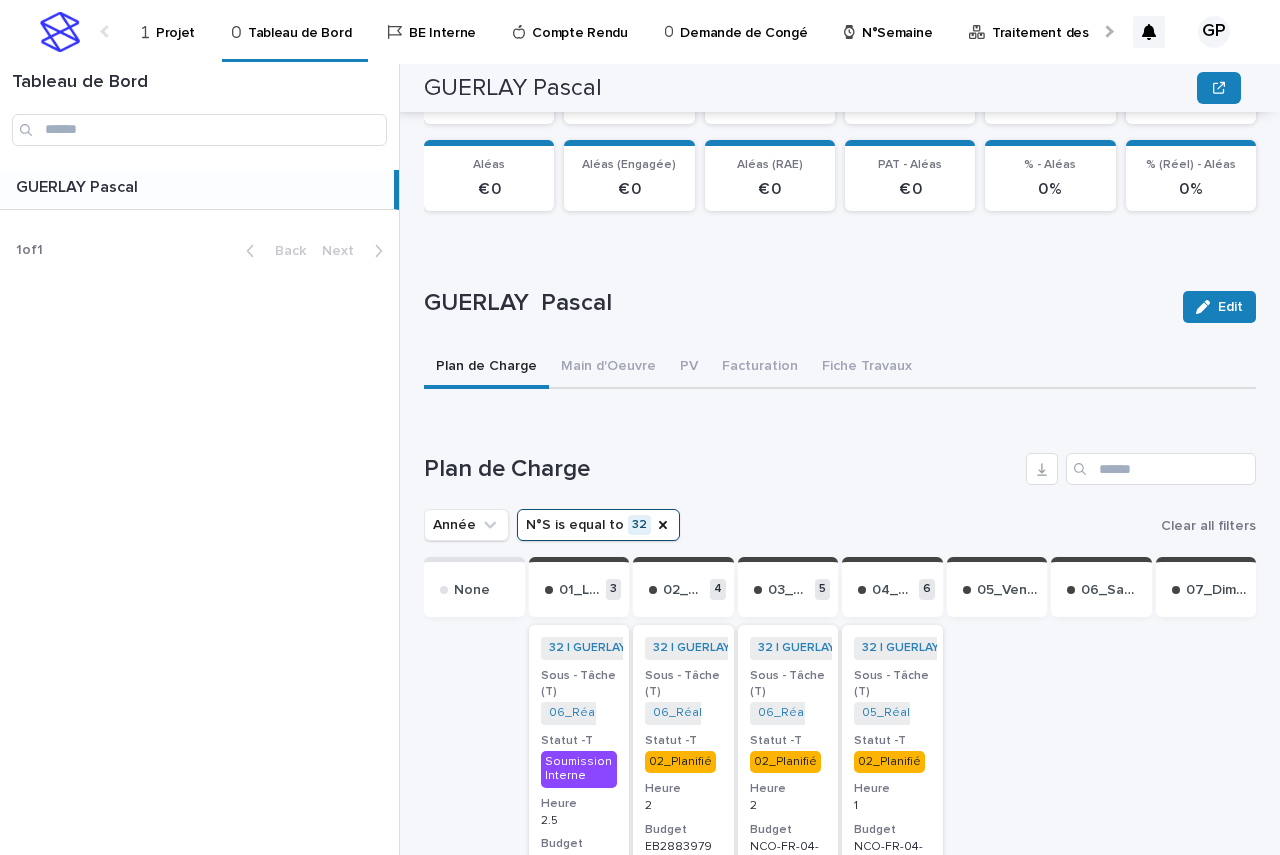 drag, startPoint x: 487, startPoint y: 307, endPoint x: 717, endPoint y: 251, distance: 236.71924 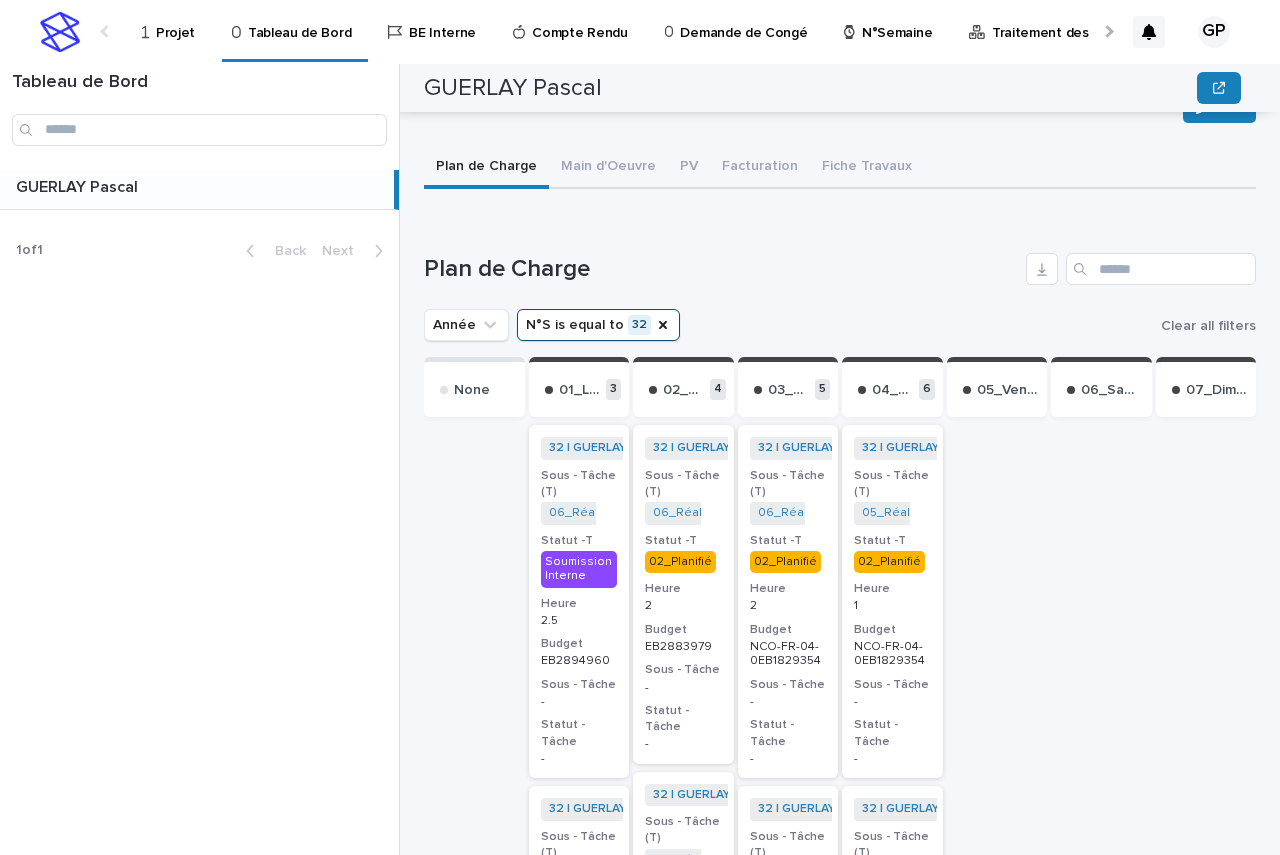 scroll, scrollTop: 900, scrollLeft: 0, axis: vertical 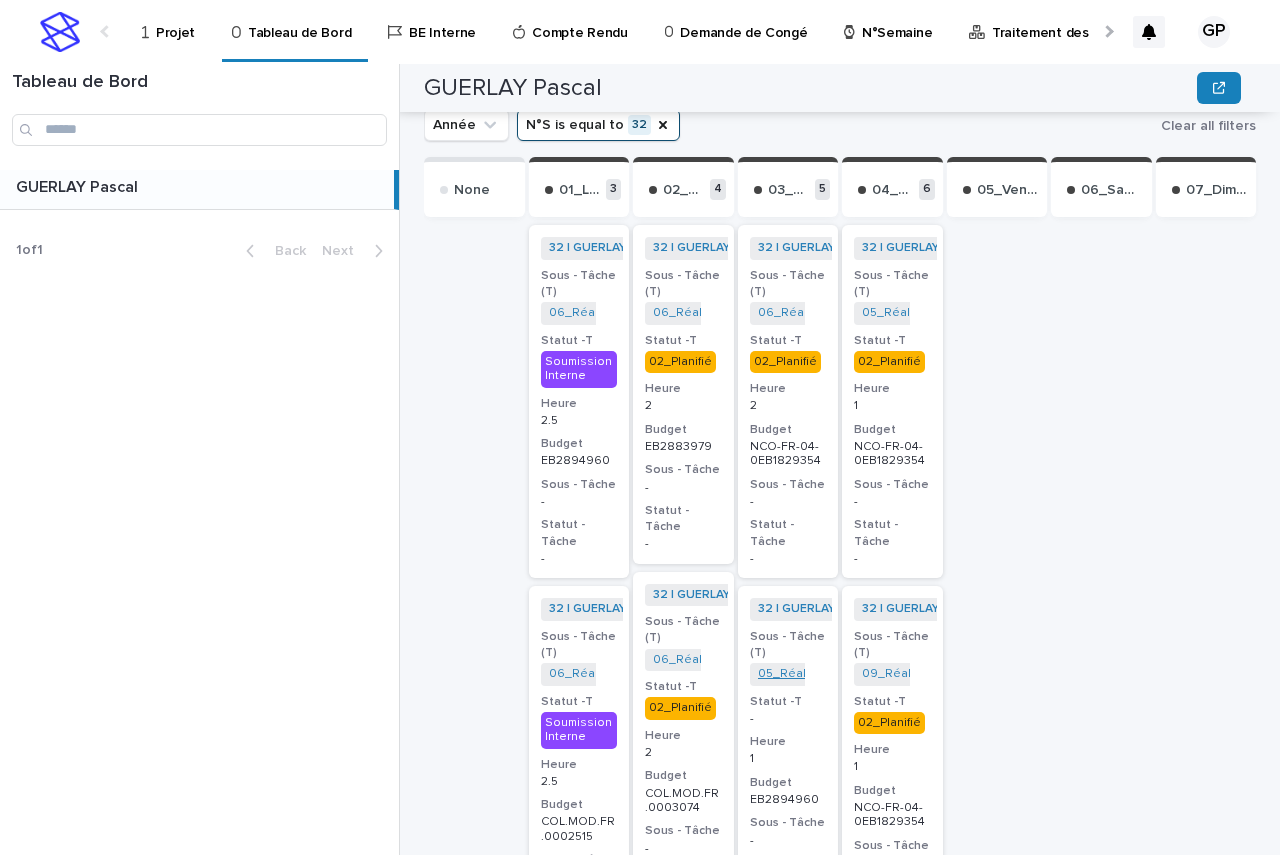 click on "05_Réalisation Plans_COM-FR-04-2894960" at bounding box center (884, 674) 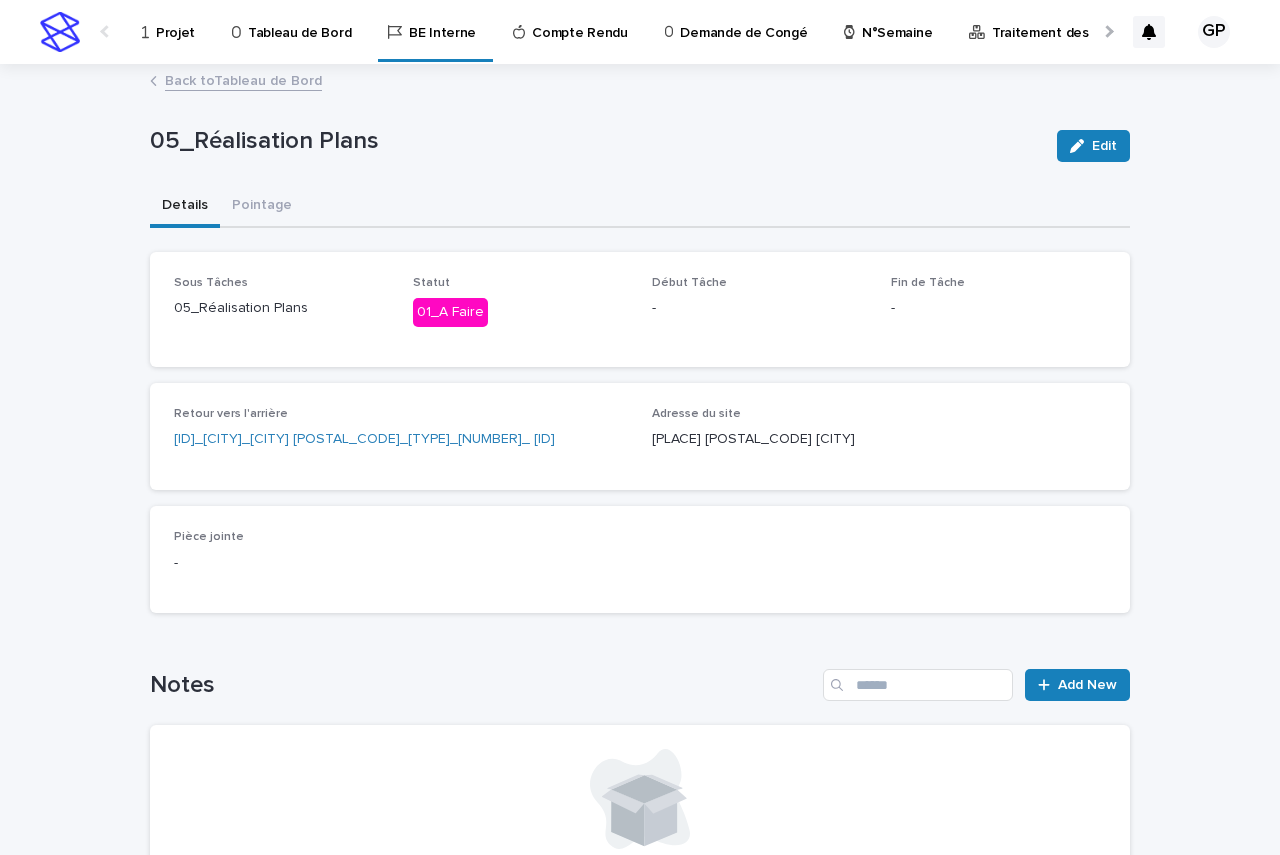 click on "Back to  Tableau de Bord" at bounding box center [243, 79] 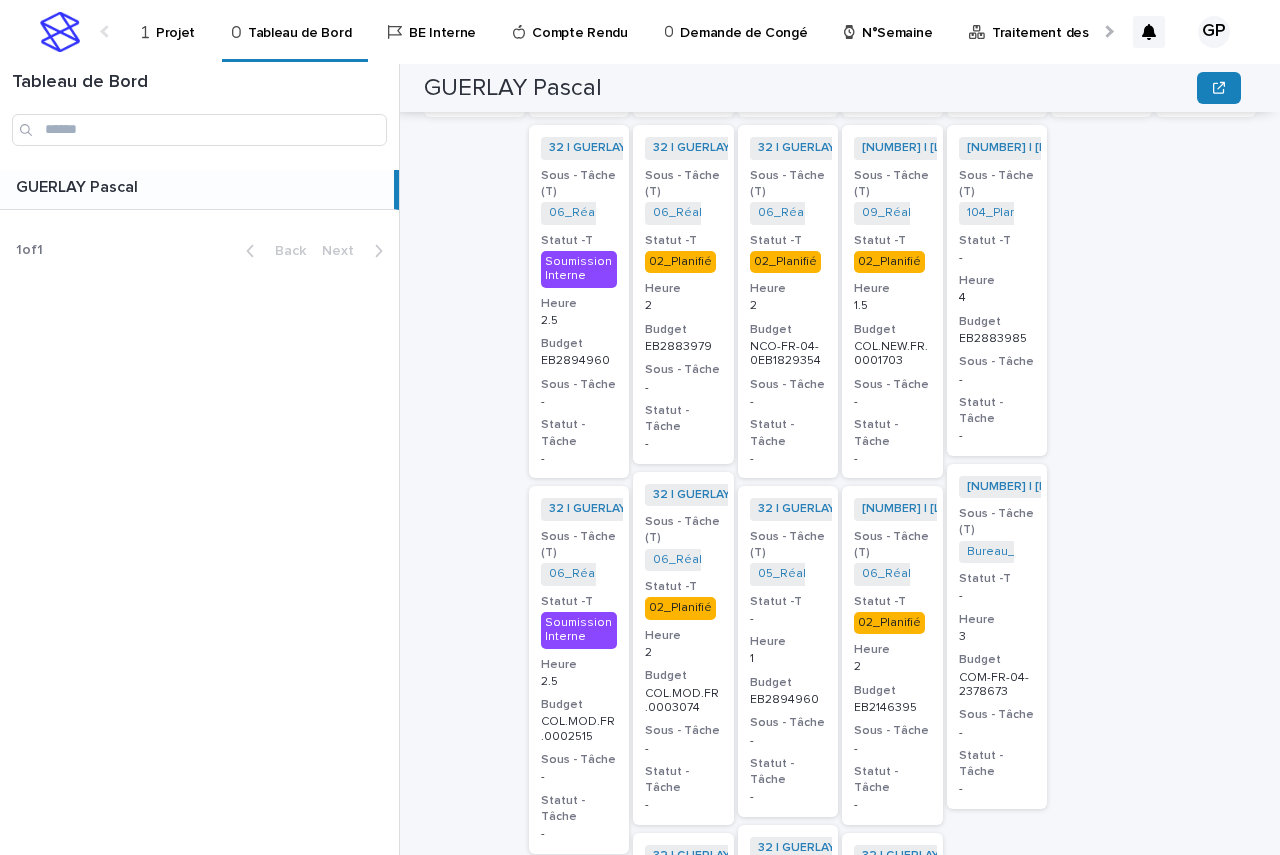 scroll, scrollTop: 600, scrollLeft: 0, axis: vertical 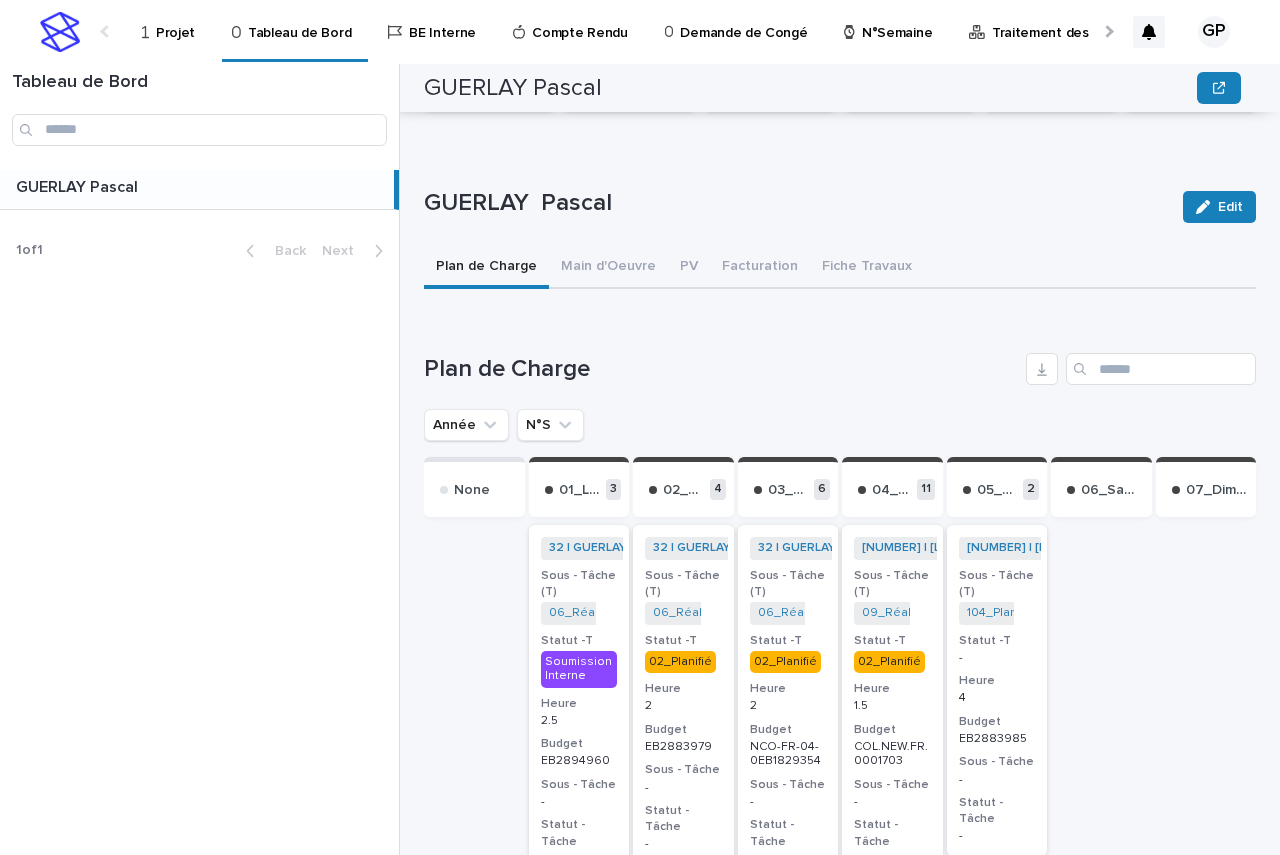 click at bounding box center [1082, 369] 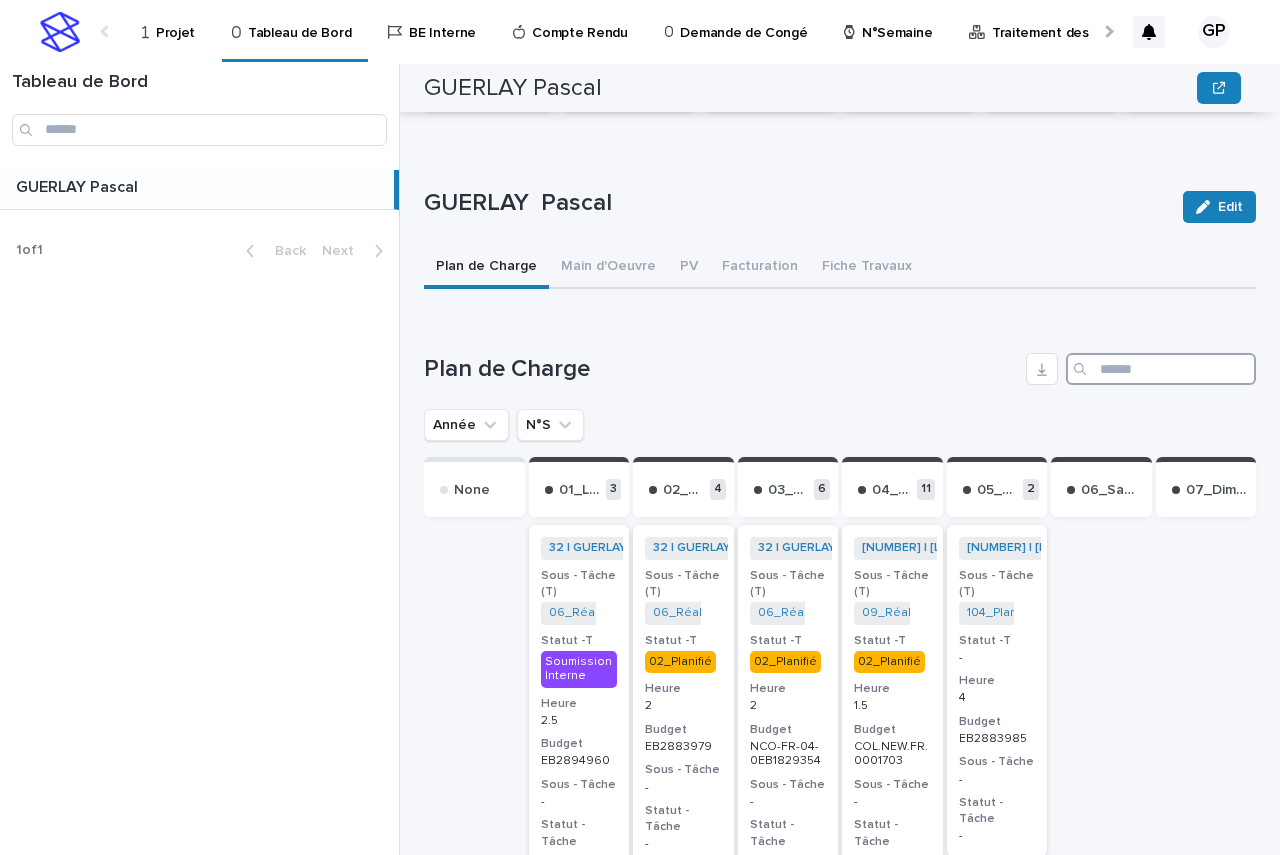 click at bounding box center [1161, 369] 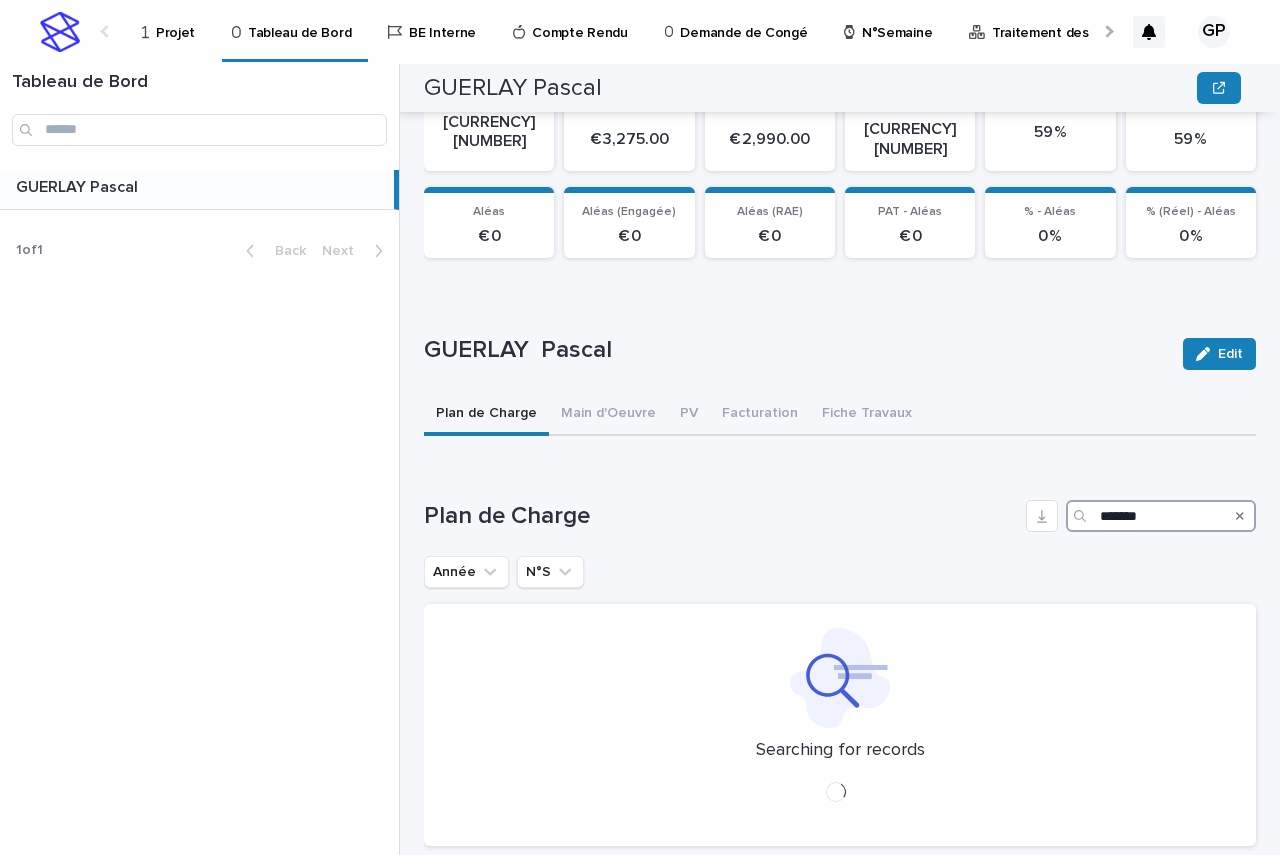 scroll, scrollTop: 495, scrollLeft: 0, axis: vertical 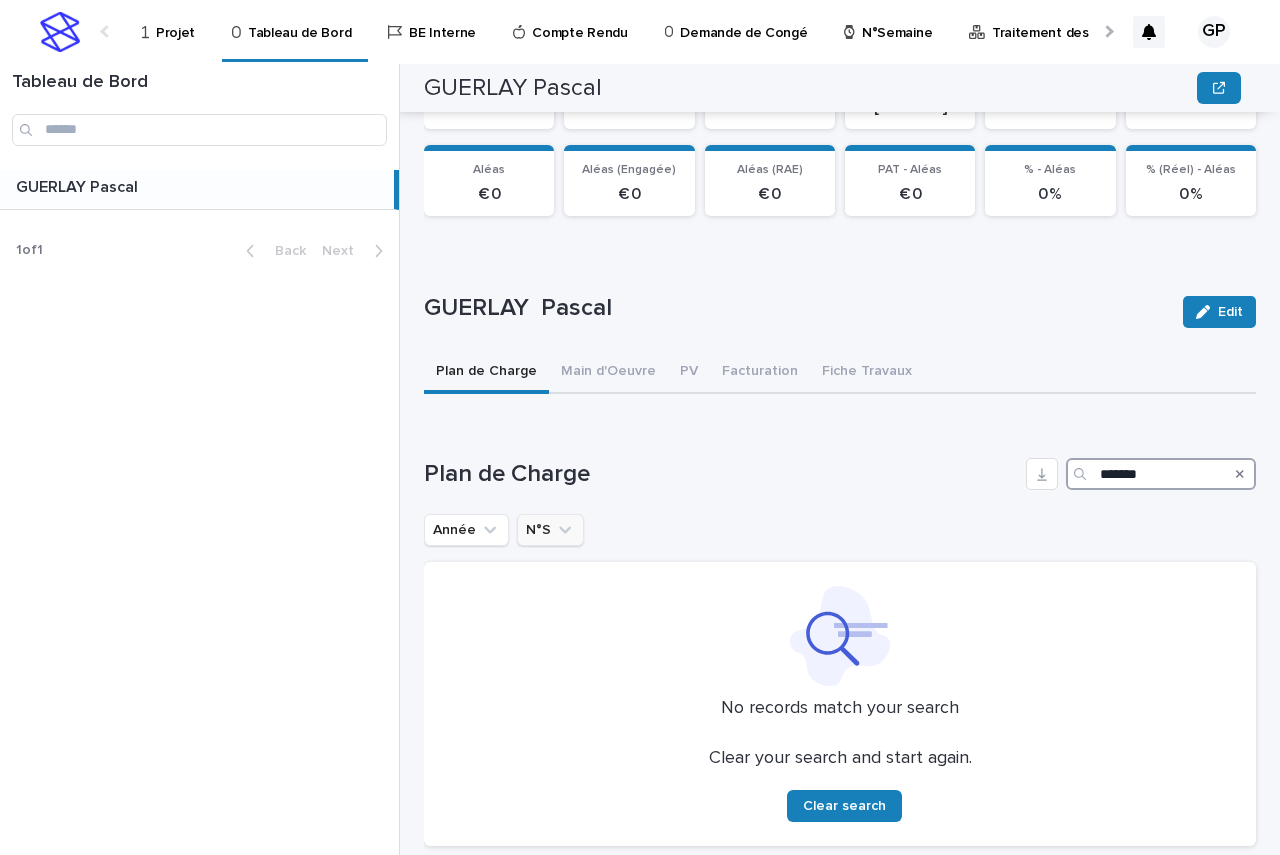 type on "*******" 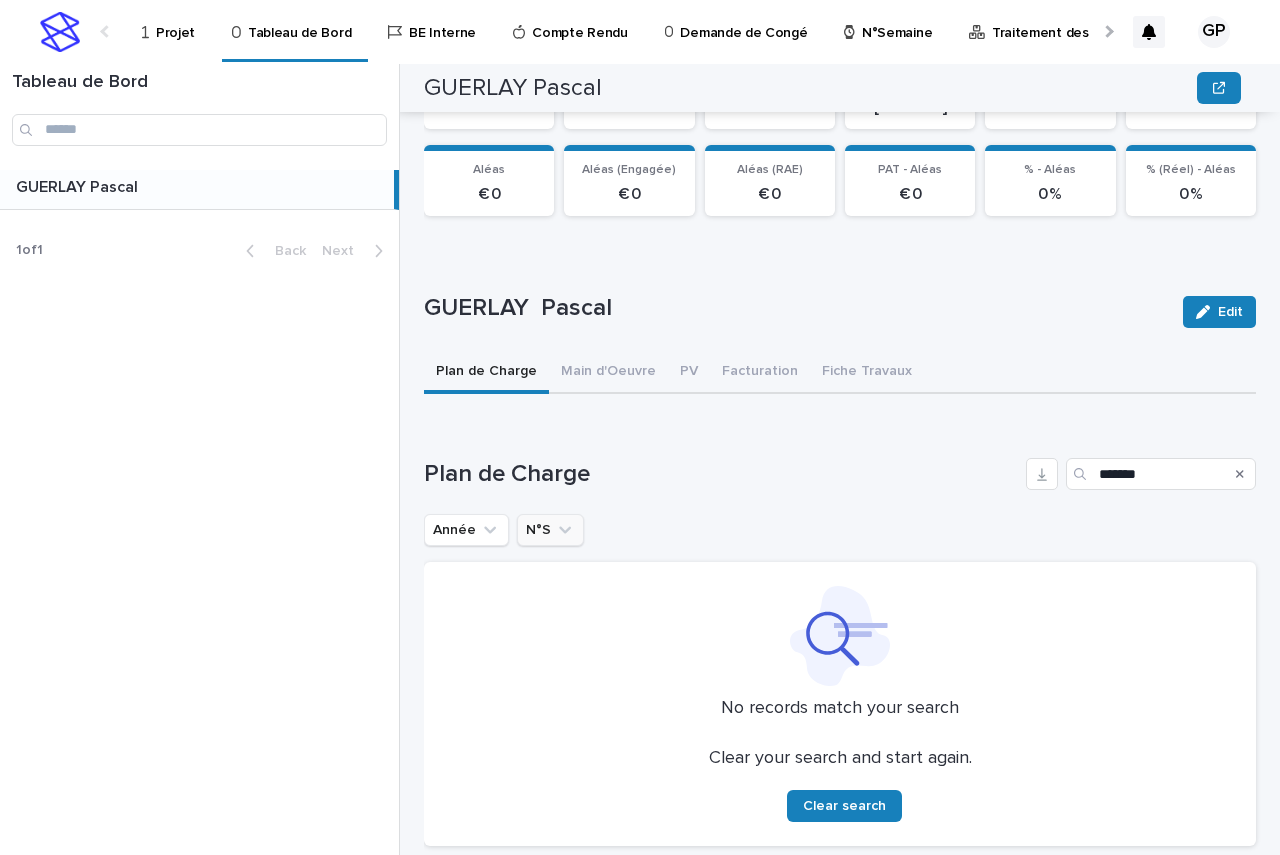 click on "N°S" at bounding box center (550, 530) 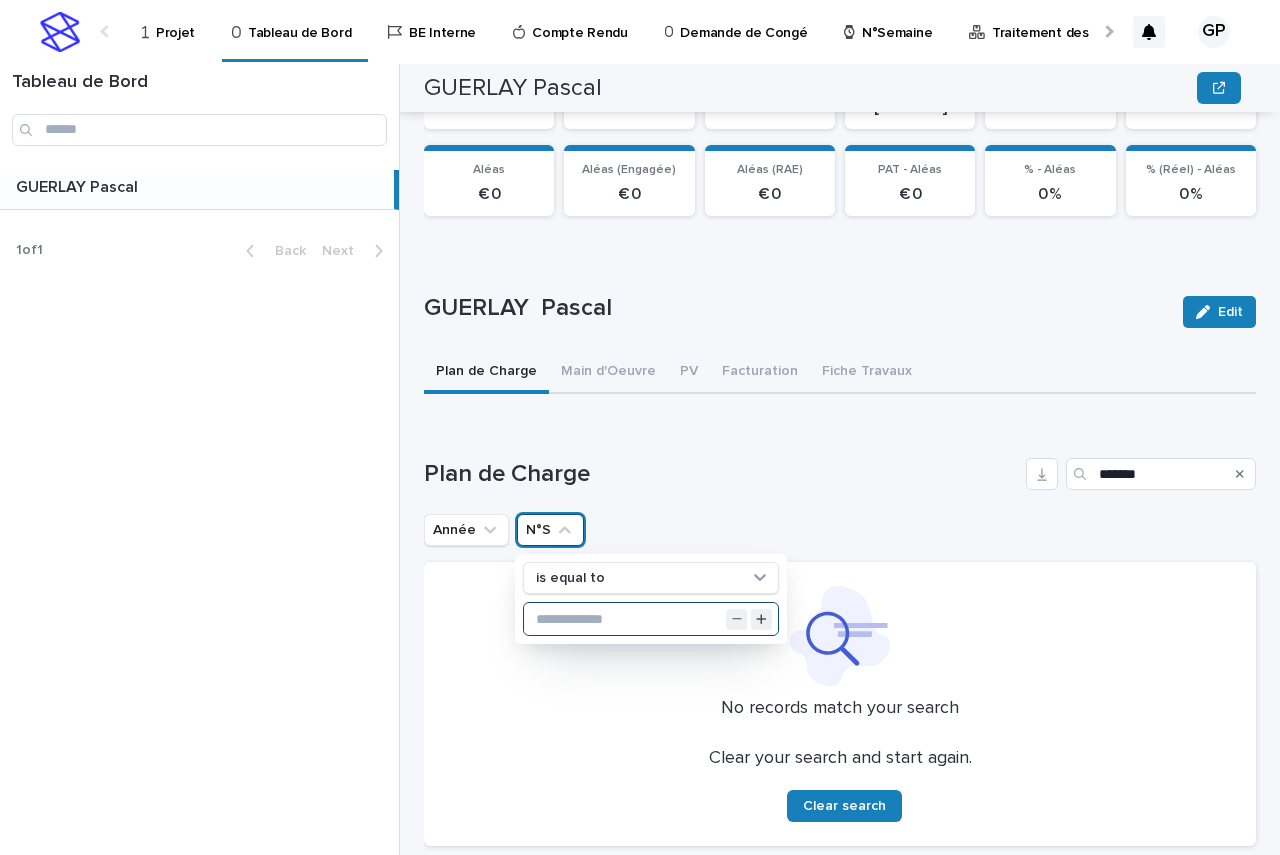 click at bounding box center [651, 619] 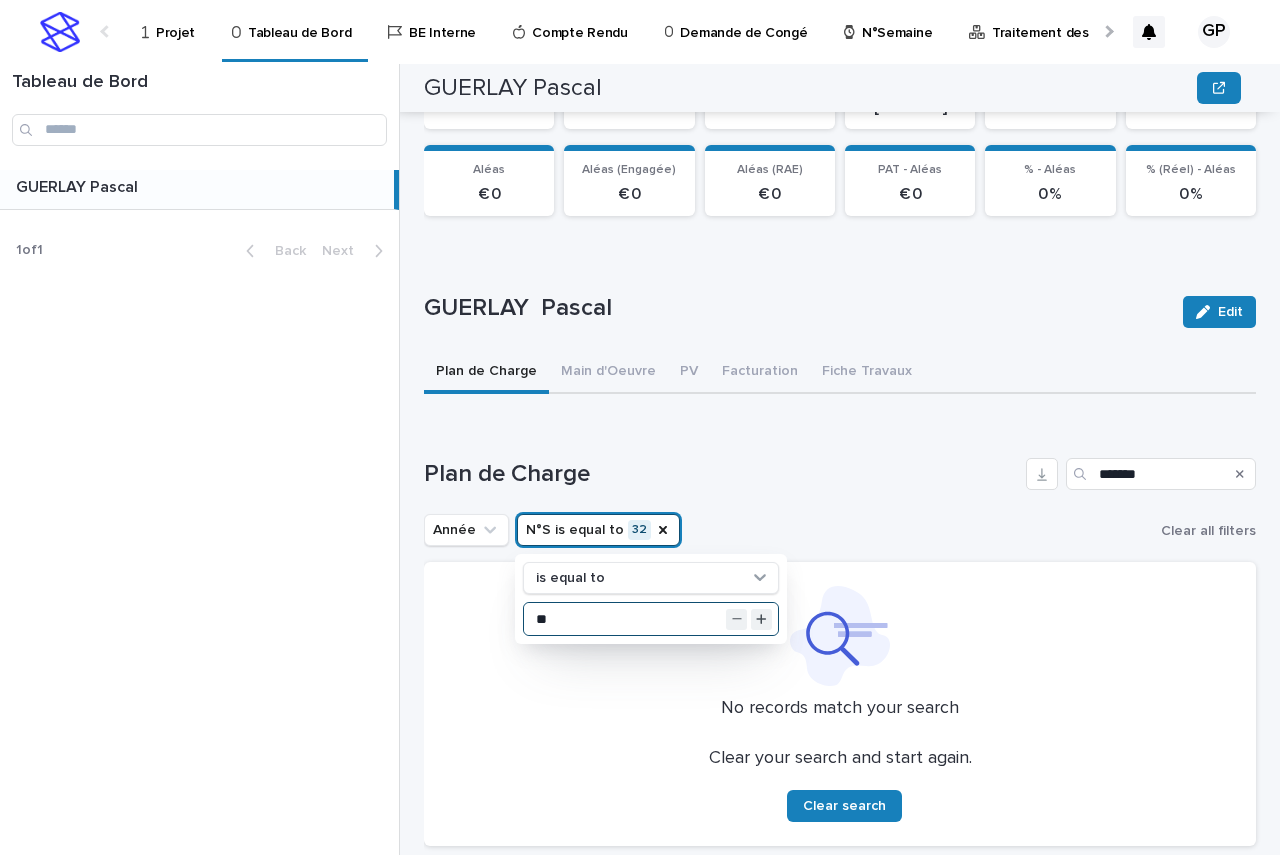 type on "**" 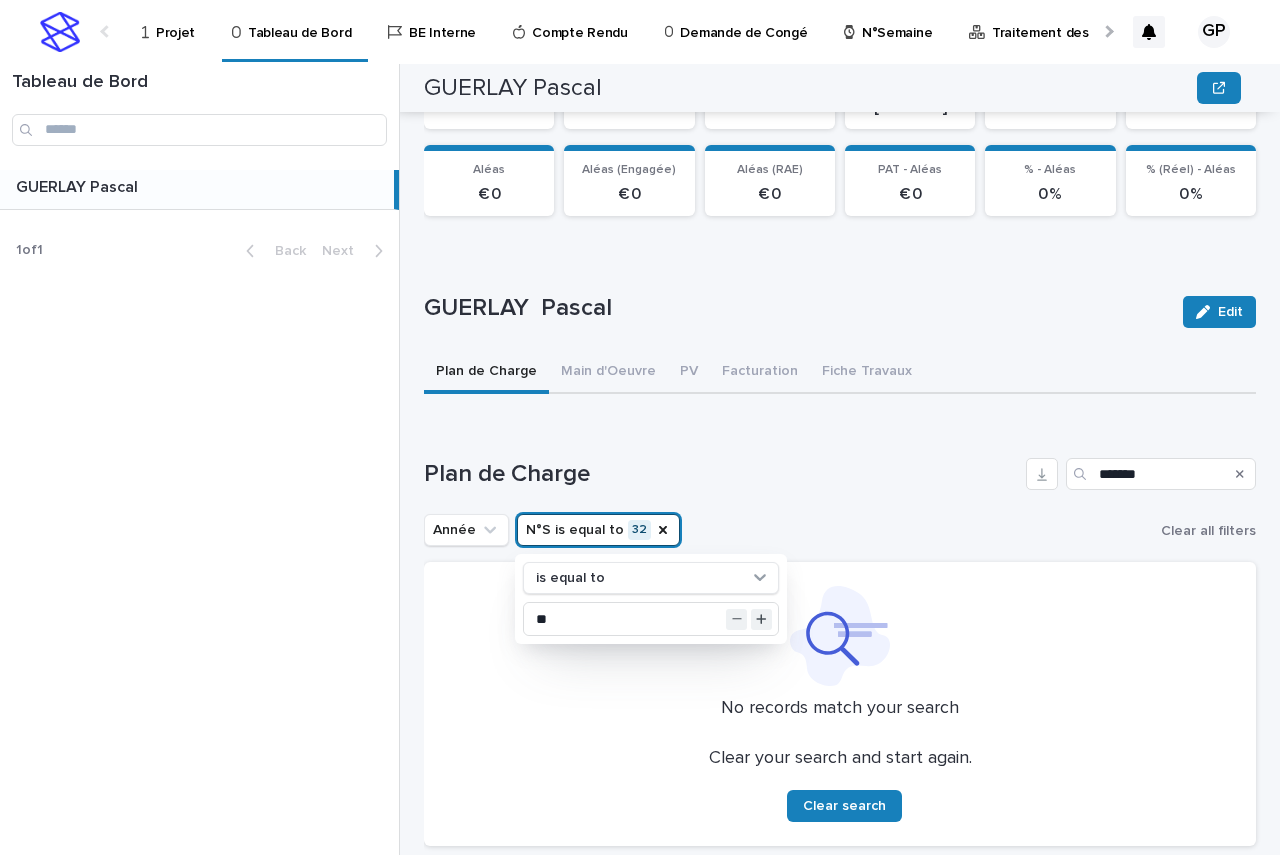 click on "Année N°S is equal to 32 is equal to ** Clear all filters" at bounding box center [840, 530] 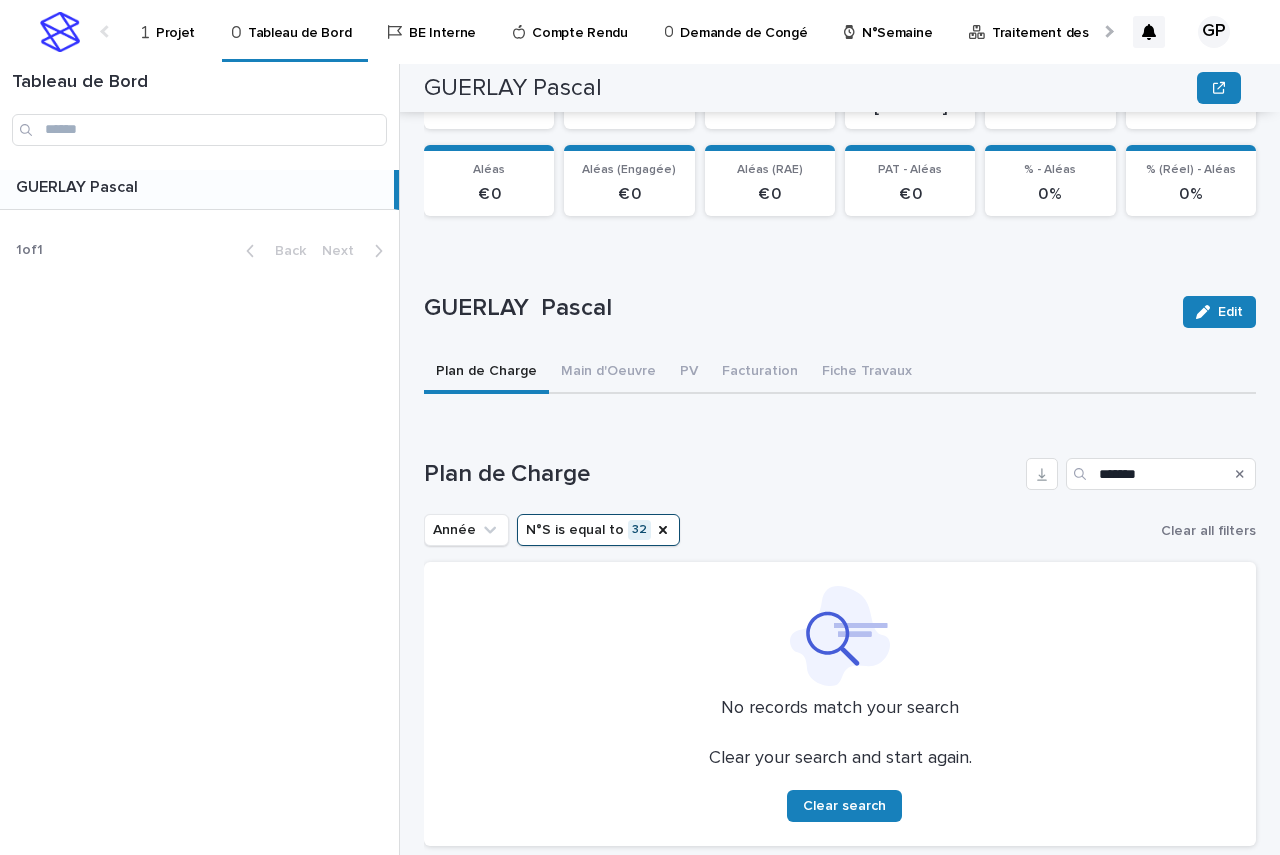 click 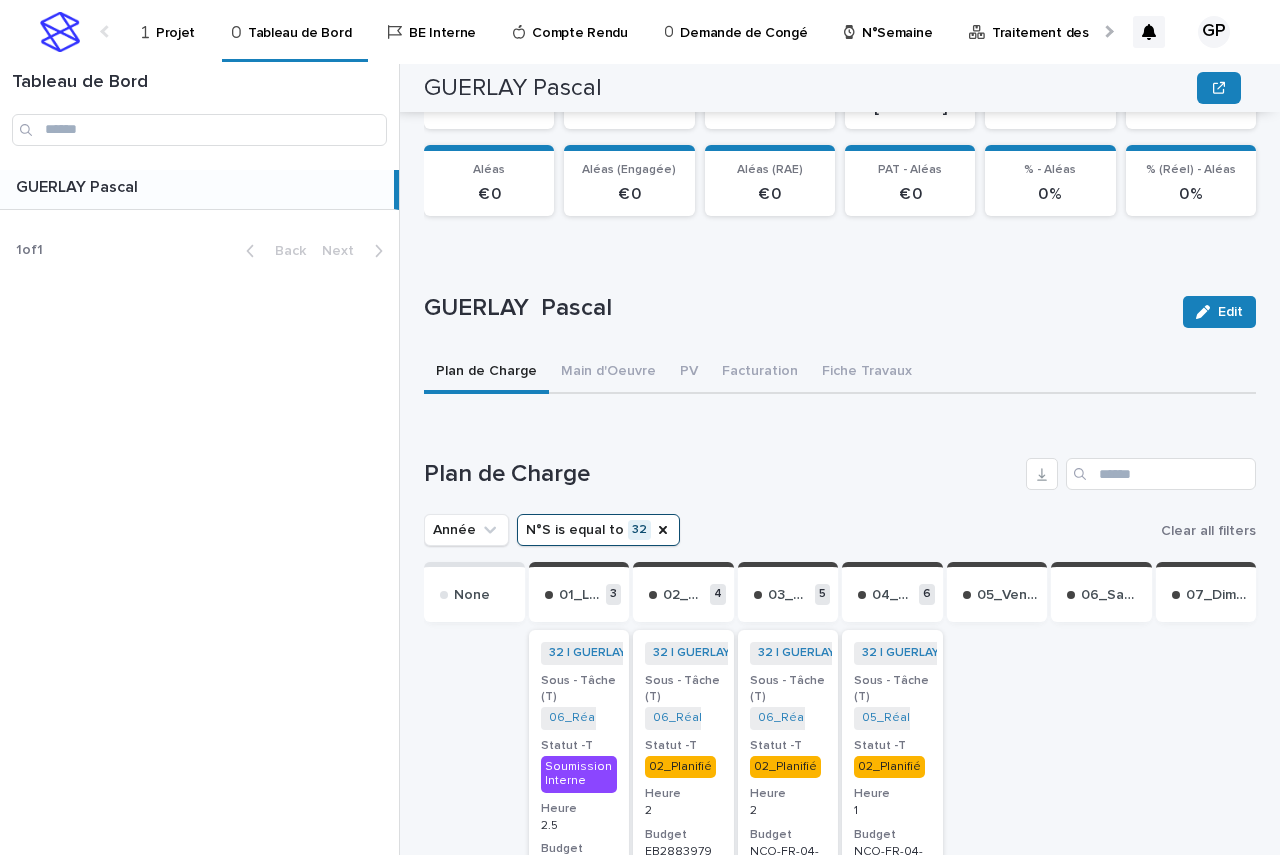 scroll, scrollTop: 1464, scrollLeft: 0, axis: vertical 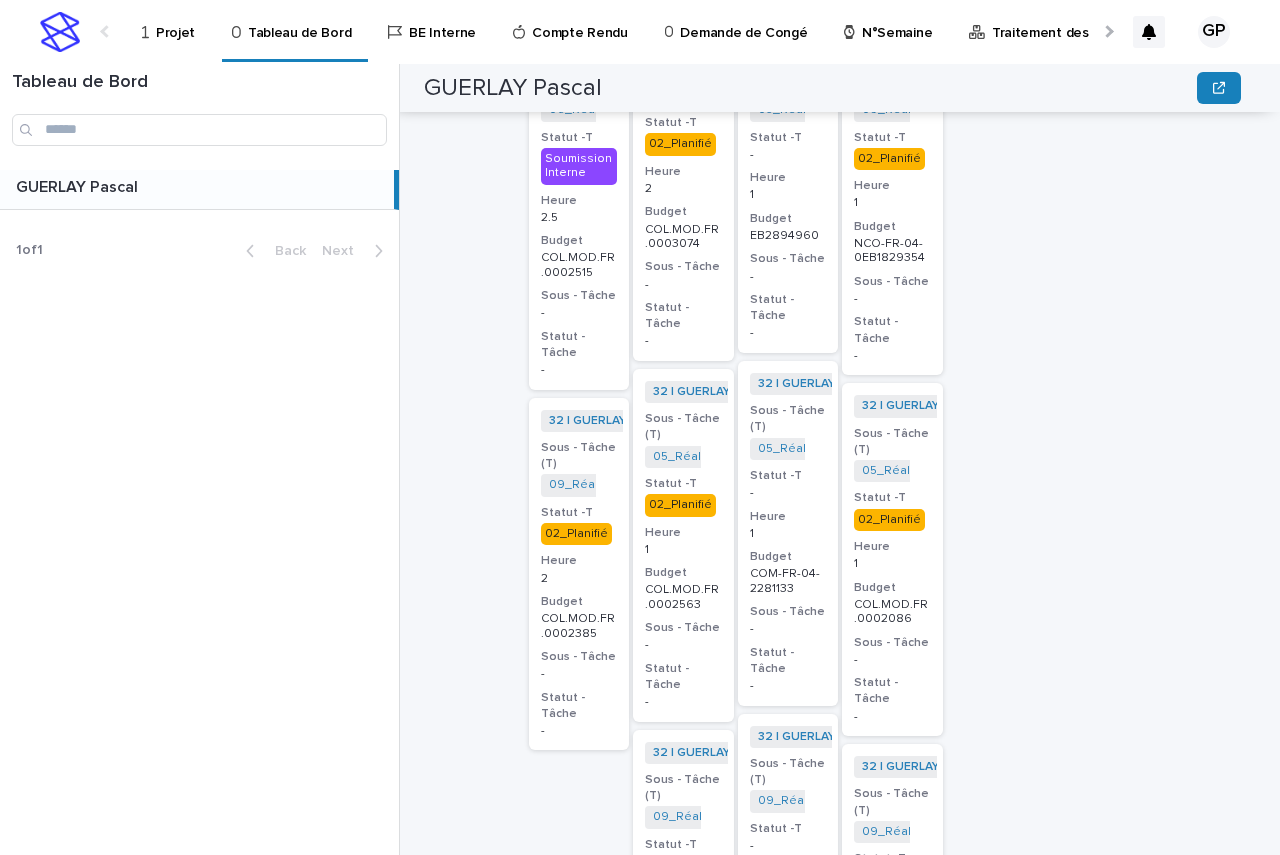 click at bounding box center [1101, 784] 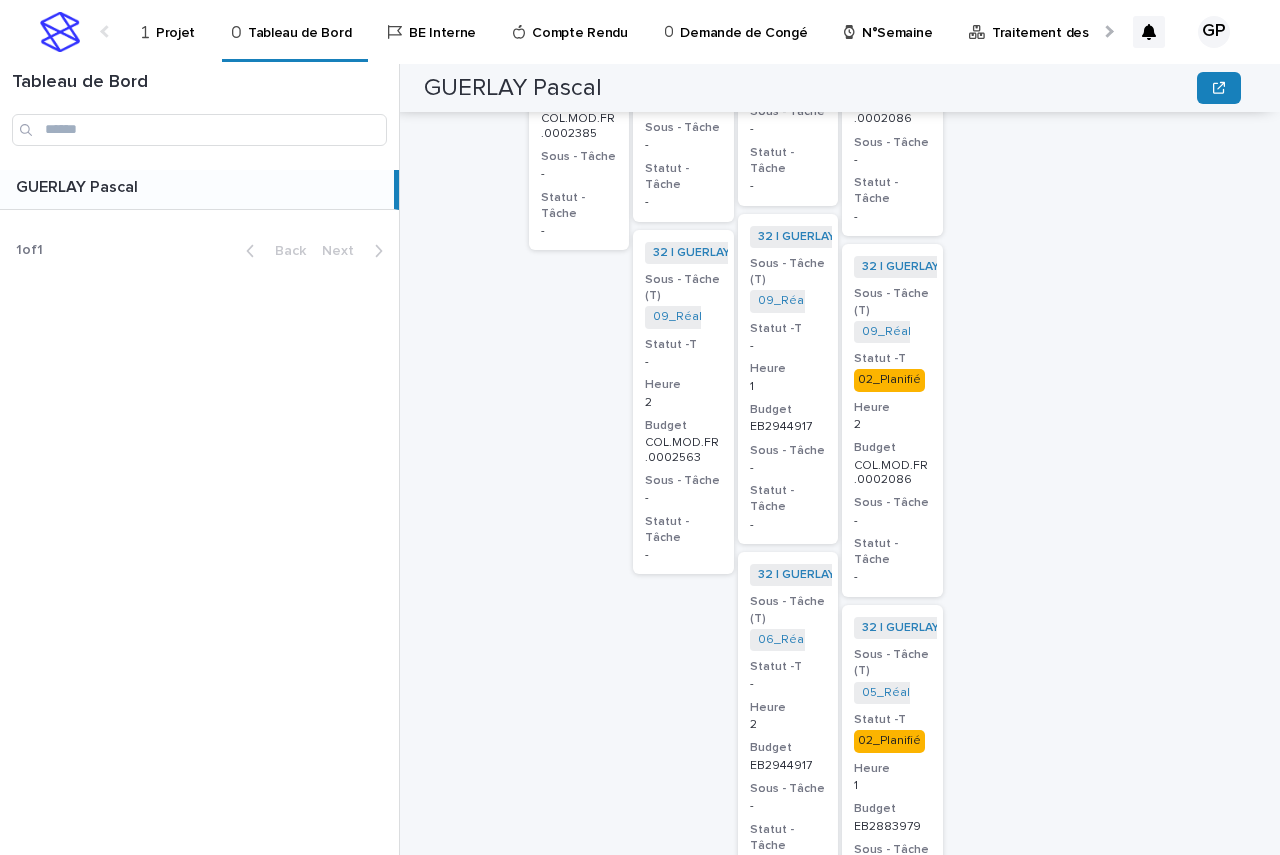 scroll, scrollTop: 2433, scrollLeft: 0, axis: vertical 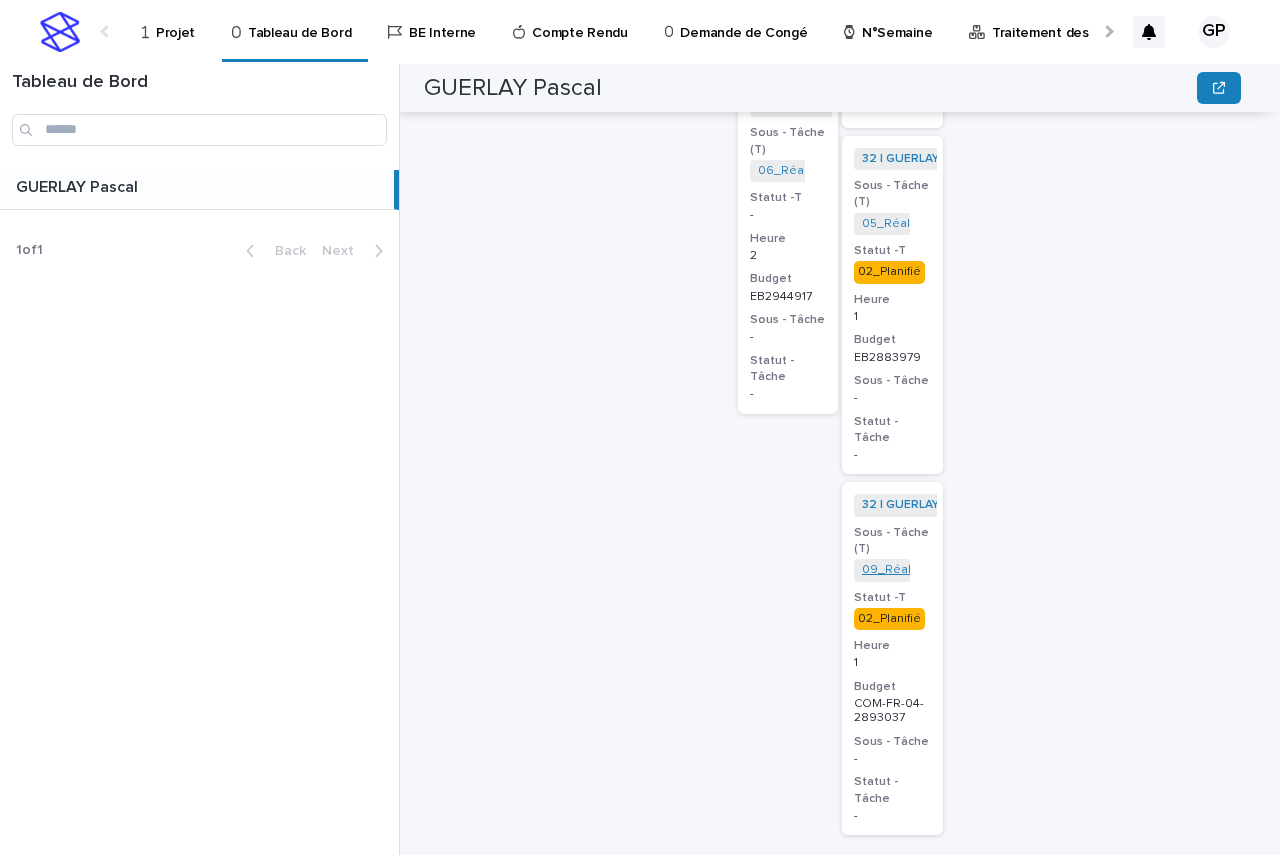 click on "09_Réalisation Chiffrage_COM-FR-04-2893037" at bounding box center [997, 570] 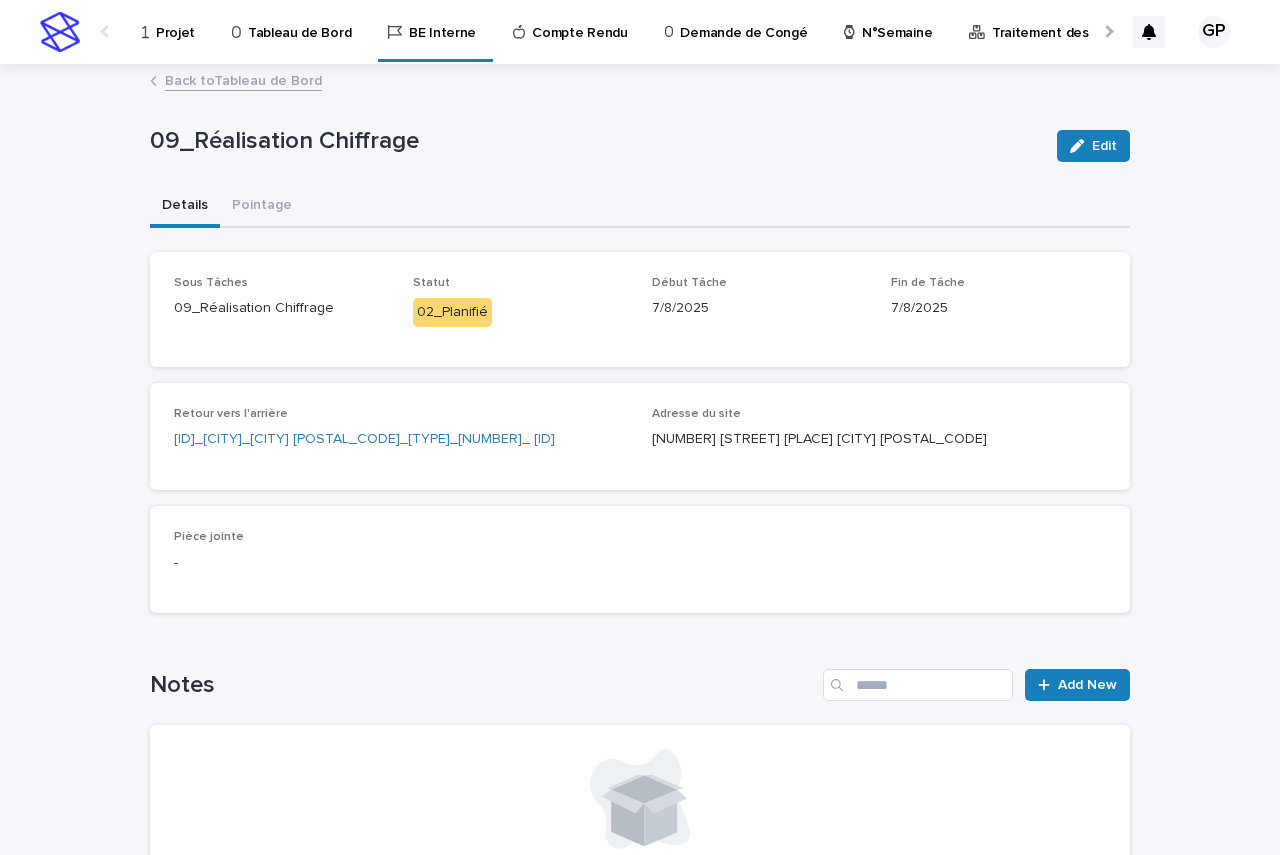 click on "Back to  Tableau de Bord" at bounding box center (243, 79) 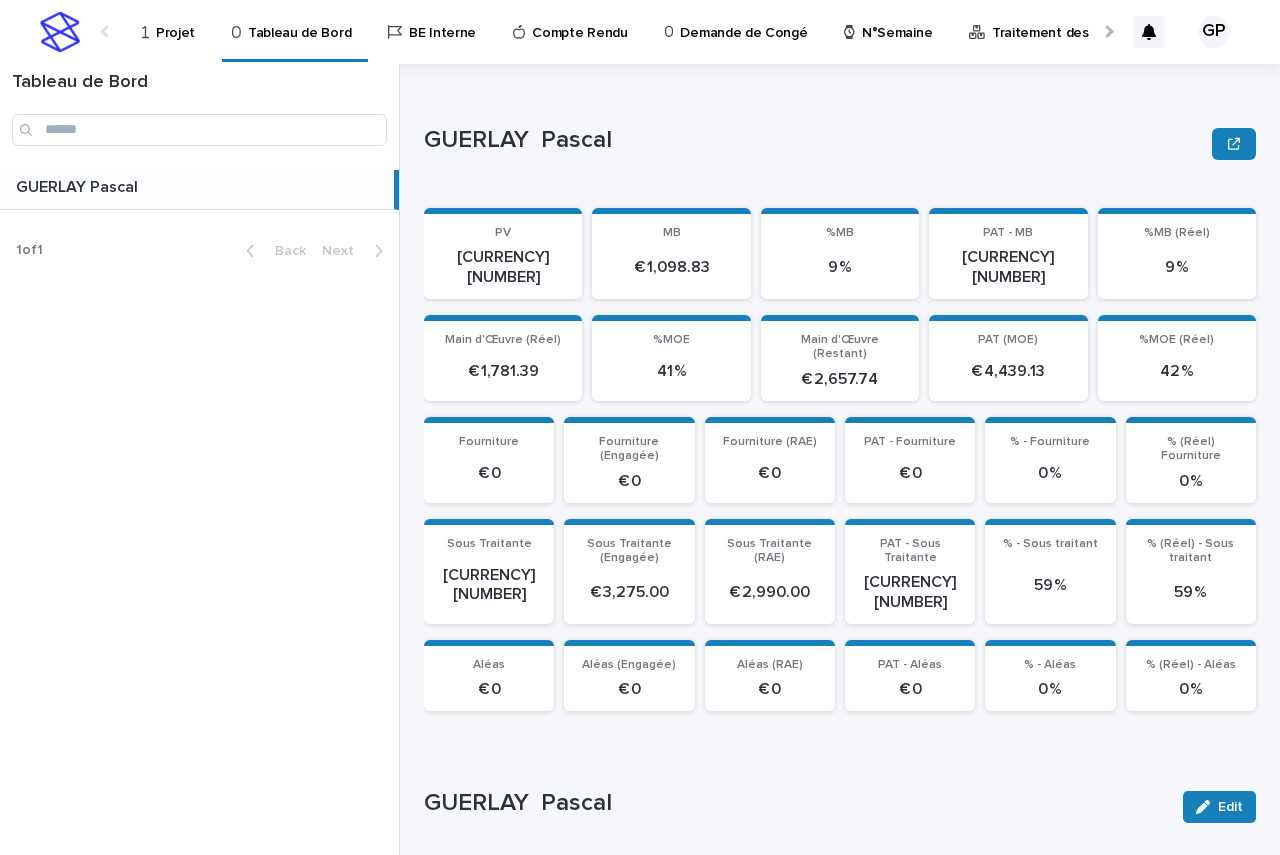 scroll, scrollTop: 300, scrollLeft: 0, axis: vertical 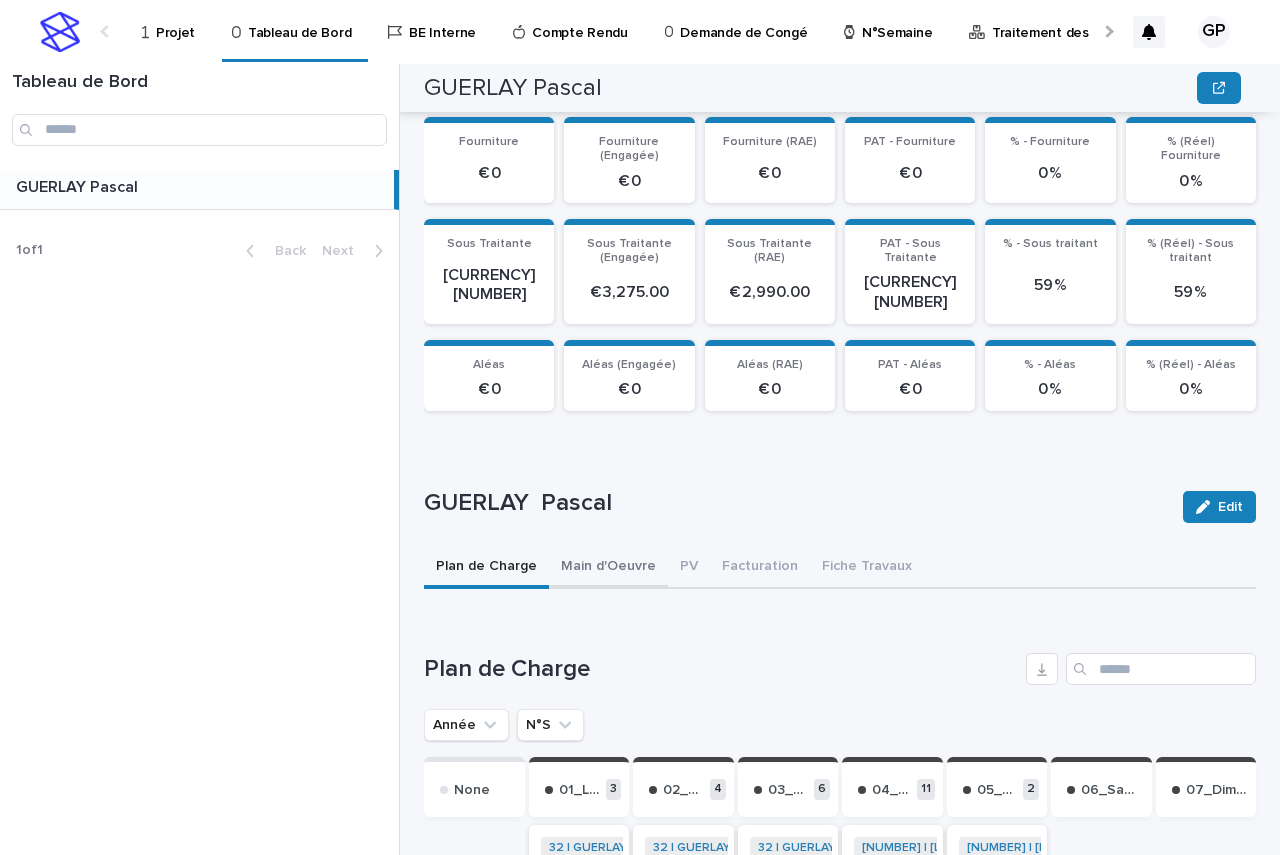 click on "Main d'Oeuvre" at bounding box center (608, 568) 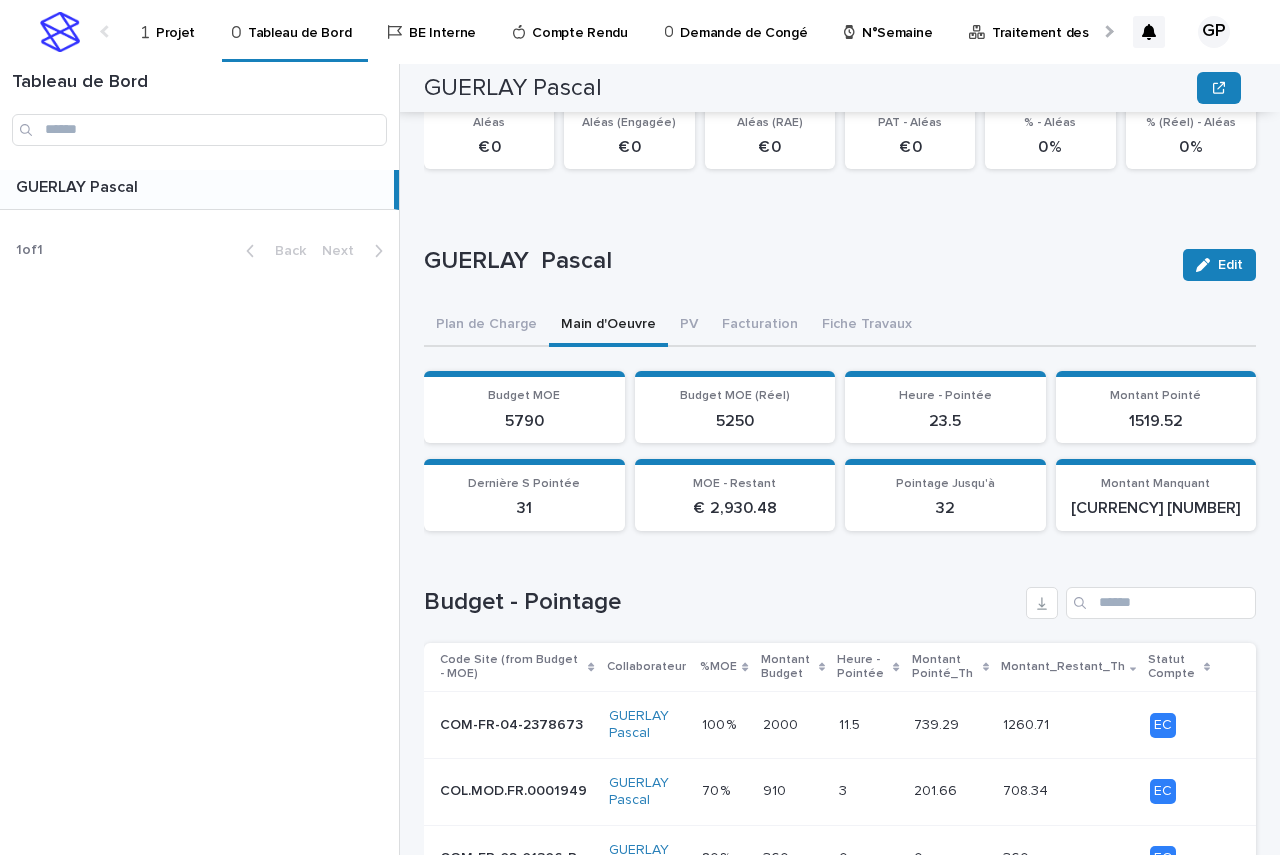 scroll, scrollTop: 442, scrollLeft: 0, axis: vertical 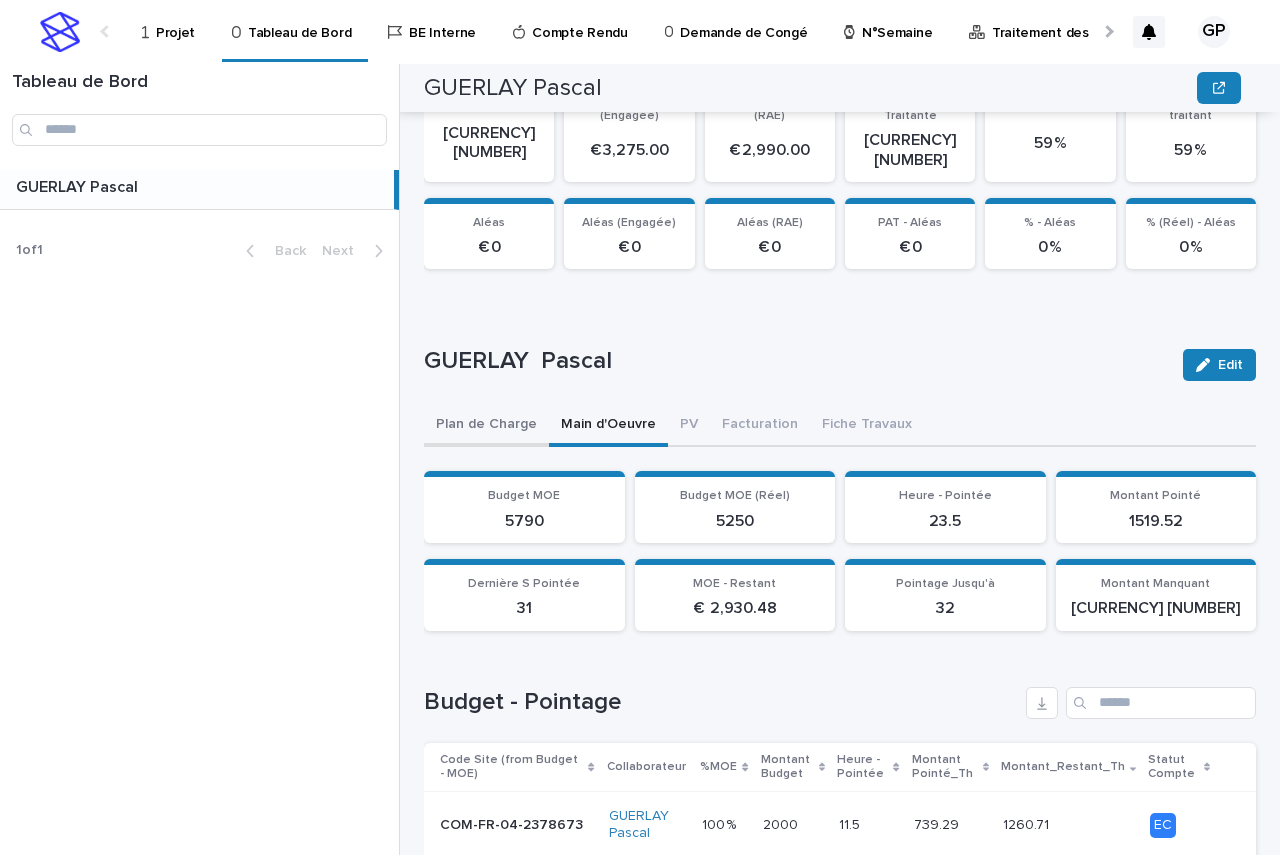 click on "Plan de Charge Main d'Oeuvre PV Facturation Fiche Travaux Can't display tree at index  [NUMBER] Loading... Saving… Loading... Saving… Loading... Saving… Budget MOE [NUMBER] Budget MOE (Réel) [NUMBER] Heure - Pointée [NUMBER] Montant Pointé [NUMBER] Loading... Saving… Dernière S Pointée [NUMBER] MOE - Restant [CURRENCY] [NUMBER] Pointage Jusqu'à [NUMBER] Montant Manquant [CURRENCY] [NUMBER] Loading... Saving… Budget - Pointage Code Site (from Budget - MOE) Collaborateur %MOE Montant Budget Heure - Pointée Montant Pointé_Th Montant_Restant_Th Statut Compte [ID] [ID]  [LAST]  [FIRST]   [NUMBER] % [NUMBER] %  [NUMBER] [NUMBER]  [NUMBER].[NUMBER] [NUMBER].[NUMBER]  [NUMBER].[NUMBER] [NUMBER].[NUMBER]  EC [ID] [ID]  [LAST]  [FIRST]   [NUMBER] % [NUMBER] %  [NUMBER] [NUMBER]  [NUMBER] [NUMBER]  [NUMBER].[NUMBER] [NUMBER].[NUMBER]  [NUMBER].[NUMBER] [NUMBER].[NUMBER]  EC [ID] [ID]  [LAST]  [FIRST]   [NUMBER] % [NUMBER] %  [NUMBER] [NUMBER]  [NUMBER] [NUMBER]  [NUMBER] [NUMBER]  [NUMBER] [NUMBER]  EC [ID]  [ID]  [LAST]  [FIRST]   [NUMBER] % [NUMBER] %  [NUMBER] [NUMBER]  [NUMBER] [NUMBER]  [NUMBER].[NUMBER] [NUMBER].[NUMBER]" at bounding box center (840, 833) 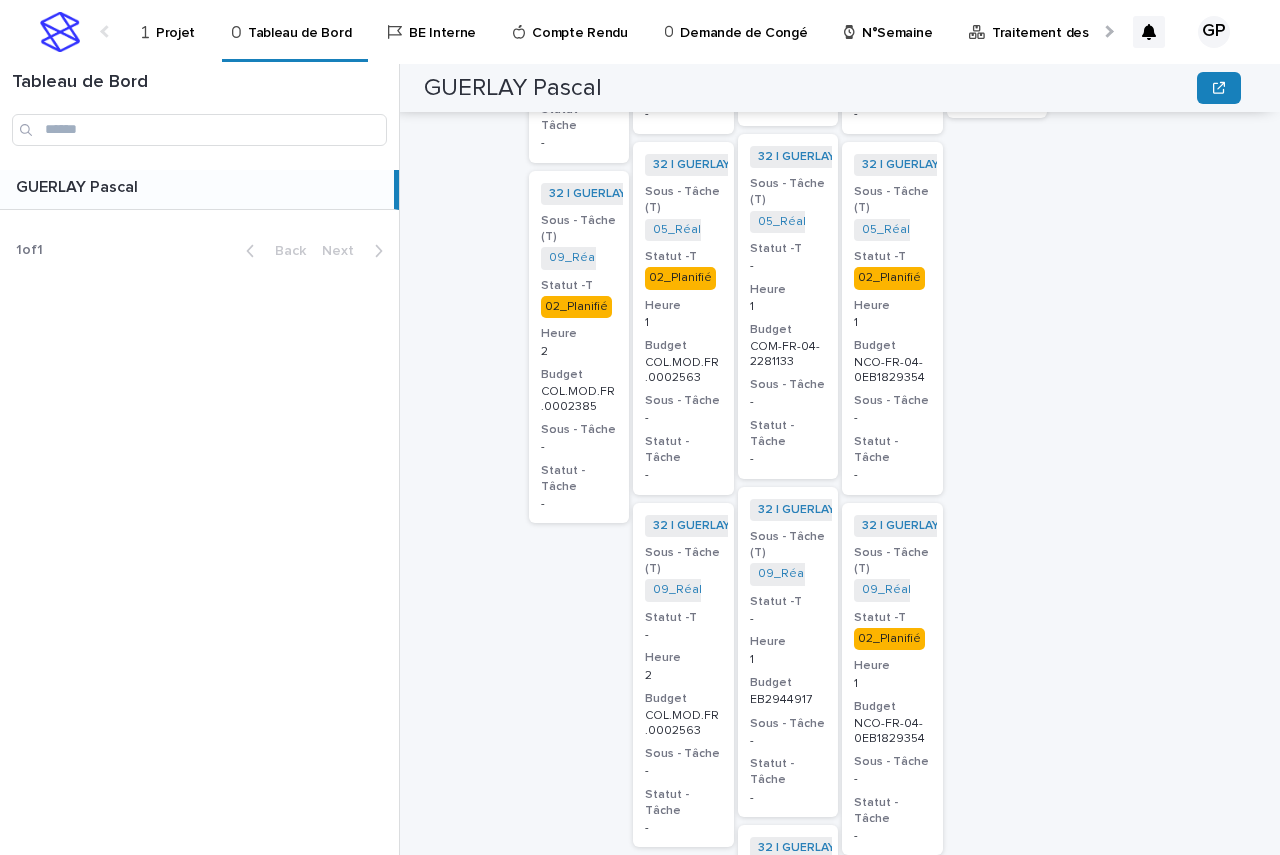 scroll, scrollTop: 1291, scrollLeft: 0, axis: vertical 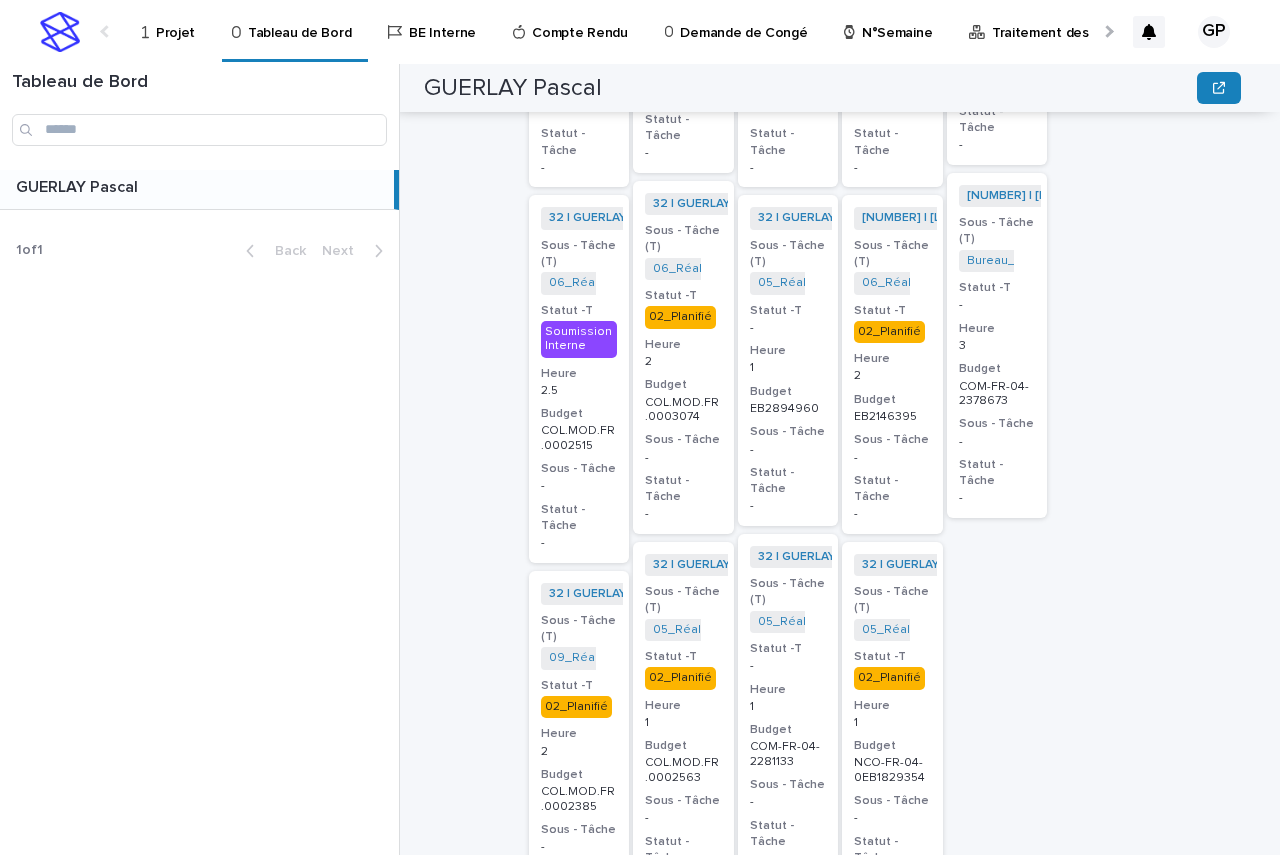 click on "02_Planifié" at bounding box center (576, 707) 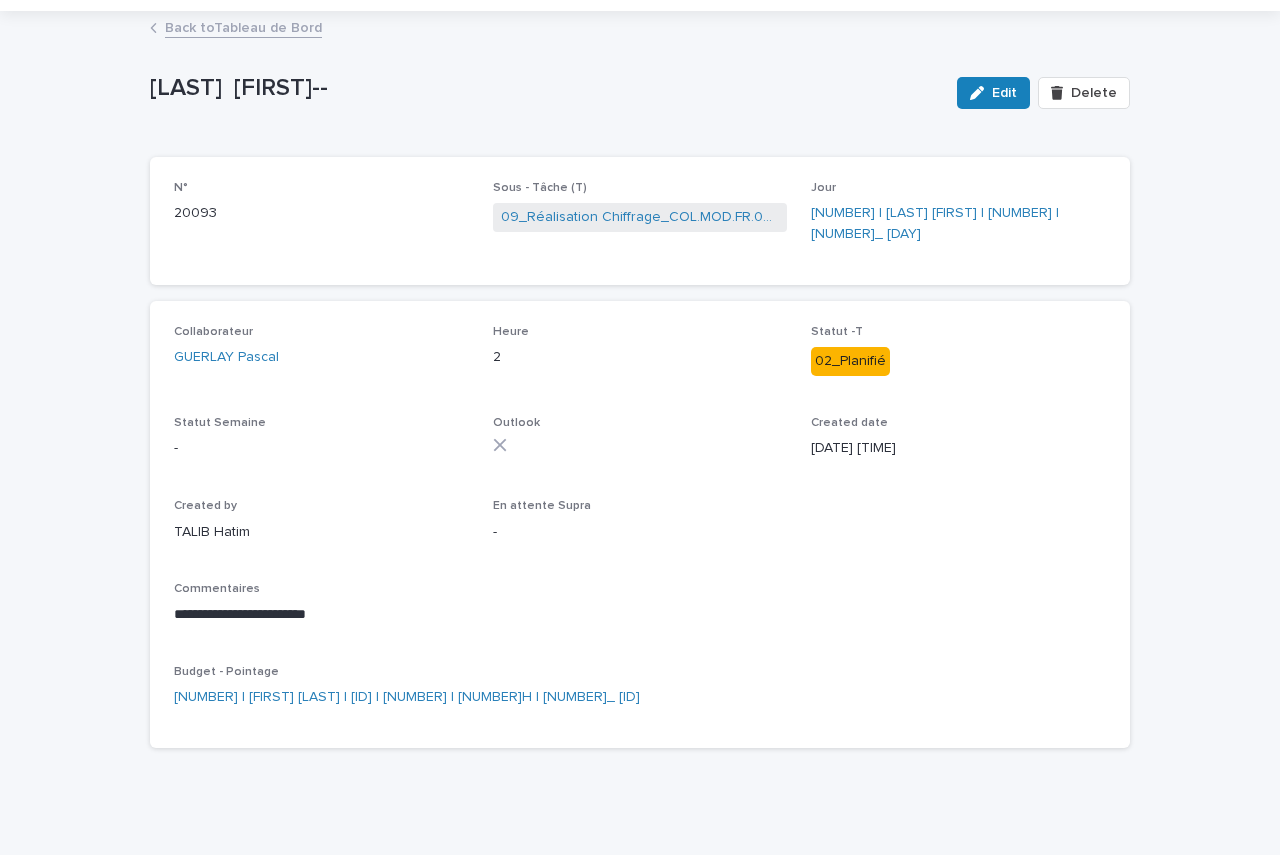 scroll, scrollTop: 0, scrollLeft: 0, axis: both 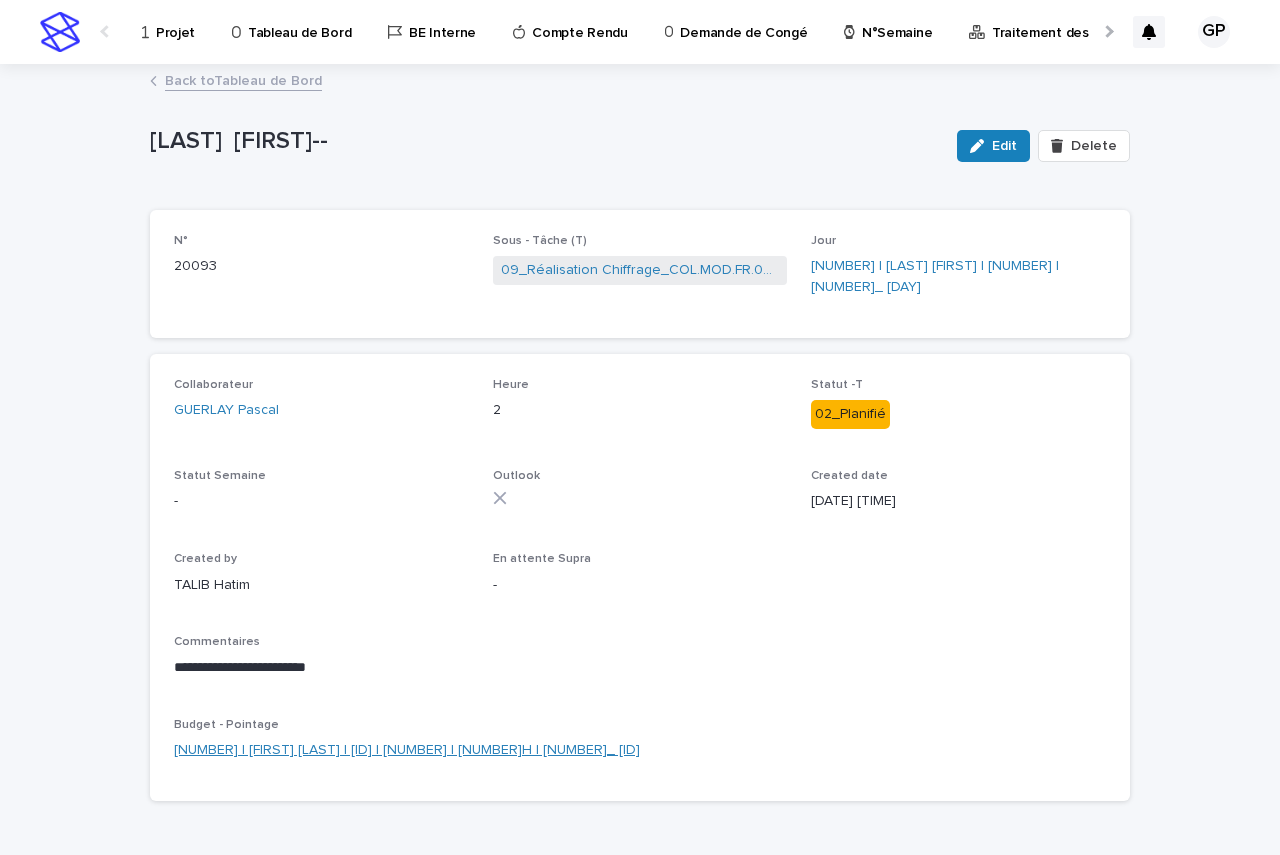 click on "[NUMBER] | [FIRST] [LAST] | [ID] | [NUMBER] | [NUMBER]H  | [NUMBER]_ [ID]" at bounding box center [407, 750] 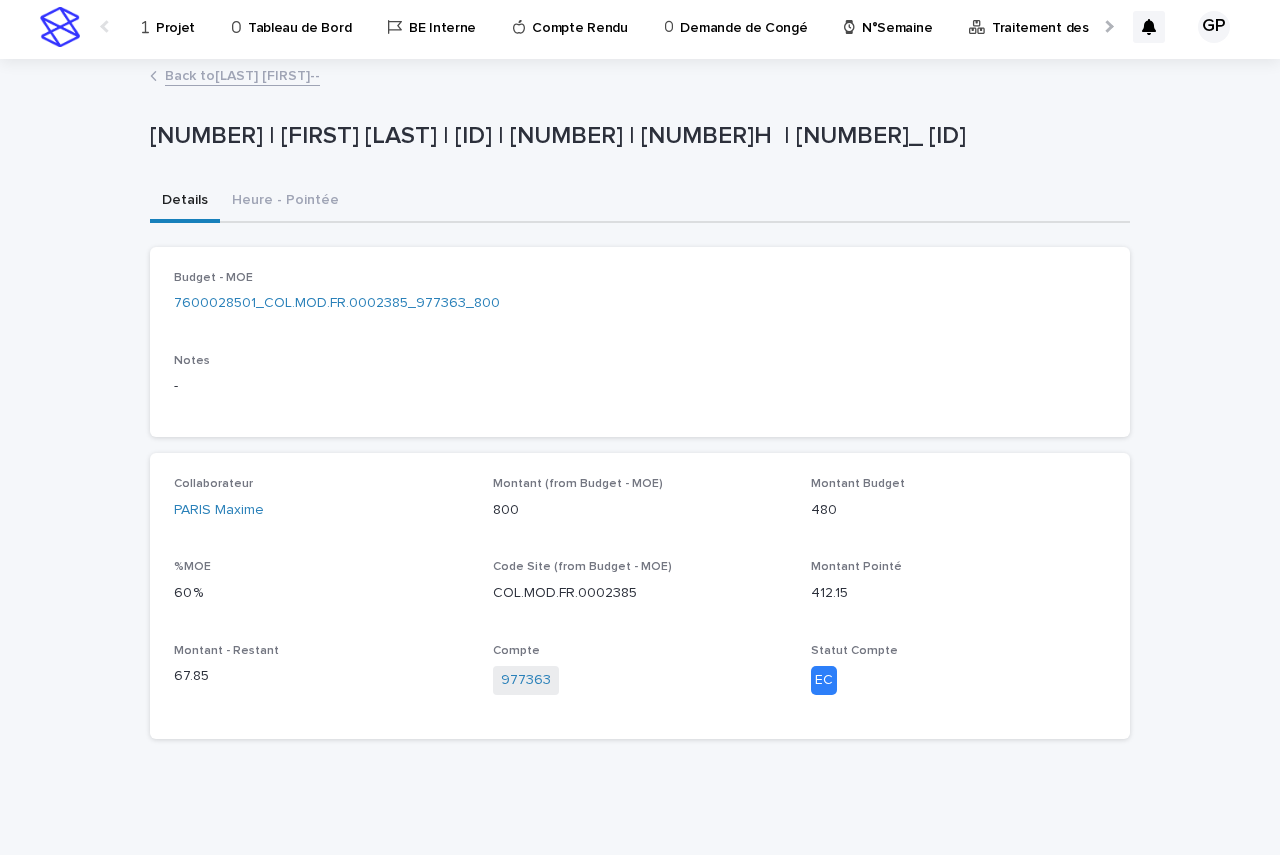 scroll, scrollTop: 0, scrollLeft: 0, axis: both 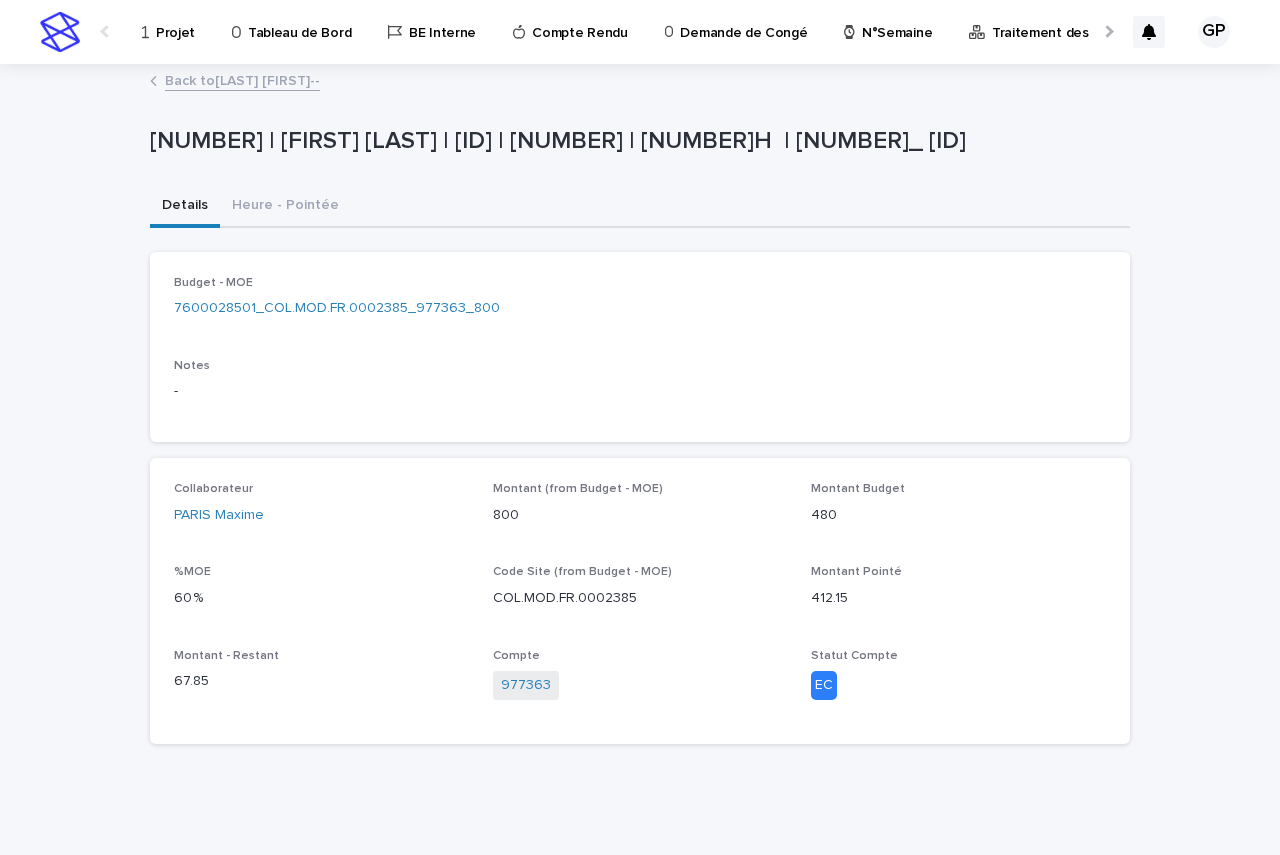 click on "Back to  [LAST]  [FIRST]--" at bounding box center [242, 79] 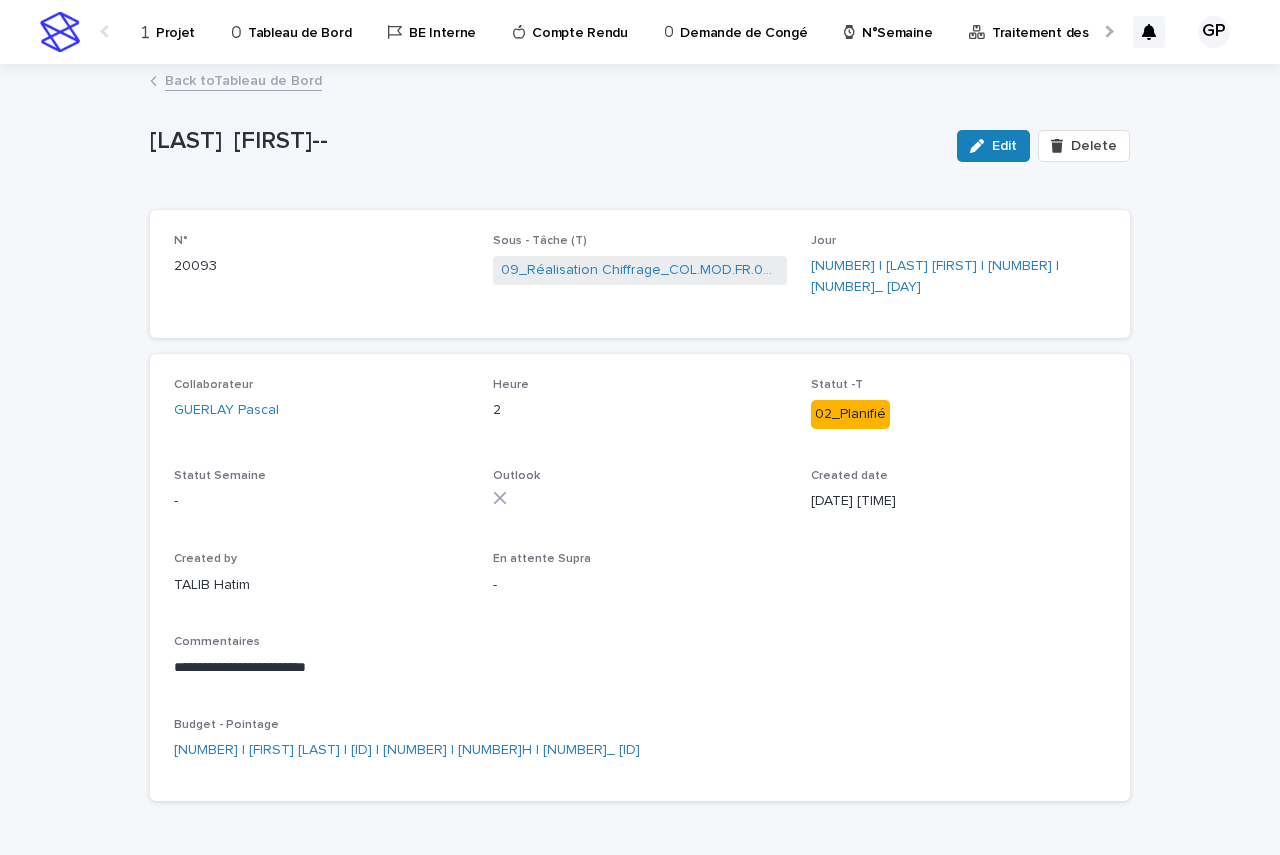 click on "Tableau de Bord" at bounding box center (299, 21) 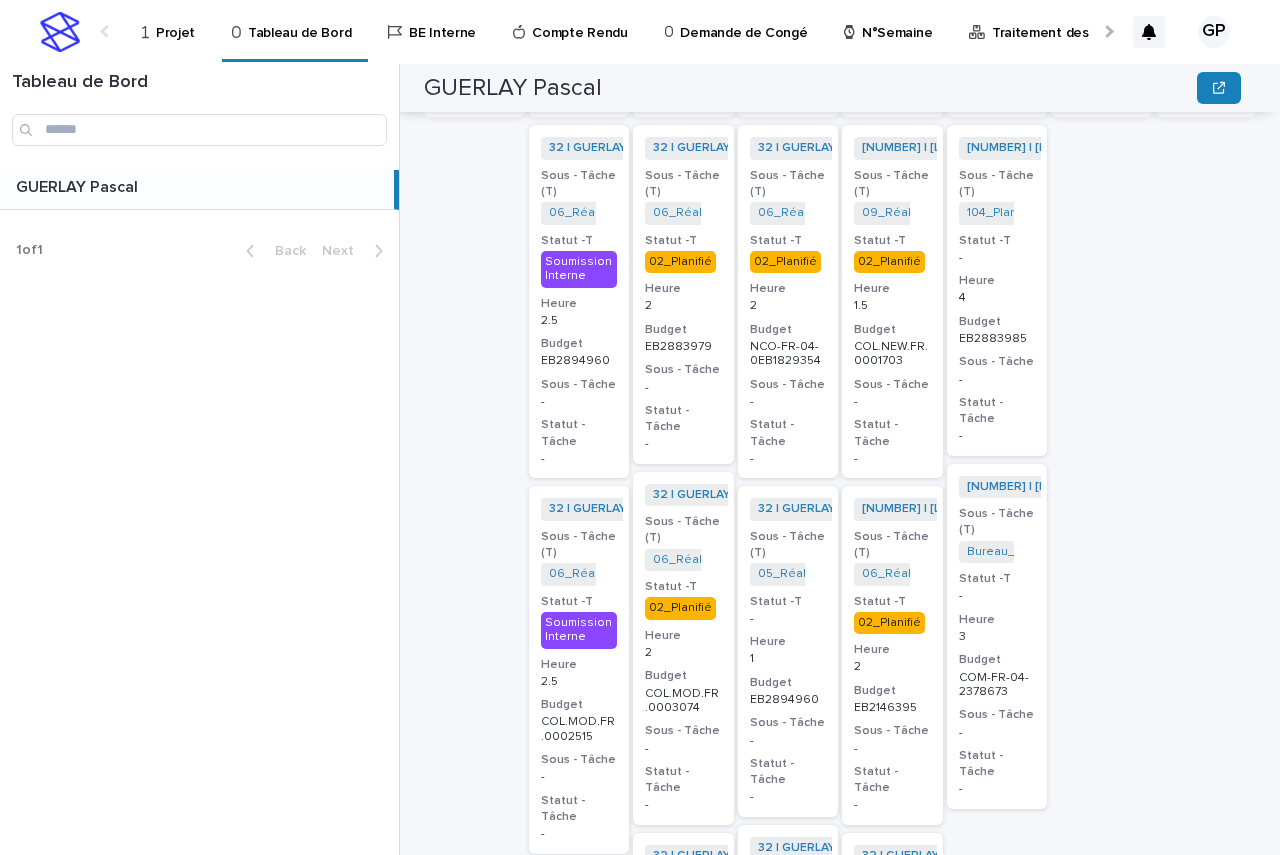 scroll, scrollTop: 500, scrollLeft: 0, axis: vertical 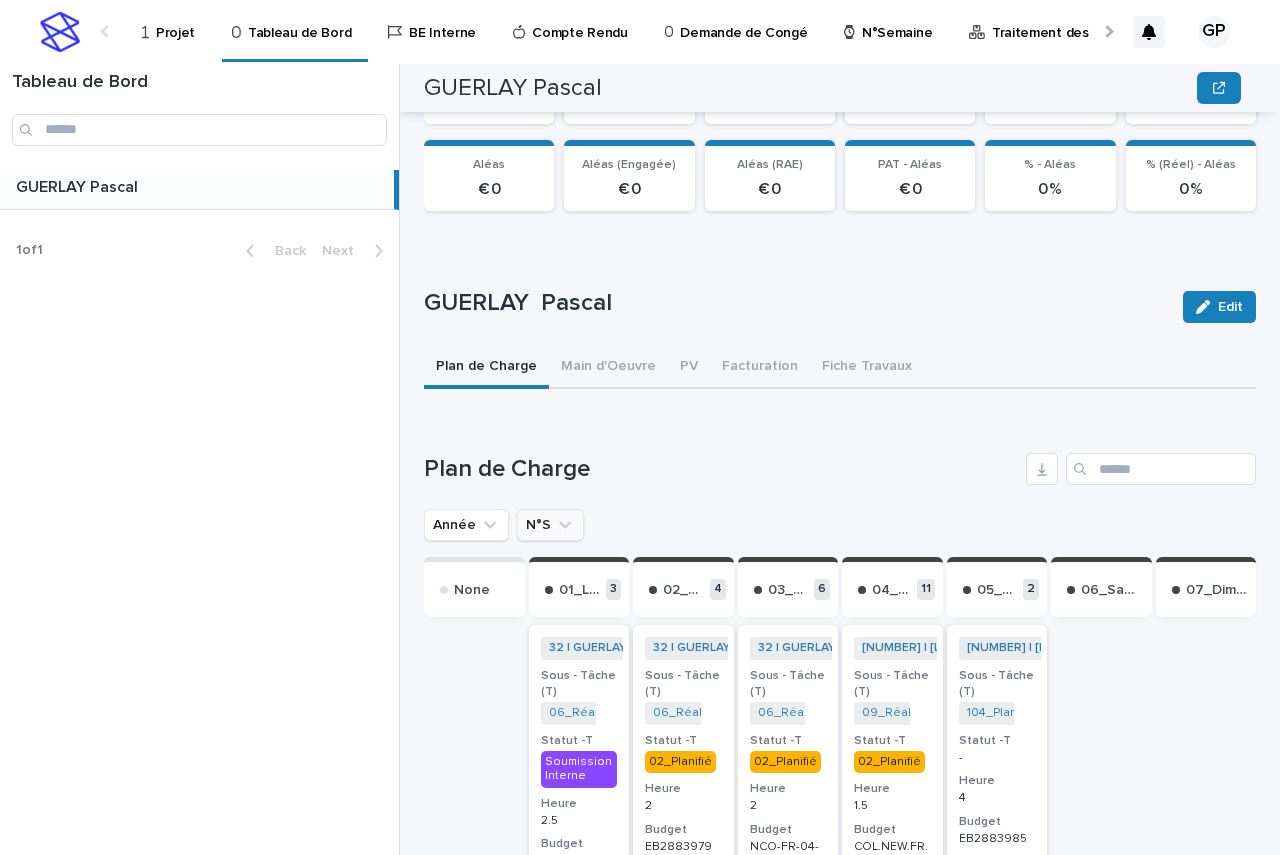 click on "N°S" at bounding box center (550, 525) 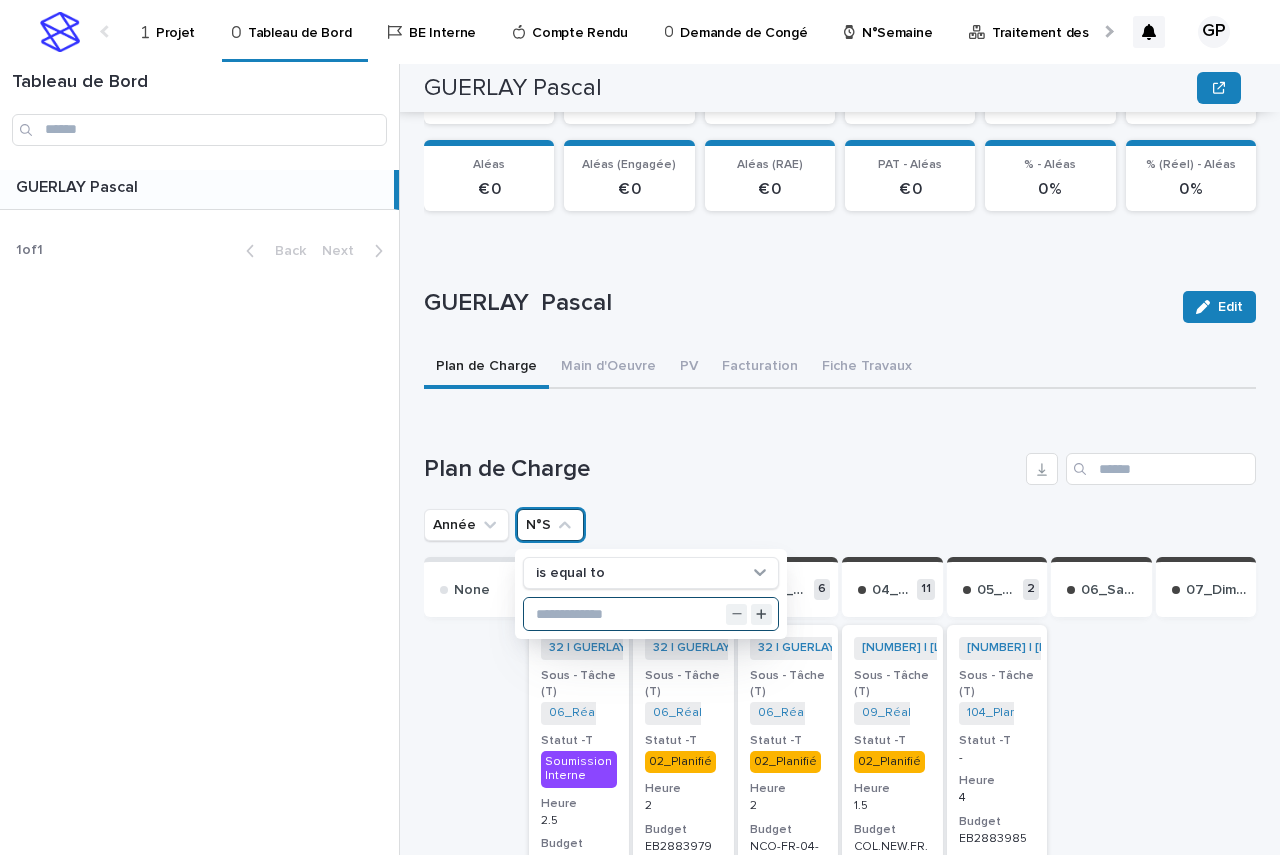 click at bounding box center (651, 614) 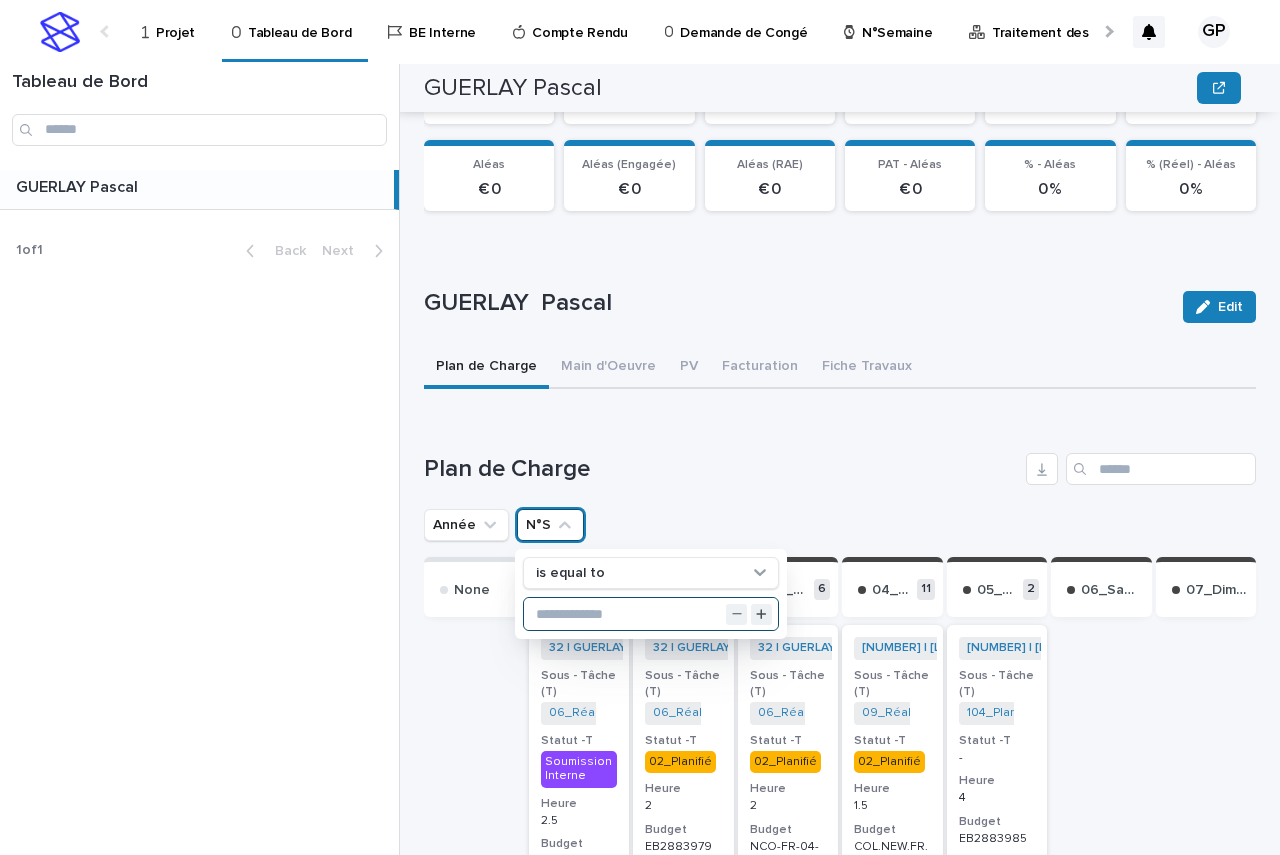 type on "*" 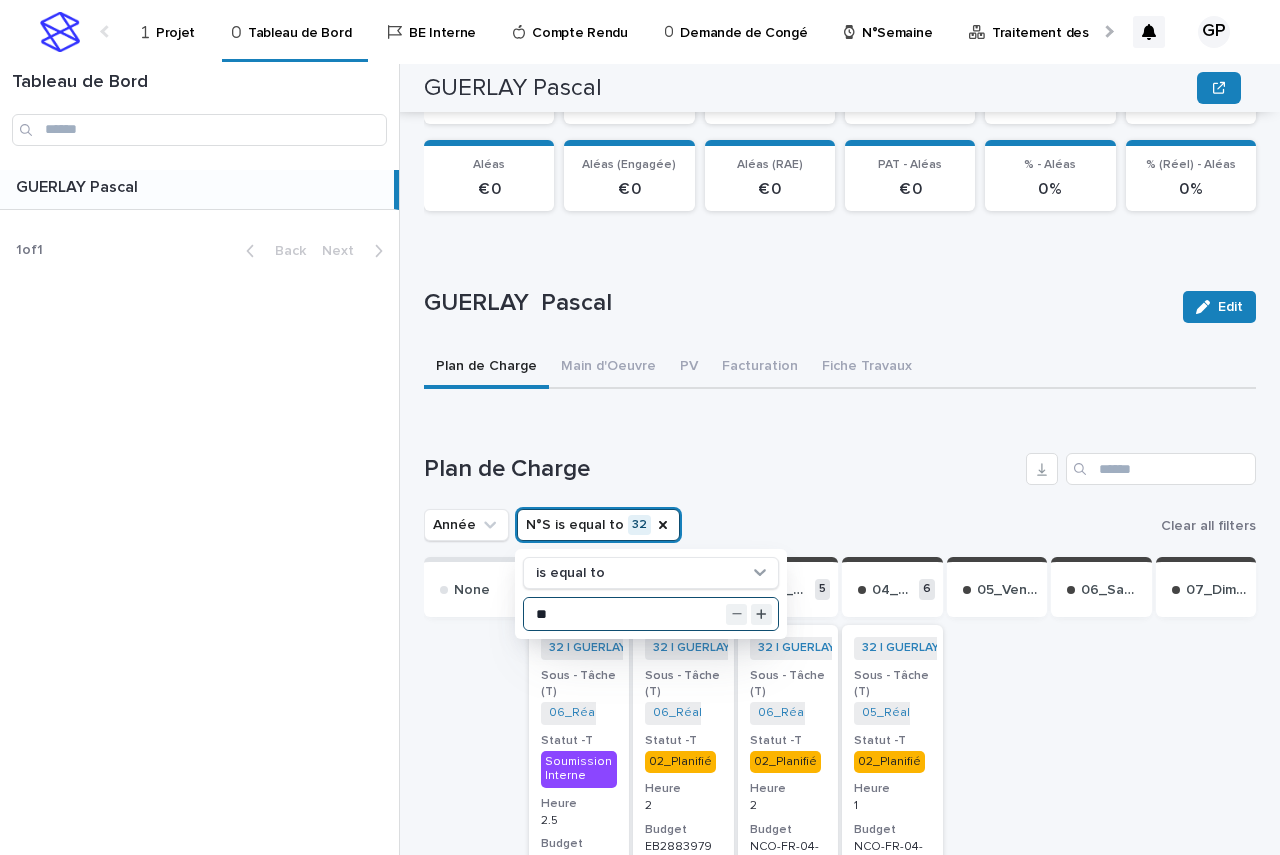 click on "**" at bounding box center [651, 614] 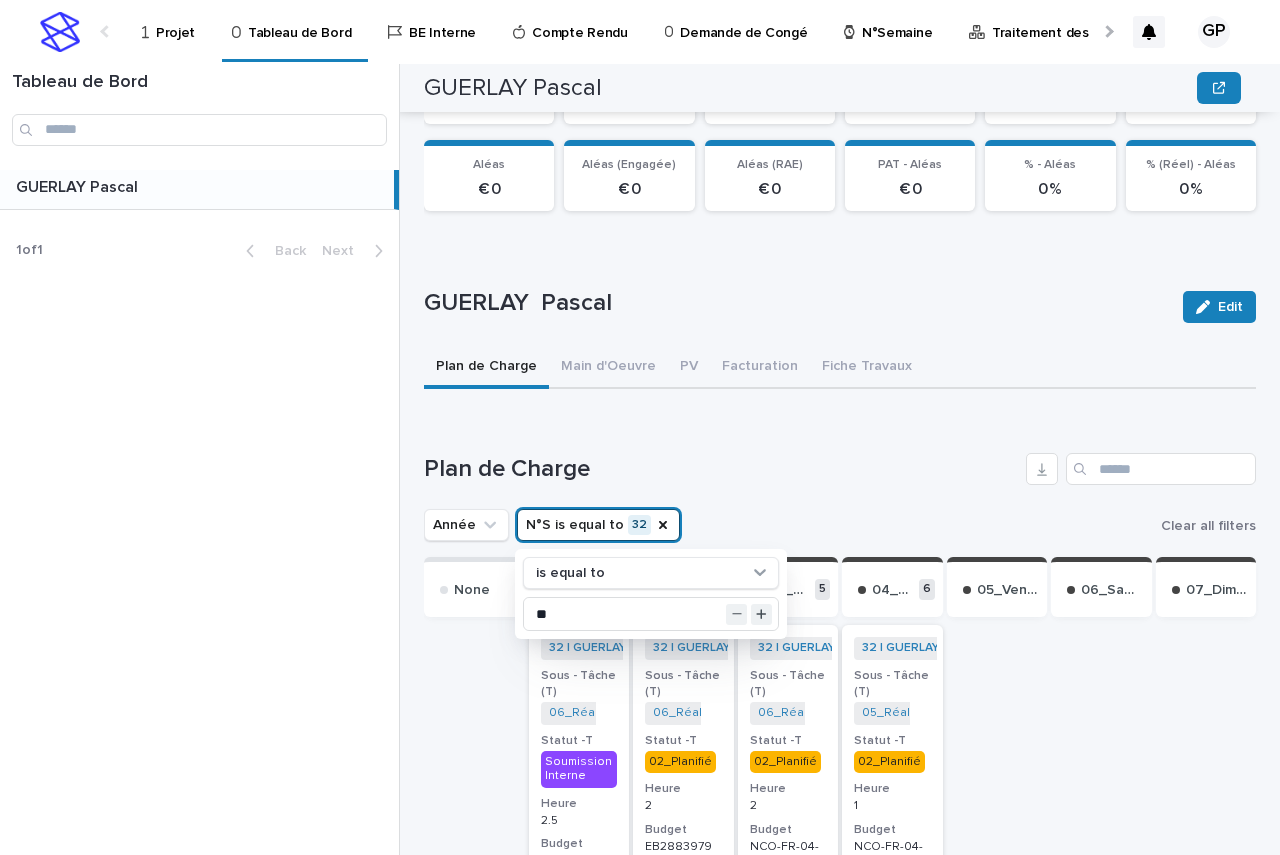 click on "None [NUMBER]_ [DAY] [NUMBER] [NUMBER] [NUMBER] | [LAST]  [FIRST] | [NUMBER]   + [NUMBER] Sous - Tâche (T) [NUMBER]_Réalisation Trame [ID]   + [NUMBER] Statut -T Soumission Interne Heure [NUMBER].[NUMBER] Budget [ID] Sous - Tâche - Statut - Tâche - [NUMBER] | [LAST]  [FIRST] | [NUMBER]   + [NUMBER] Sous - Tâche (T) [NUMBER]_Réalisation Trame [ID]   + [NUMBER] Statut -T Soumission Interne Heure [NUMBER].[NUMBER] Budget [ID] Sous - Tâche - Statut - Tâche - [NUMBER] | [LAST]  [FIRST] | [NUMBER]   + [NUMBER] Sous - Tâche (T) [NUMBER]_Réalisation Chiffrage_ [ID]   + [NUMBER] Statut -T [NUMBER]_Planifié Heure [NUMBER] Budget [ID] Sous - Tâche - Statut - Tâche - [NUMBER]_ [DAY] [NUMBER] [NUMBER] | [LAST]  [FIRST] | [NUMBER]   + [NUMBER] Sous - Tâche (T) [NUMBER]_Réalisation Trame [ID]   + [NUMBER] Statut -T [NUMBER]_Planifié Heure [NUMBER] Budget [ID] Sous - Tâche - Statut - Tâche - [NUMBER] | [LAST]  [FIRST] | [NUMBER]   + [NUMBER] Sous - Tâche (T) [NUMBER]_Réalisation Trame [ID]   + [NUMBER] Statut -T [NUMBER]_Planifié Heure [NUMBER] Budget [ID] Sous - Tâche - Statut - Tâche -" at bounding box center (840, 1716) 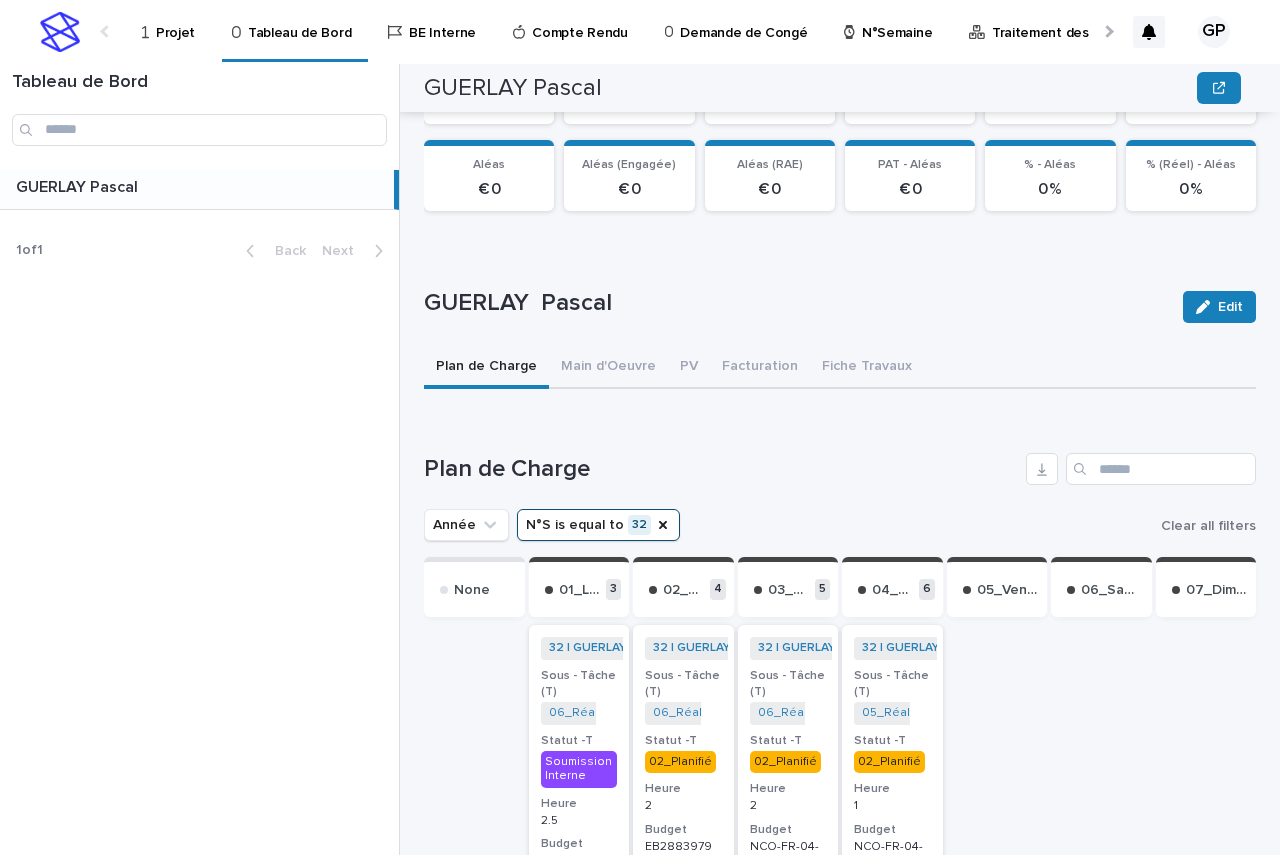 click at bounding box center (1082, 469) 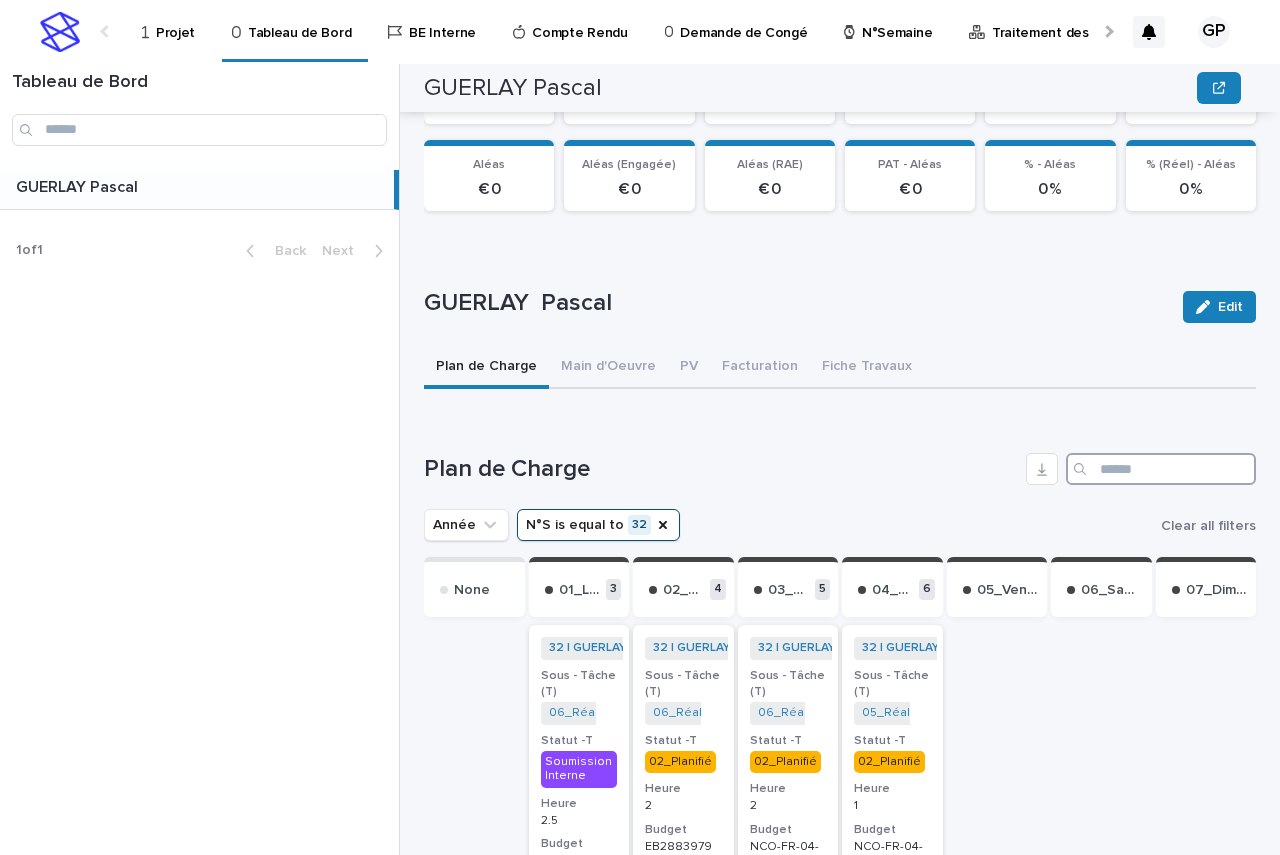 click at bounding box center (1161, 469) 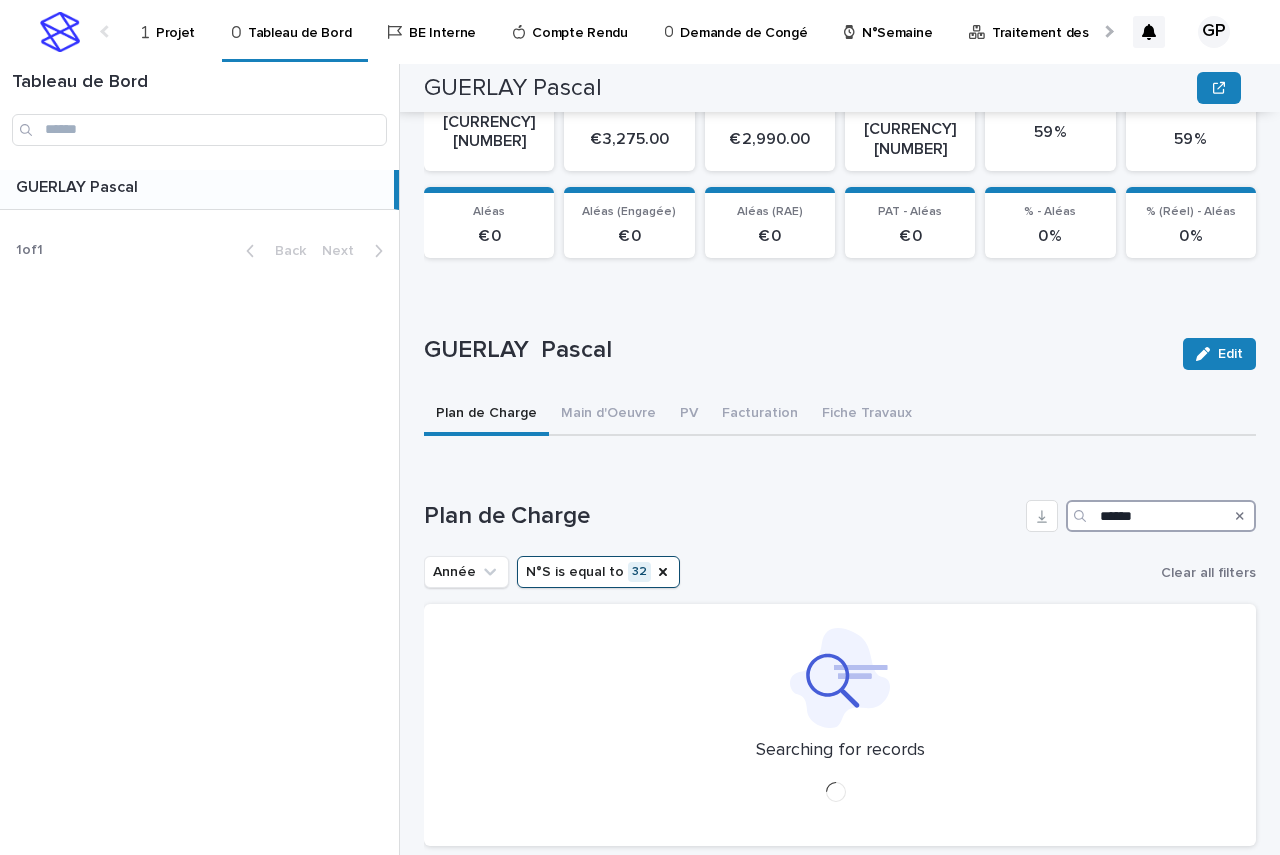 scroll, scrollTop: 495, scrollLeft: 0, axis: vertical 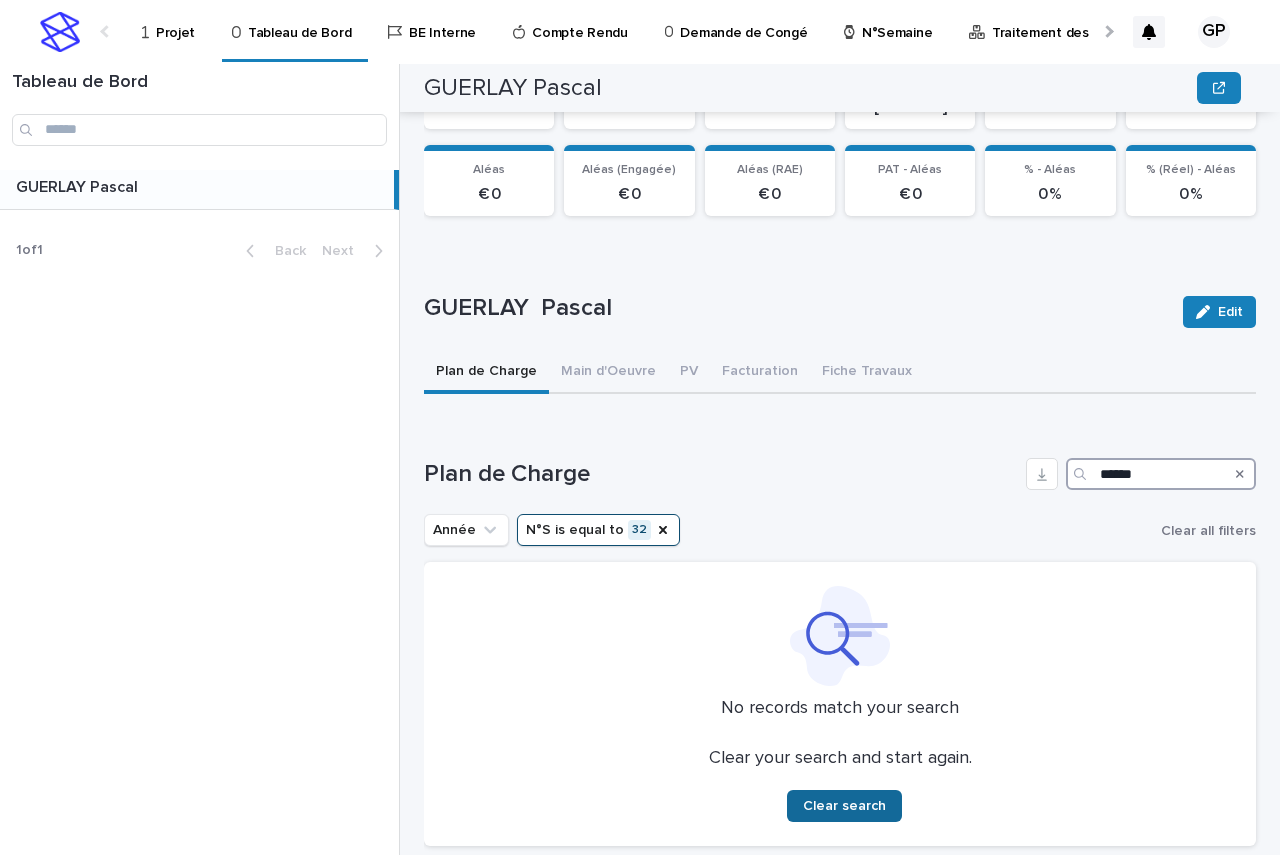 type on "******" 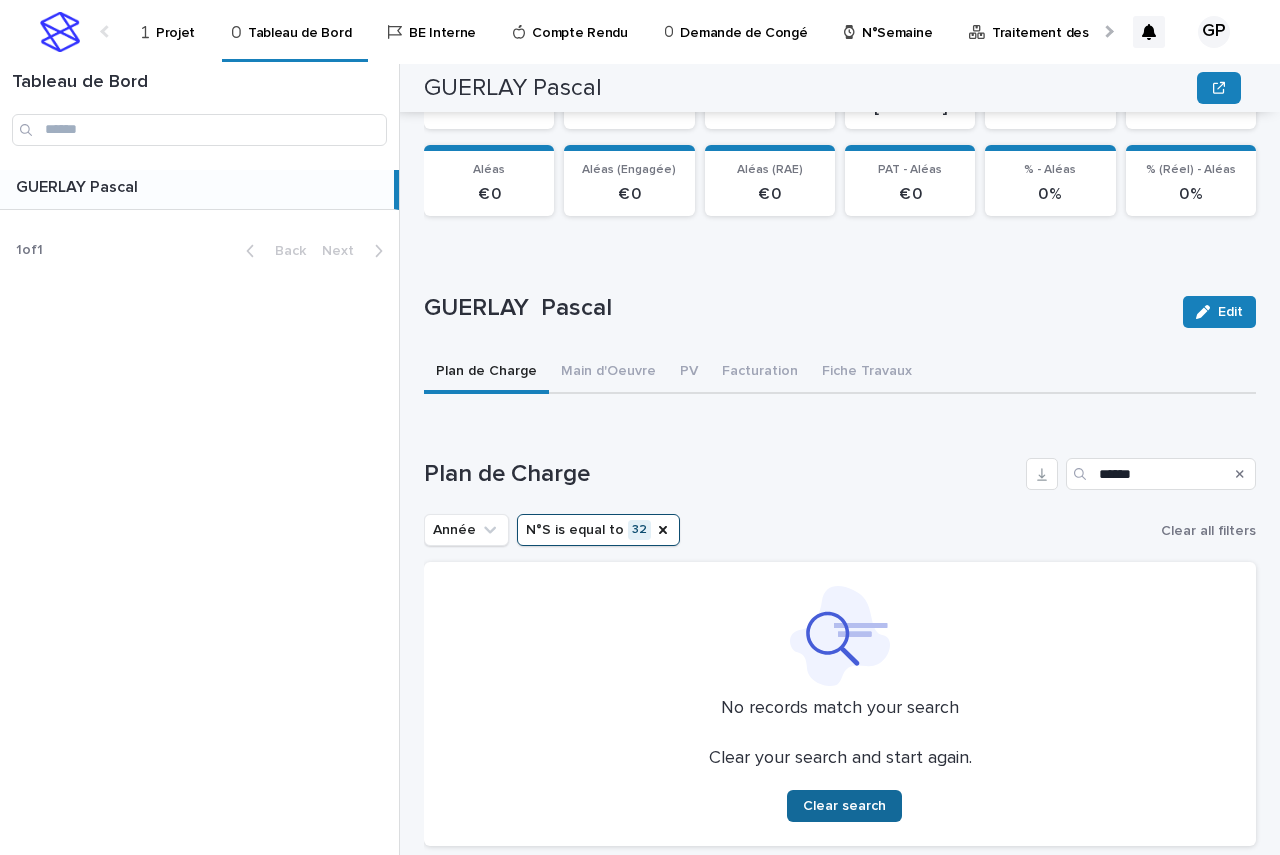 click on "Clear search" at bounding box center (844, 806) 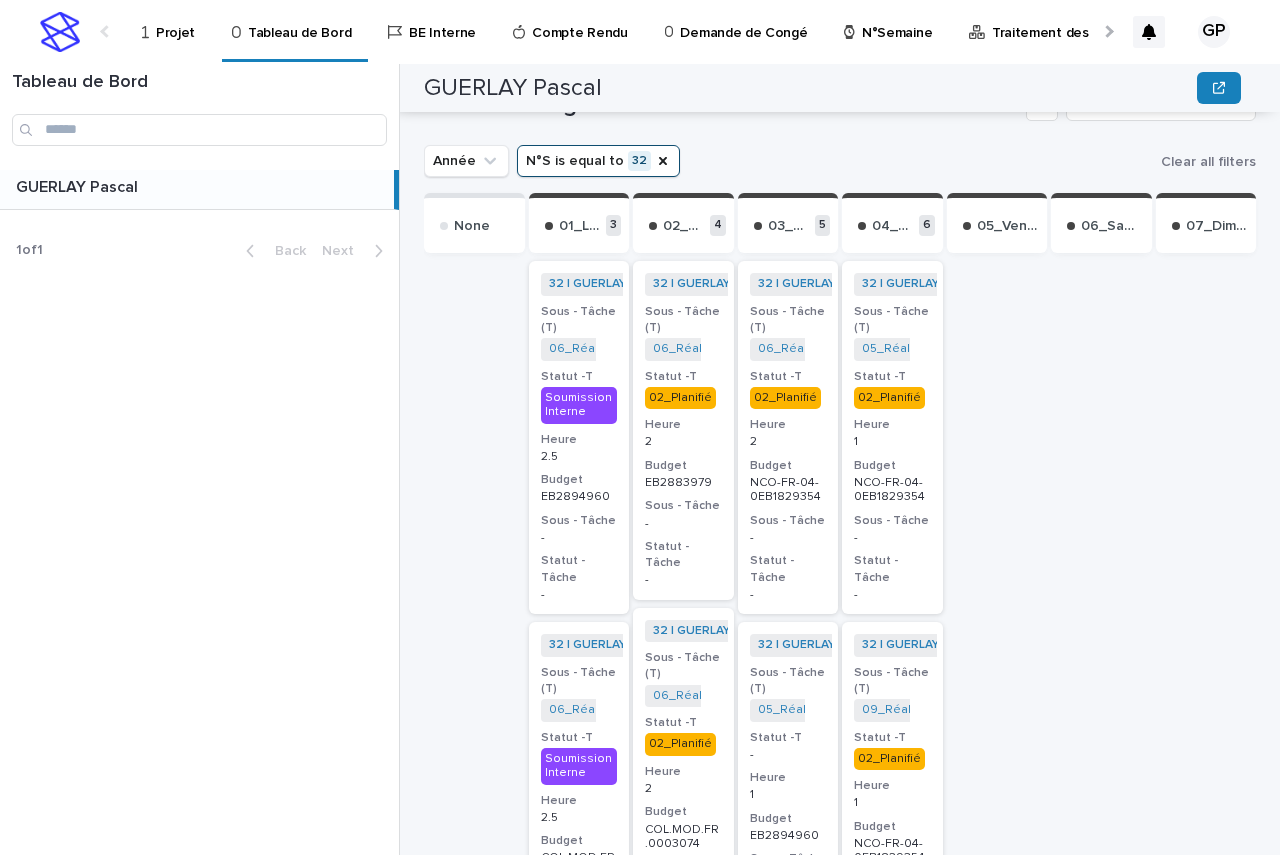 scroll, scrollTop: 564, scrollLeft: 0, axis: vertical 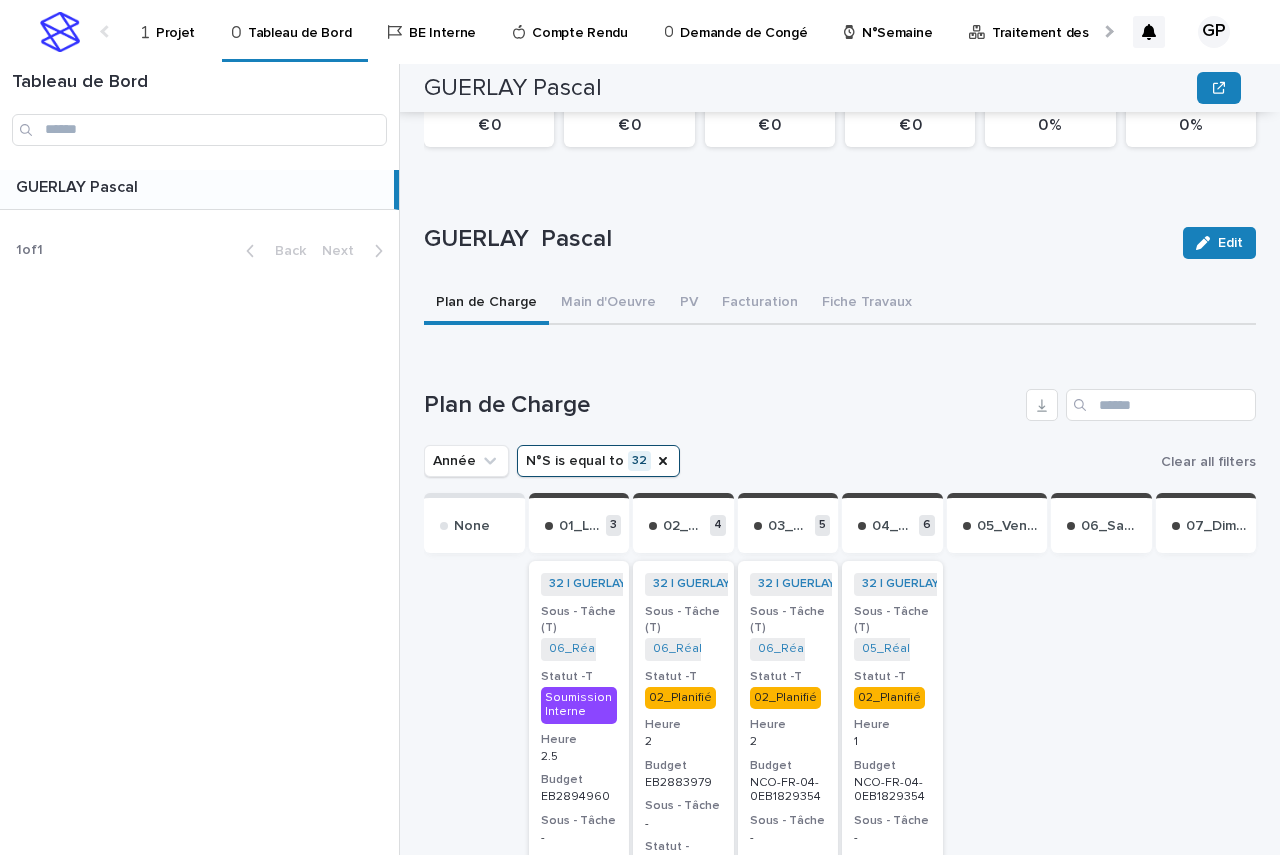 click on "02_Planifié" at bounding box center (889, 698) 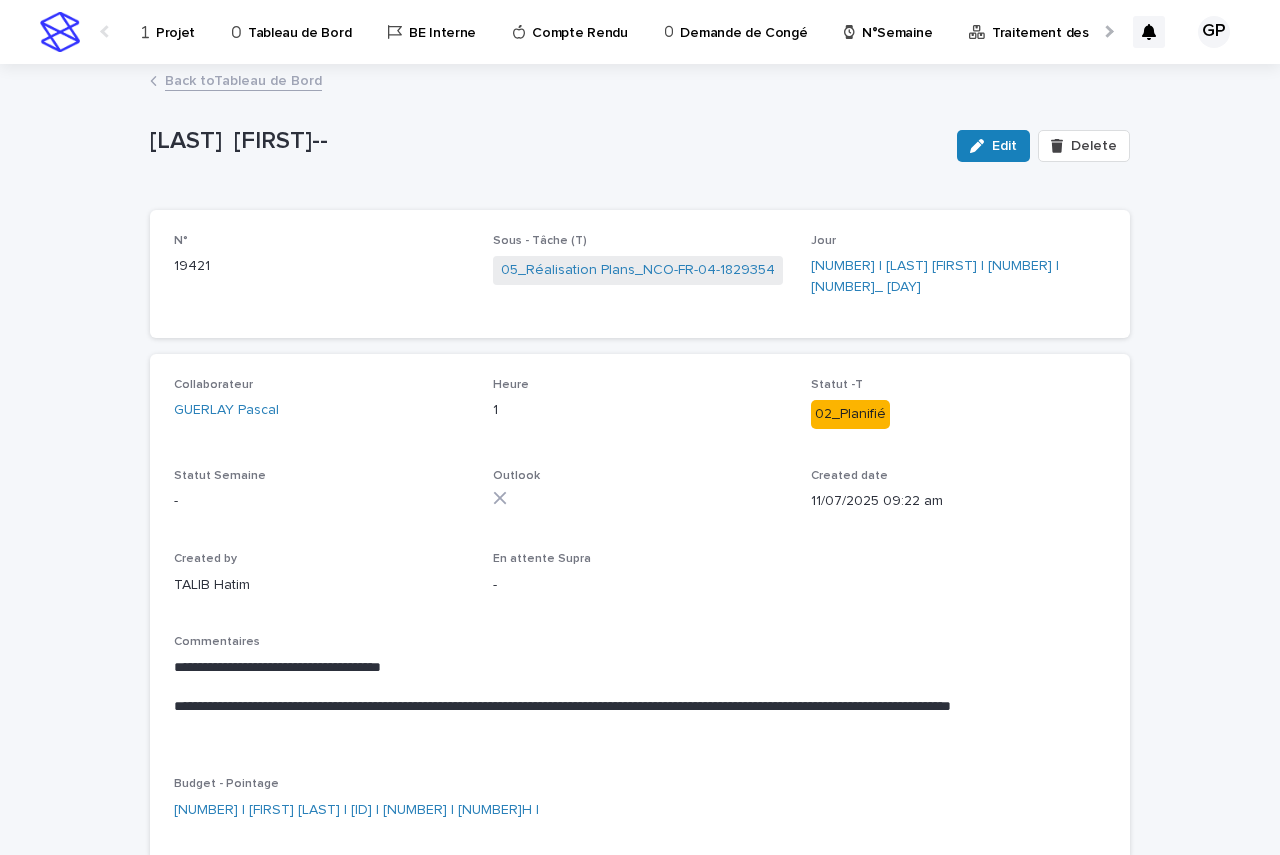 click on "Back to  Tableau de Bord" at bounding box center (243, 79) 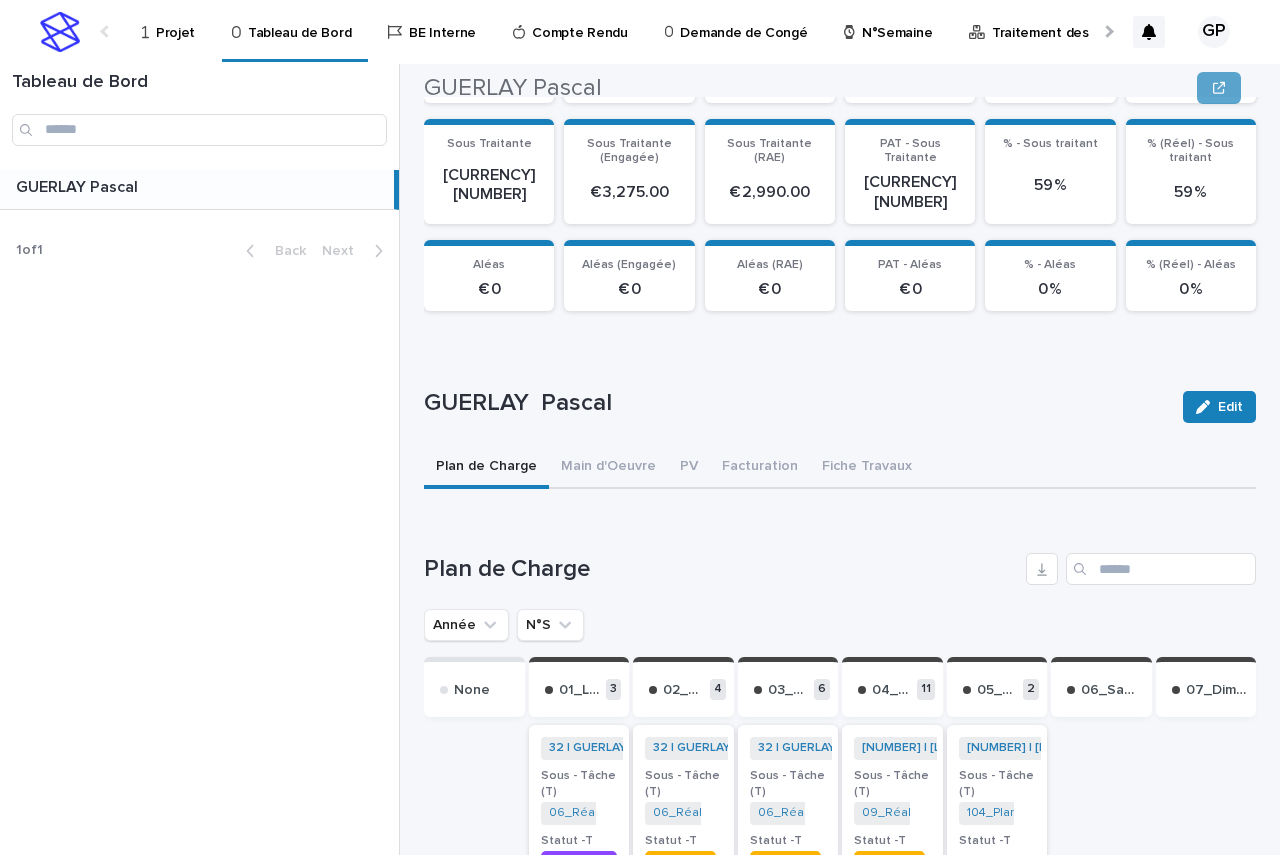 scroll, scrollTop: 500, scrollLeft: 0, axis: vertical 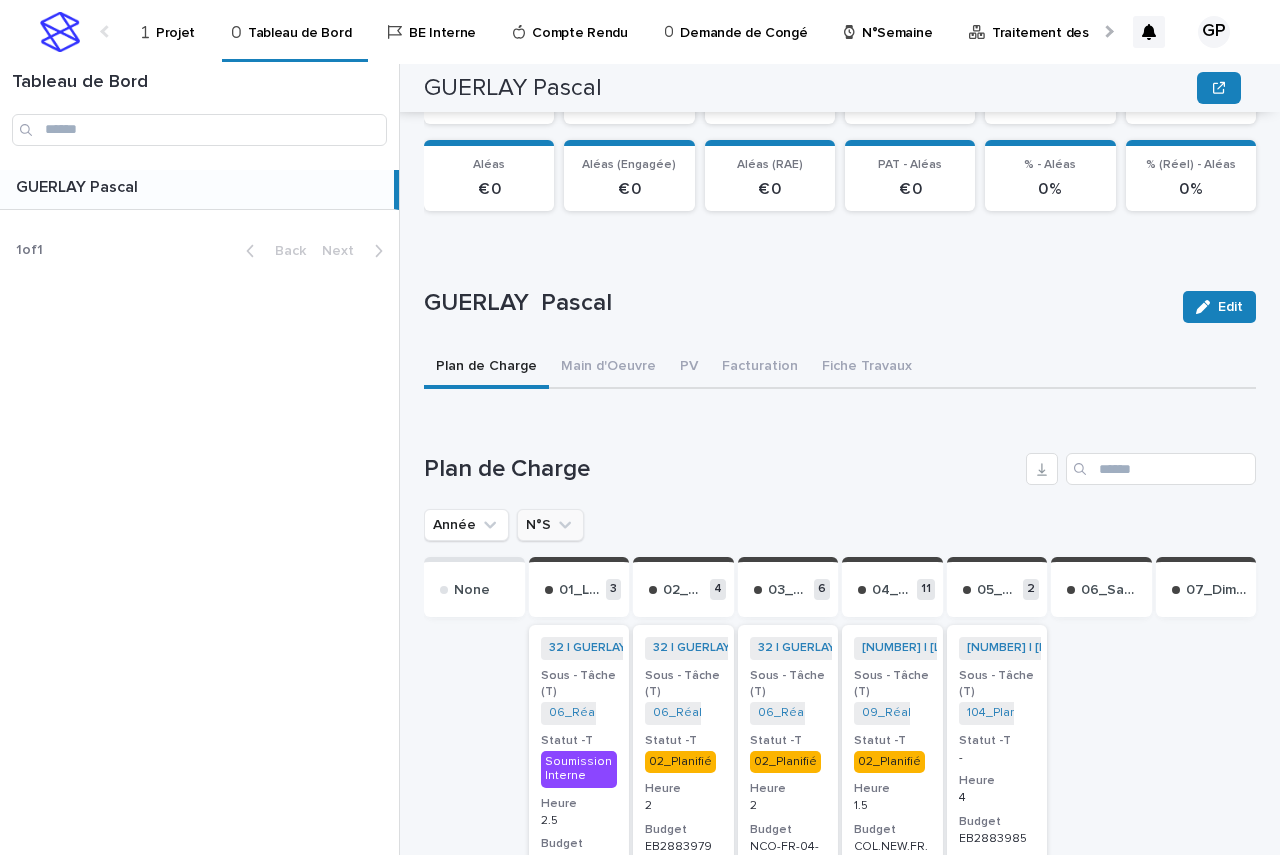click on "N°S" at bounding box center (550, 525) 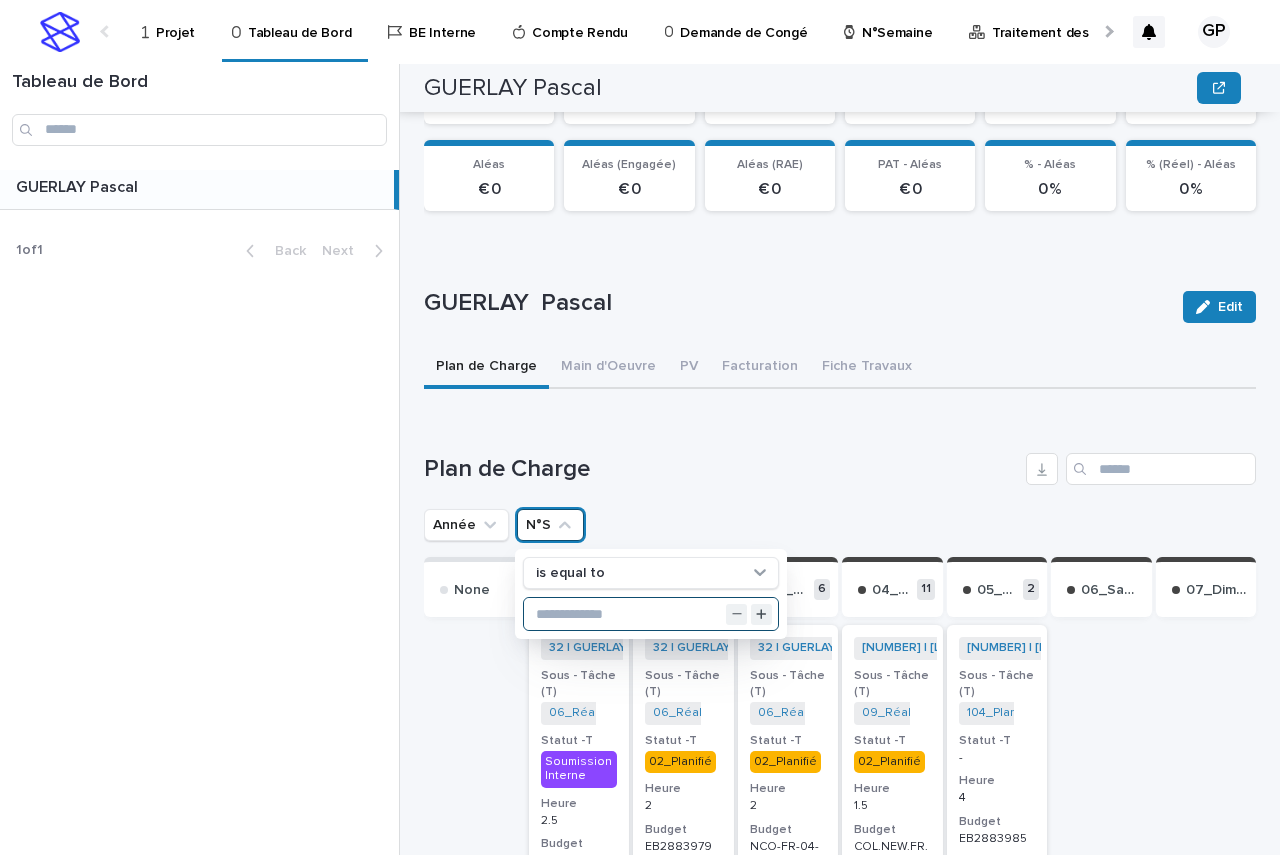 click at bounding box center (651, 614) 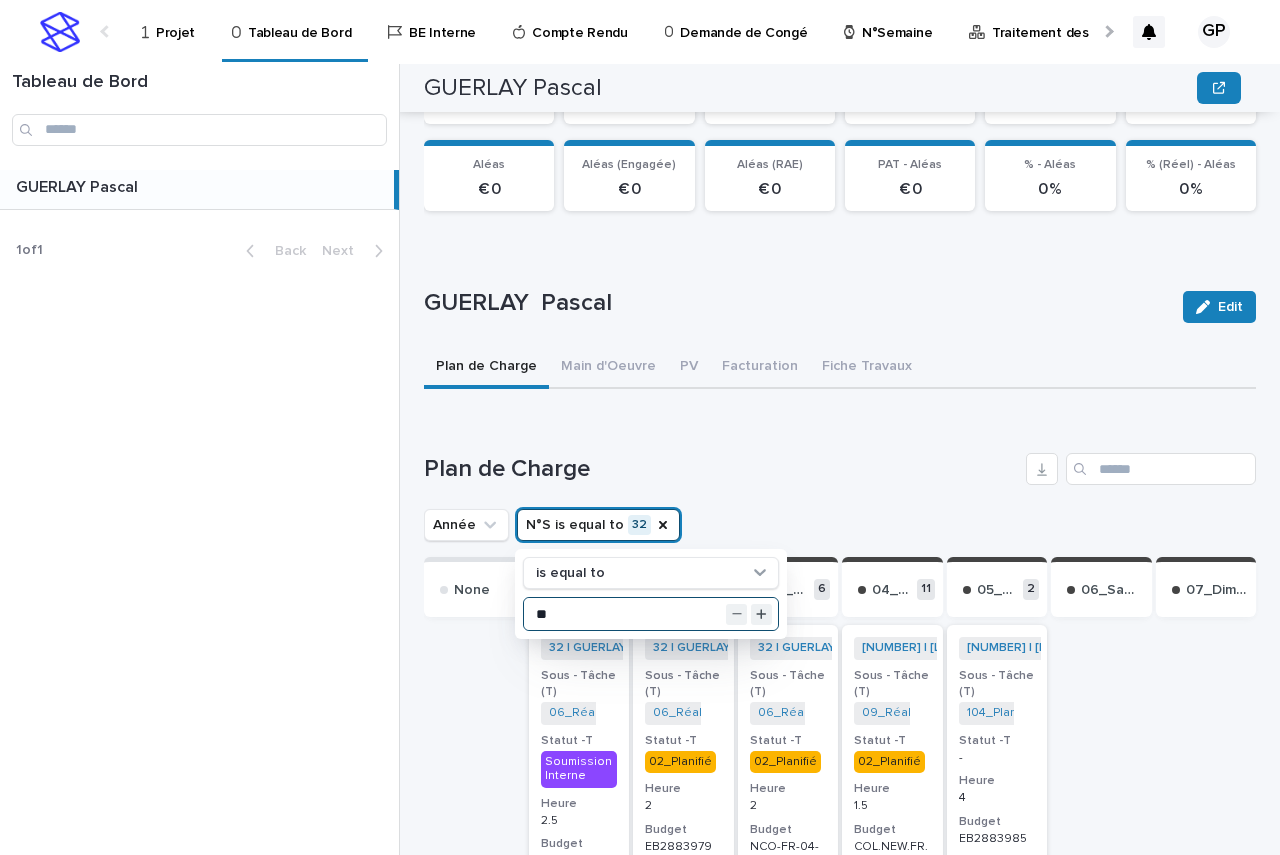 type on "**" 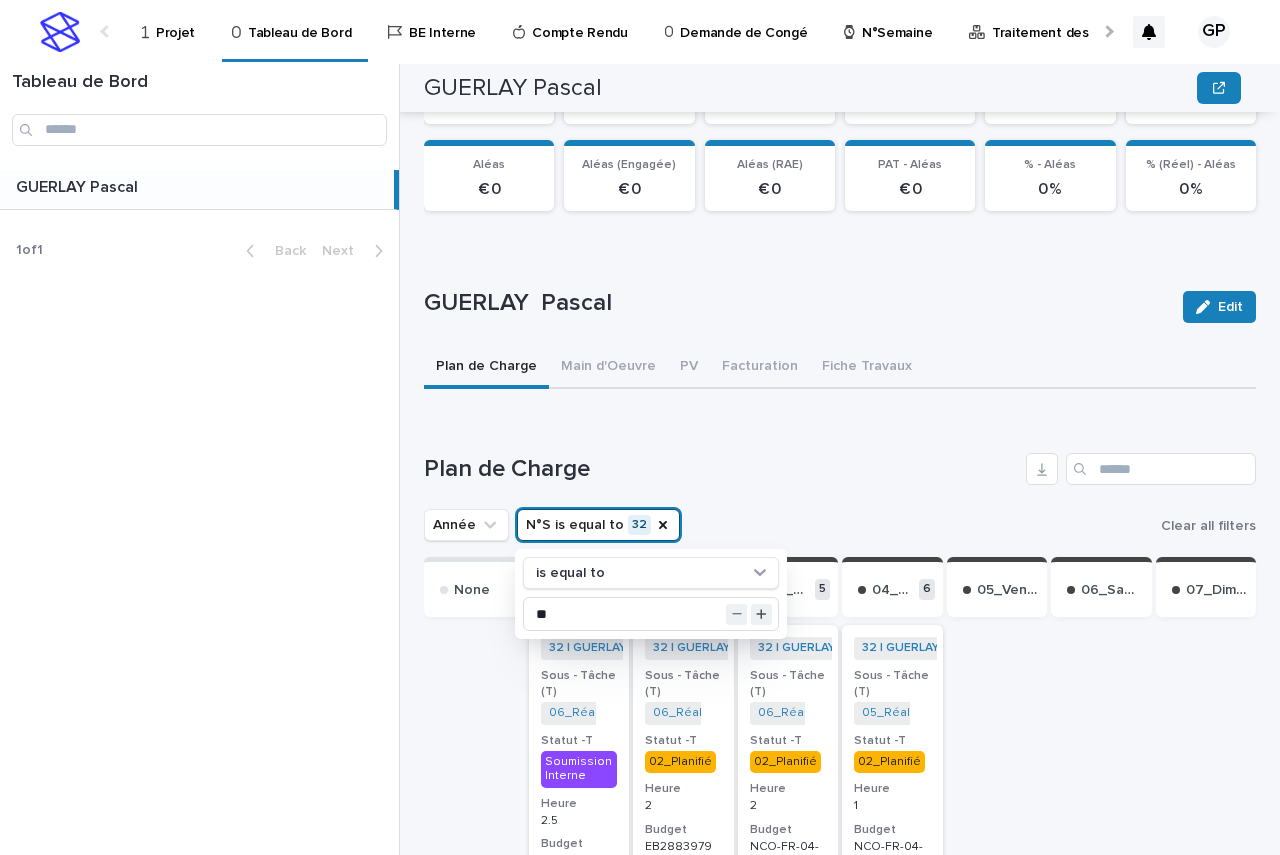 click at bounding box center (997, 1748) 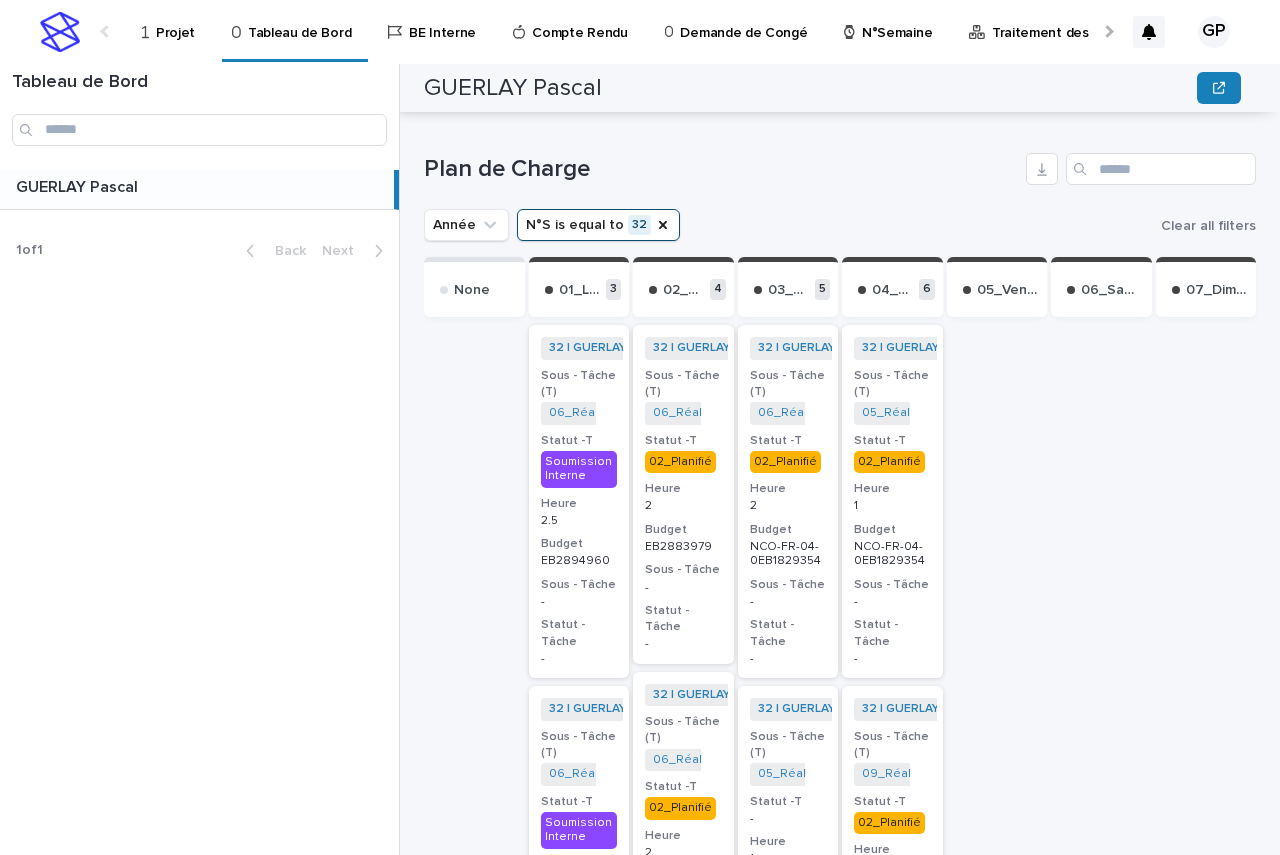 scroll, scrollTop: 900, scrollLeft: 0, axis: vertical 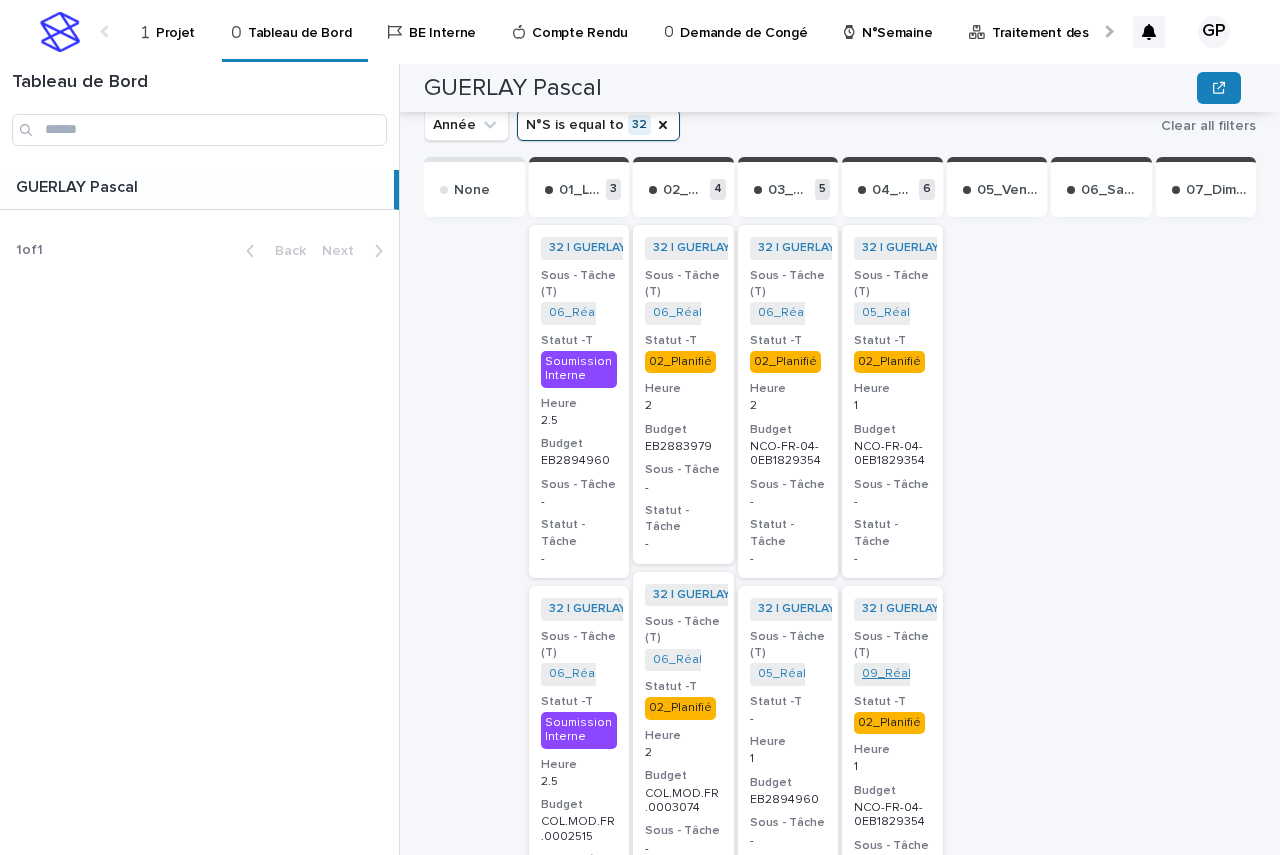 click on "09_Réalisation Chiffrage_NCO-FR-04-1829354" at bounding box center (995, 674) 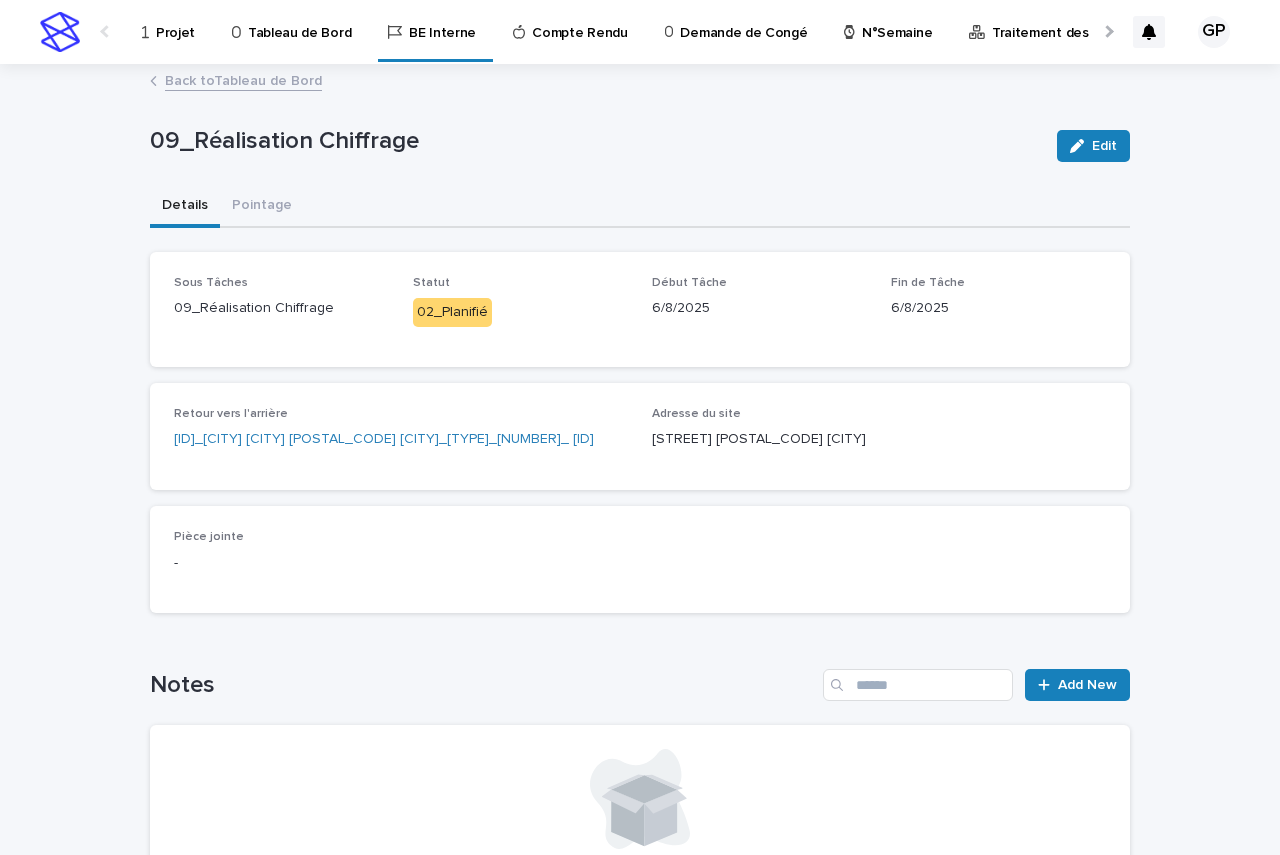click on "Back to  Tableau de Bord" at bounding box center [243, 79] 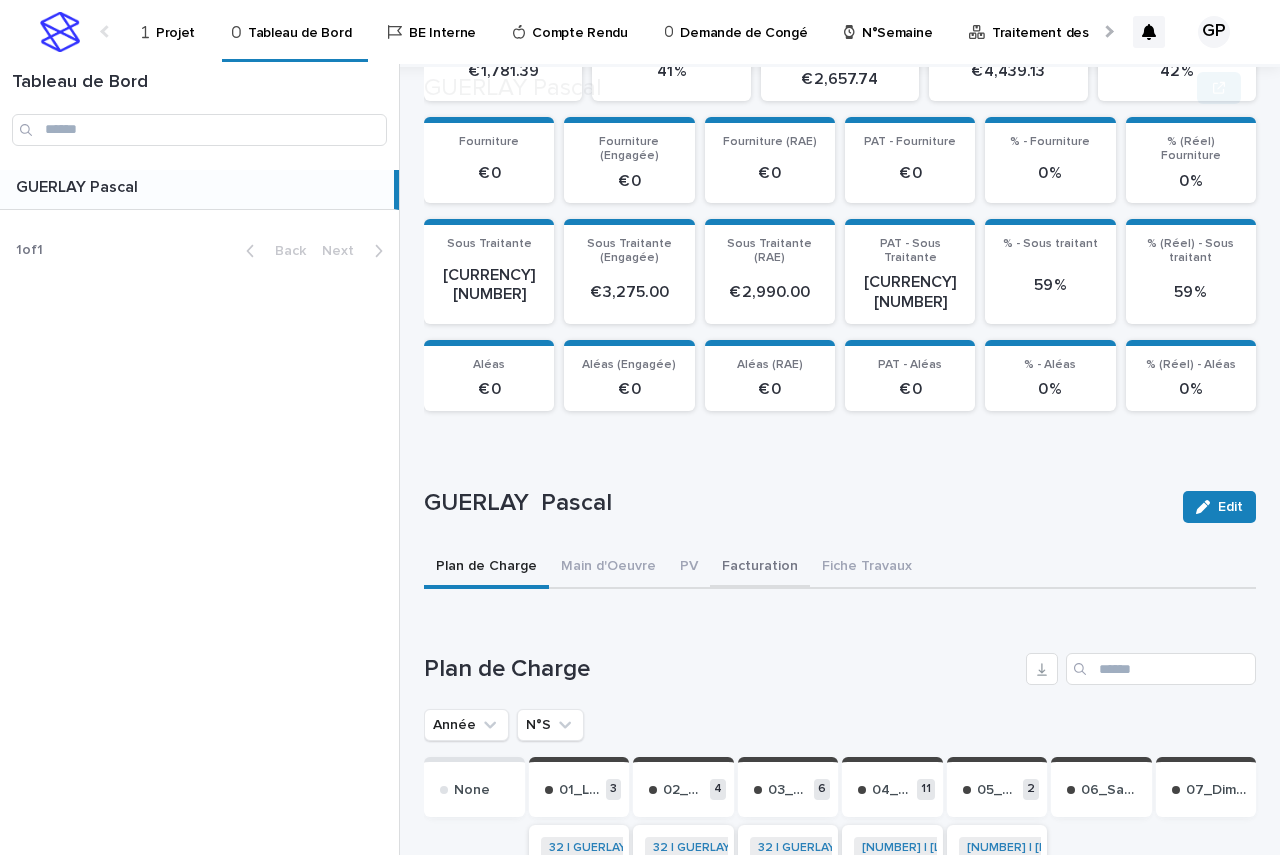 scroll, scrollTop: 500, scrollLeft: 0, axis: vertical 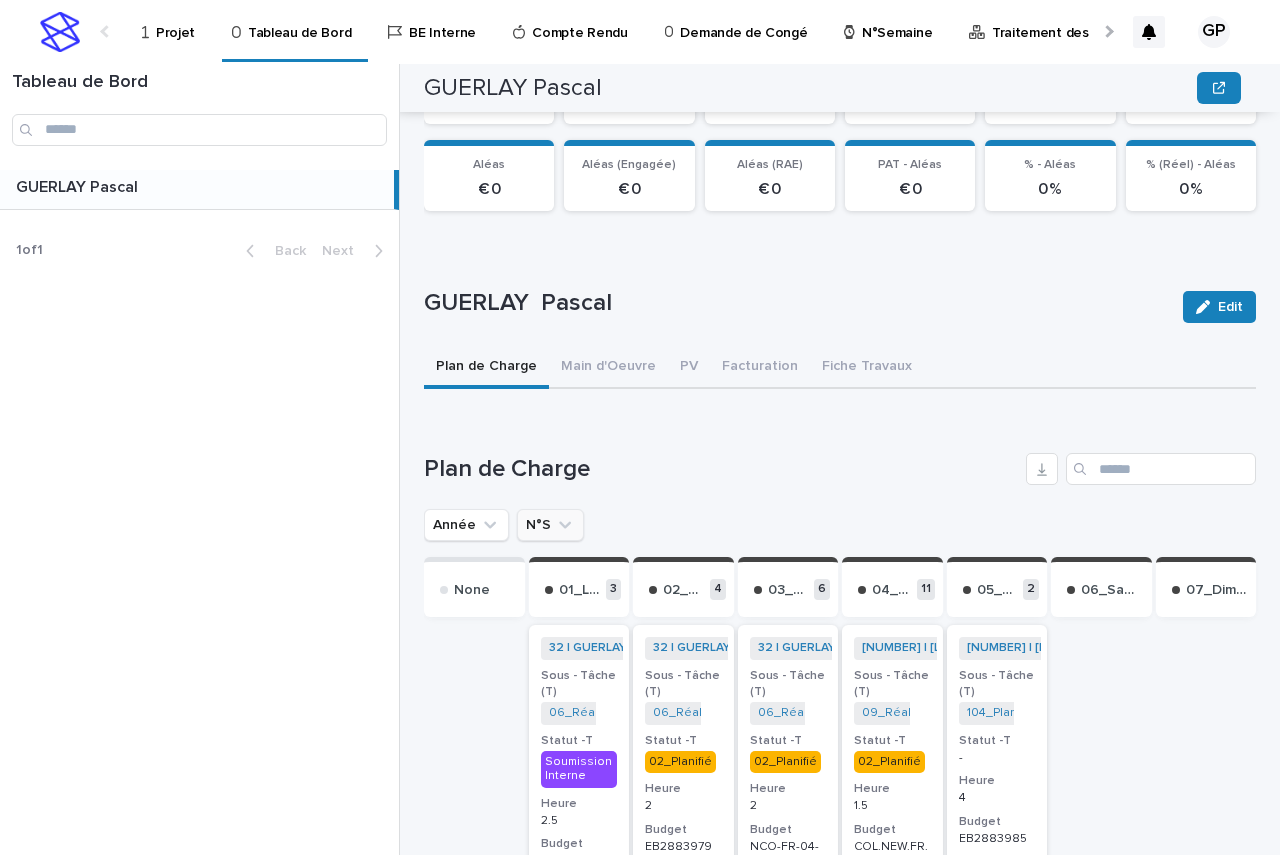 click on "N°S" at bounding box center (550, 525) 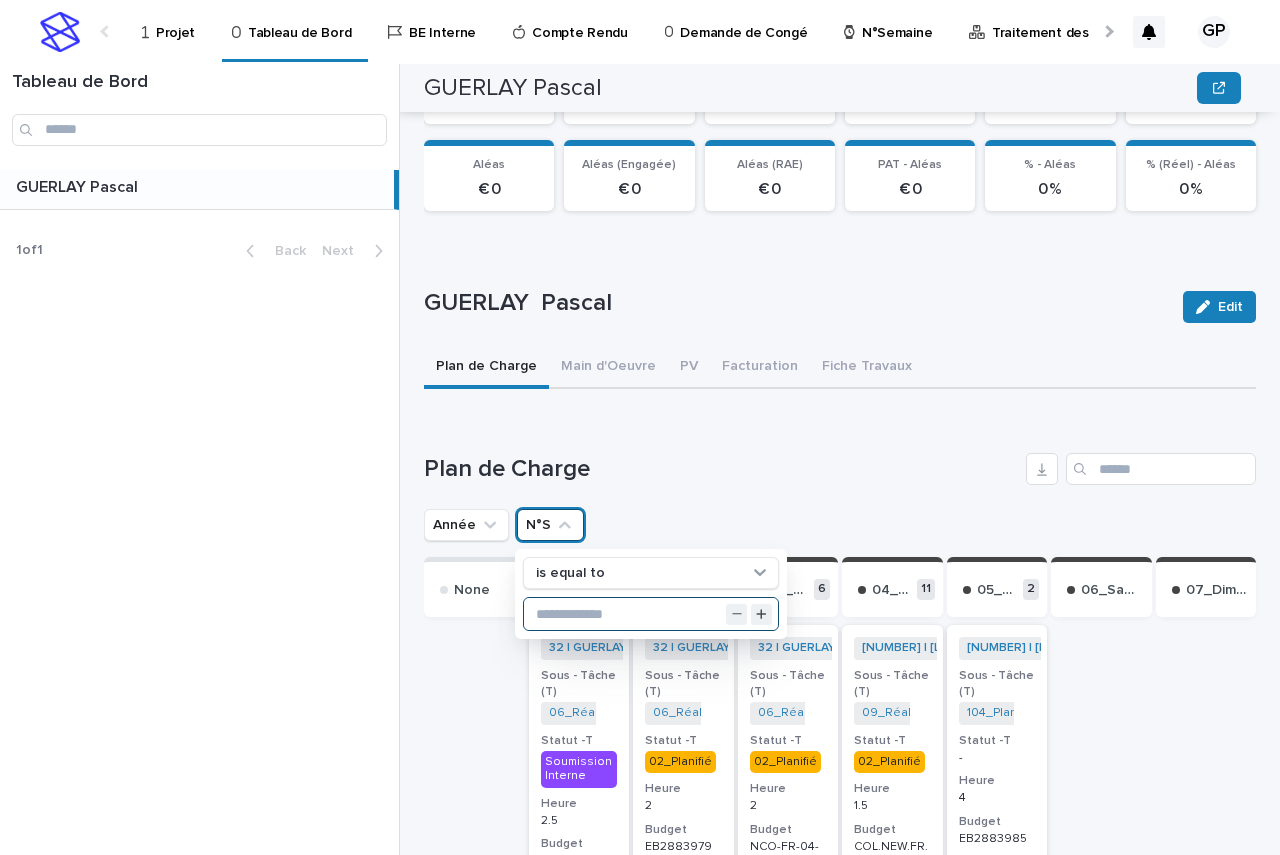 click at bounding box center [651, 614] 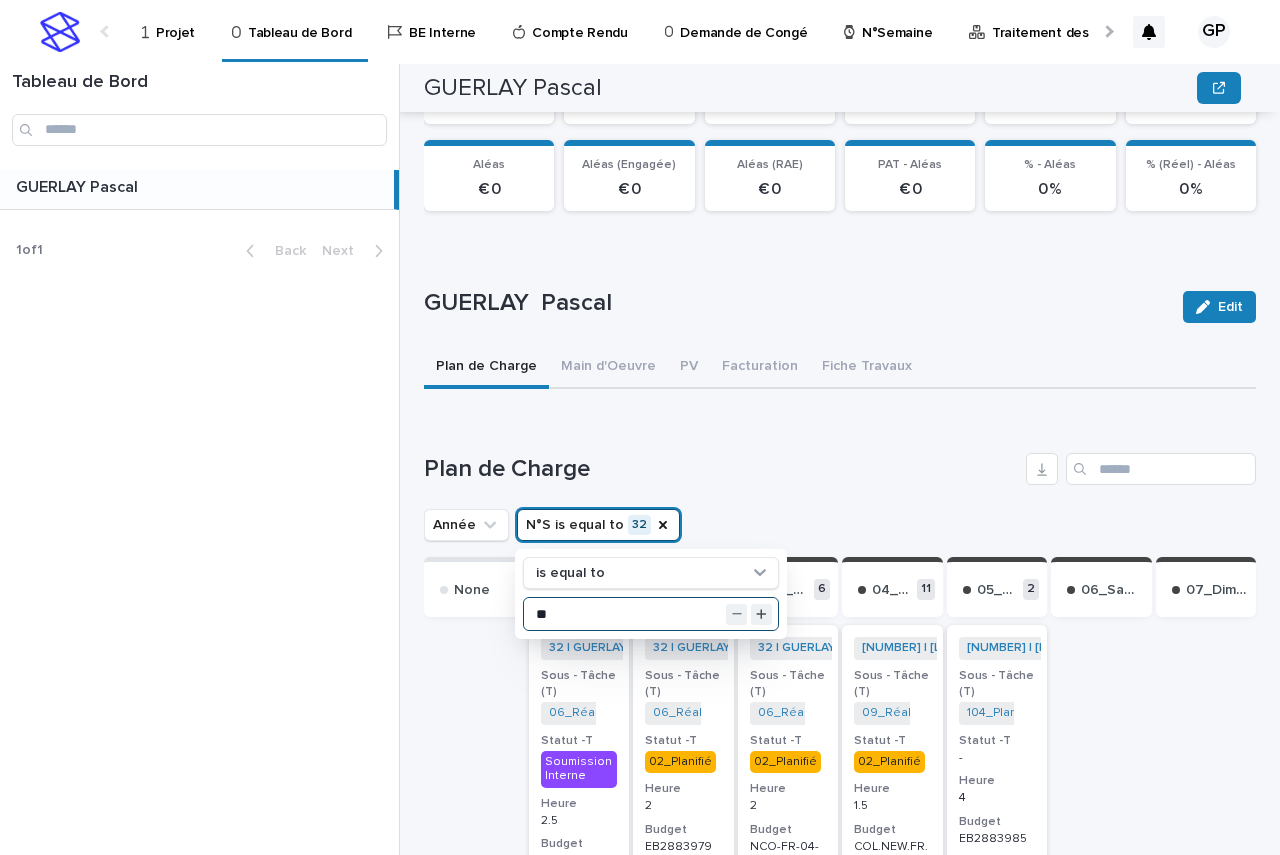 type on "**" 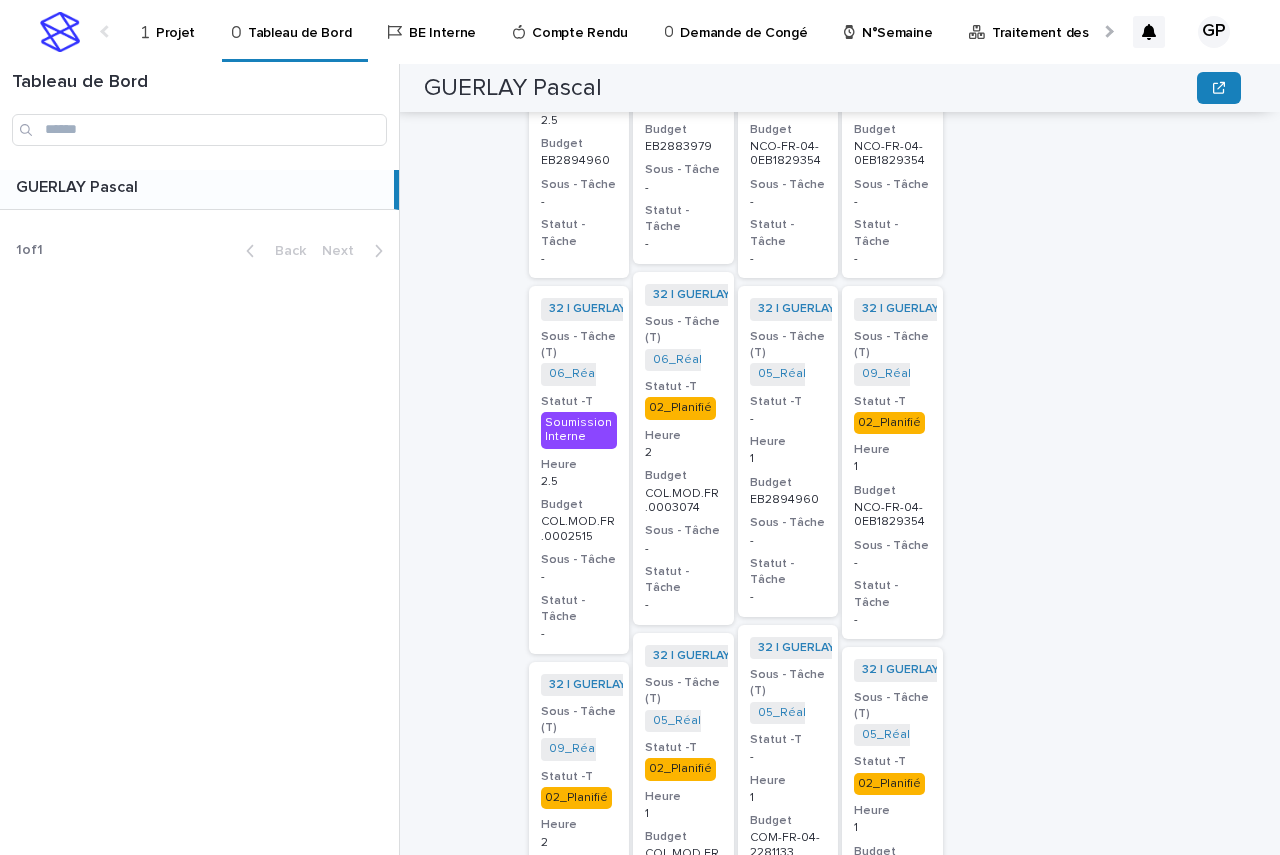 scroll, scrollTop: 1400, scrollLeft: 0, axis: vertical 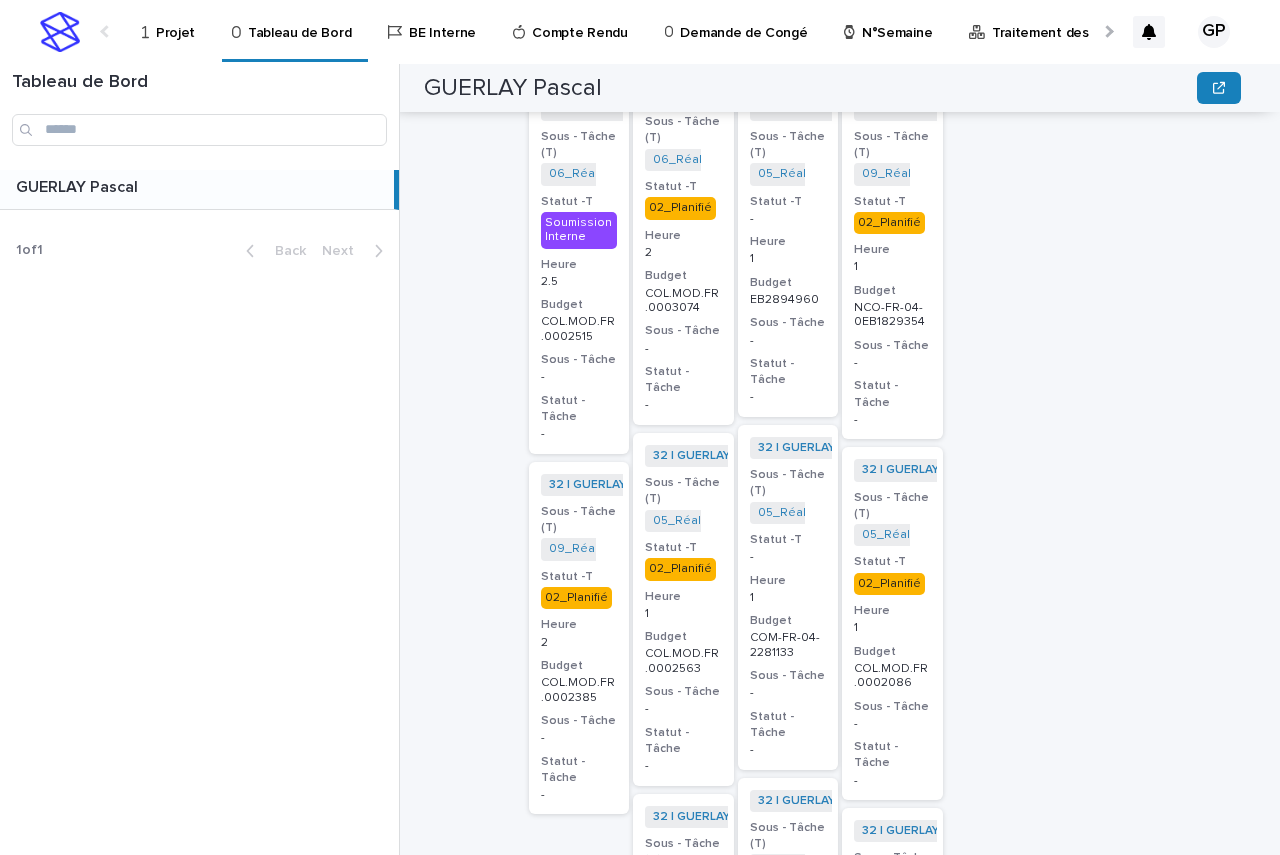 click on "02_Planifié" at bounding box center [889, 584] 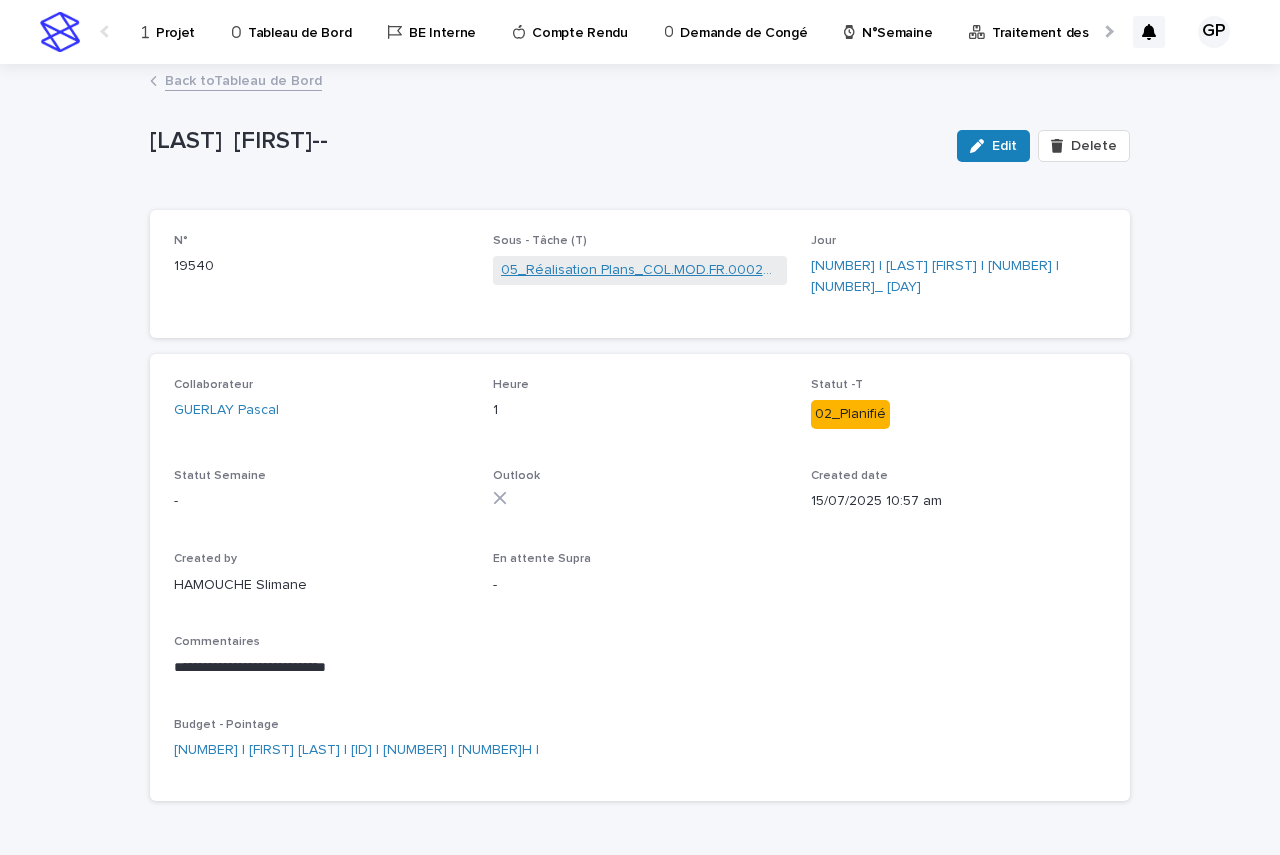 click on "05_Réalisation Plans_COL.MOD.FR.0002086" at bounding box center [640, 270] 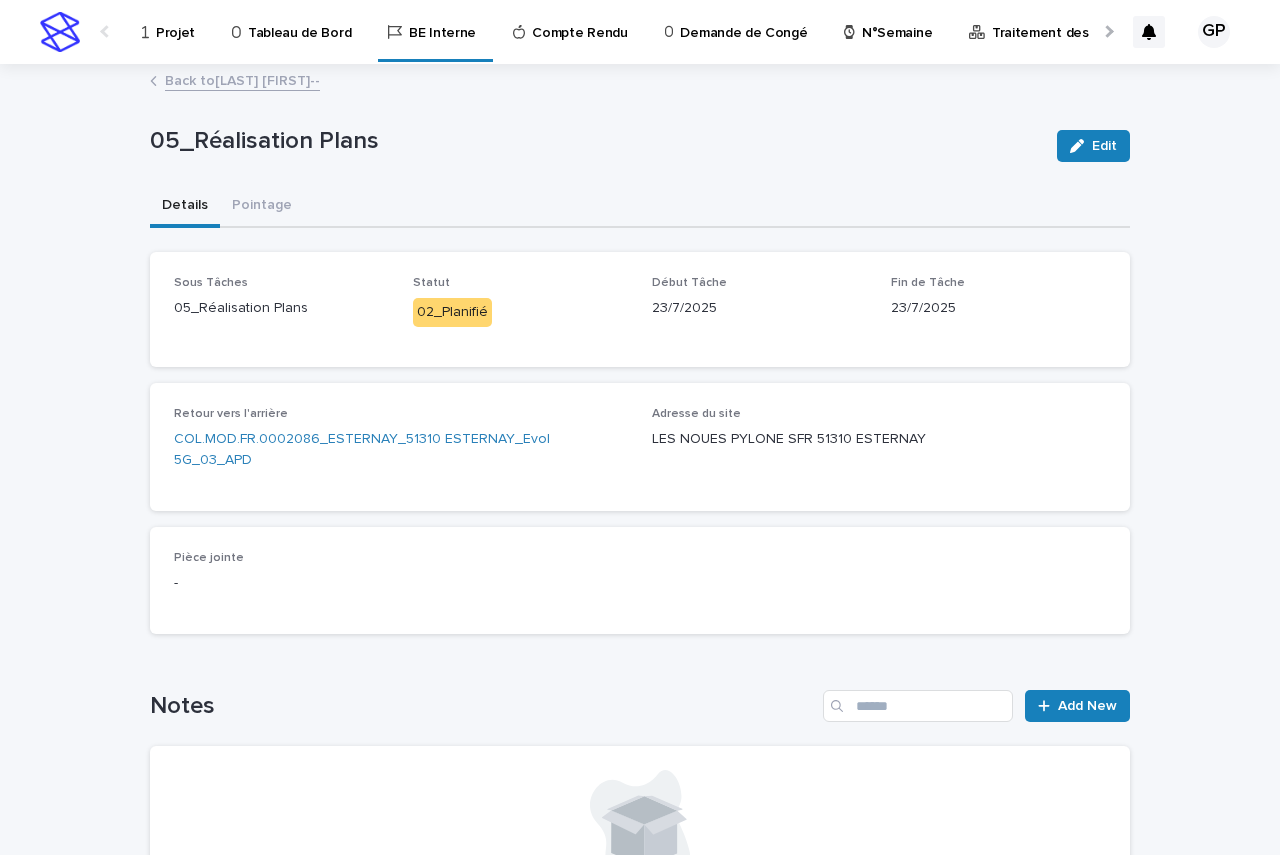 click on "Back to  [LAST]  [FIRST]--" at bounding box center (242, 79) 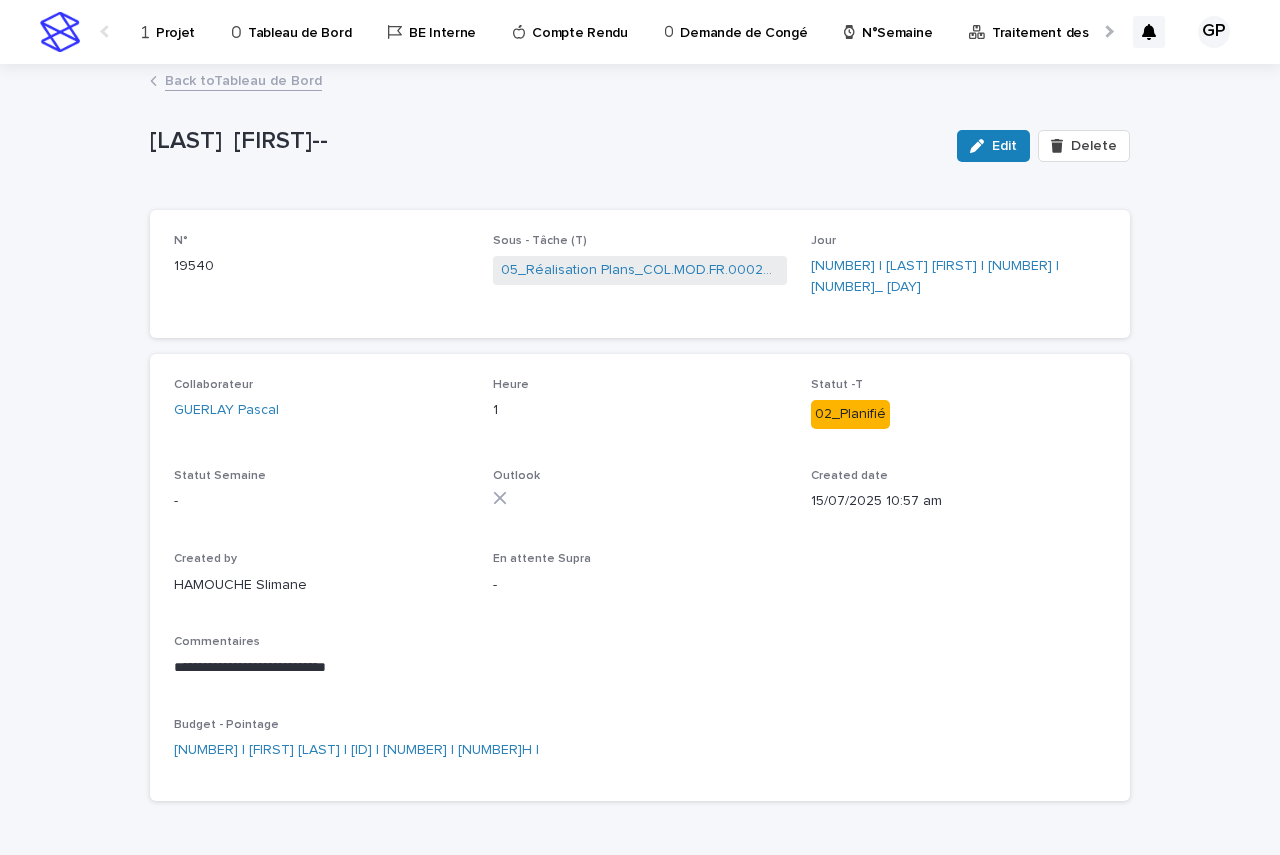 click on "Back to  Tableau de Bord" at bounding box center (243, 79) 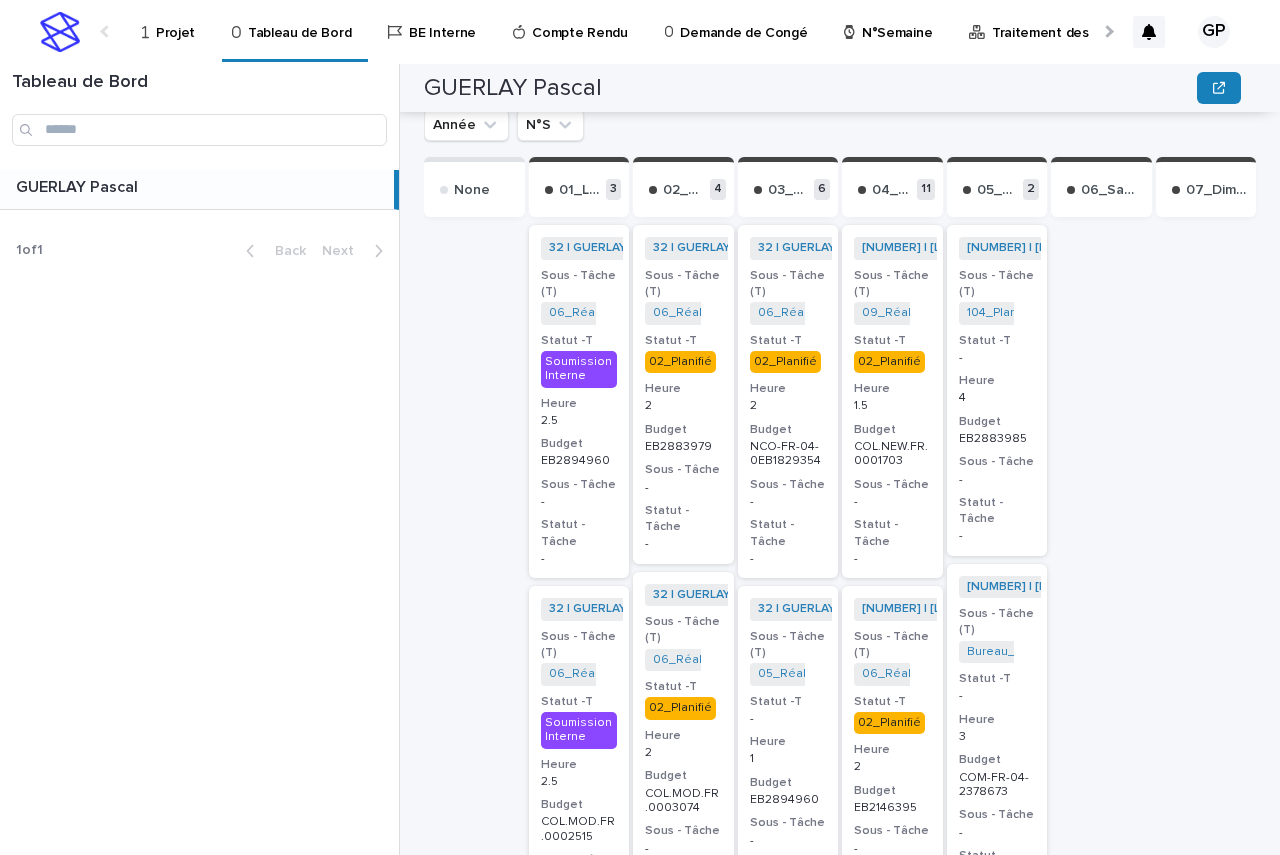 scroll, scrollTop: 500, scrollLeft: 0, axis: vertical 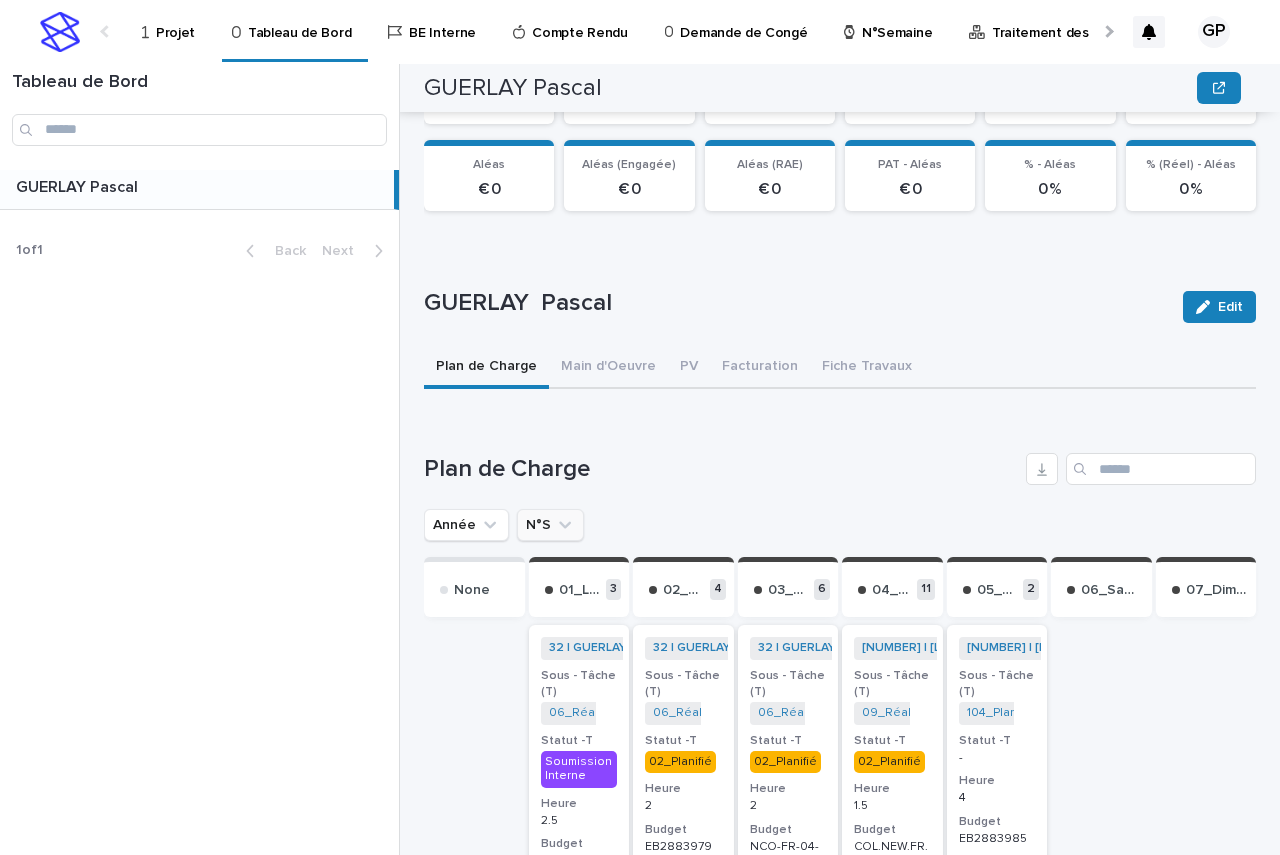 click on "N°S" at bounding box center (550, 525) 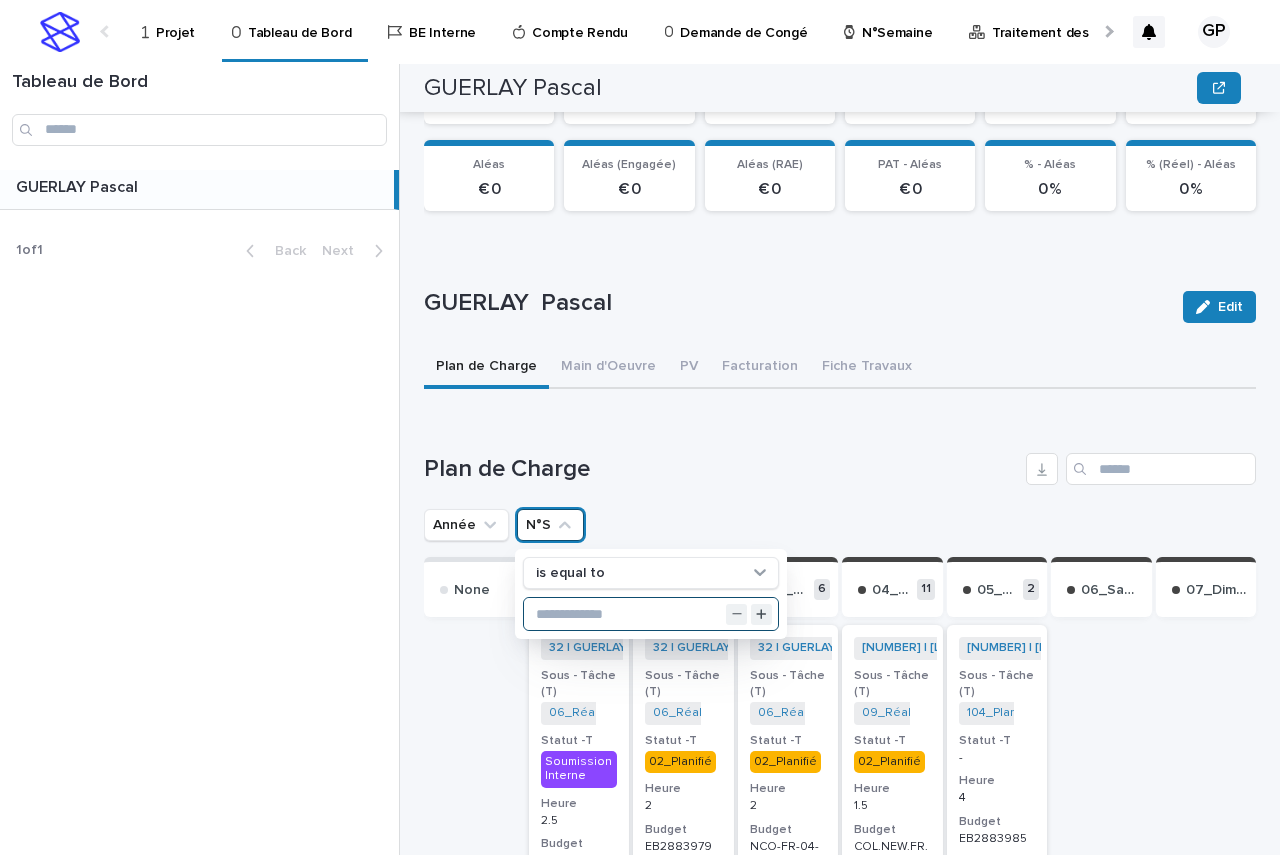 click at bounding box center [651, 614] 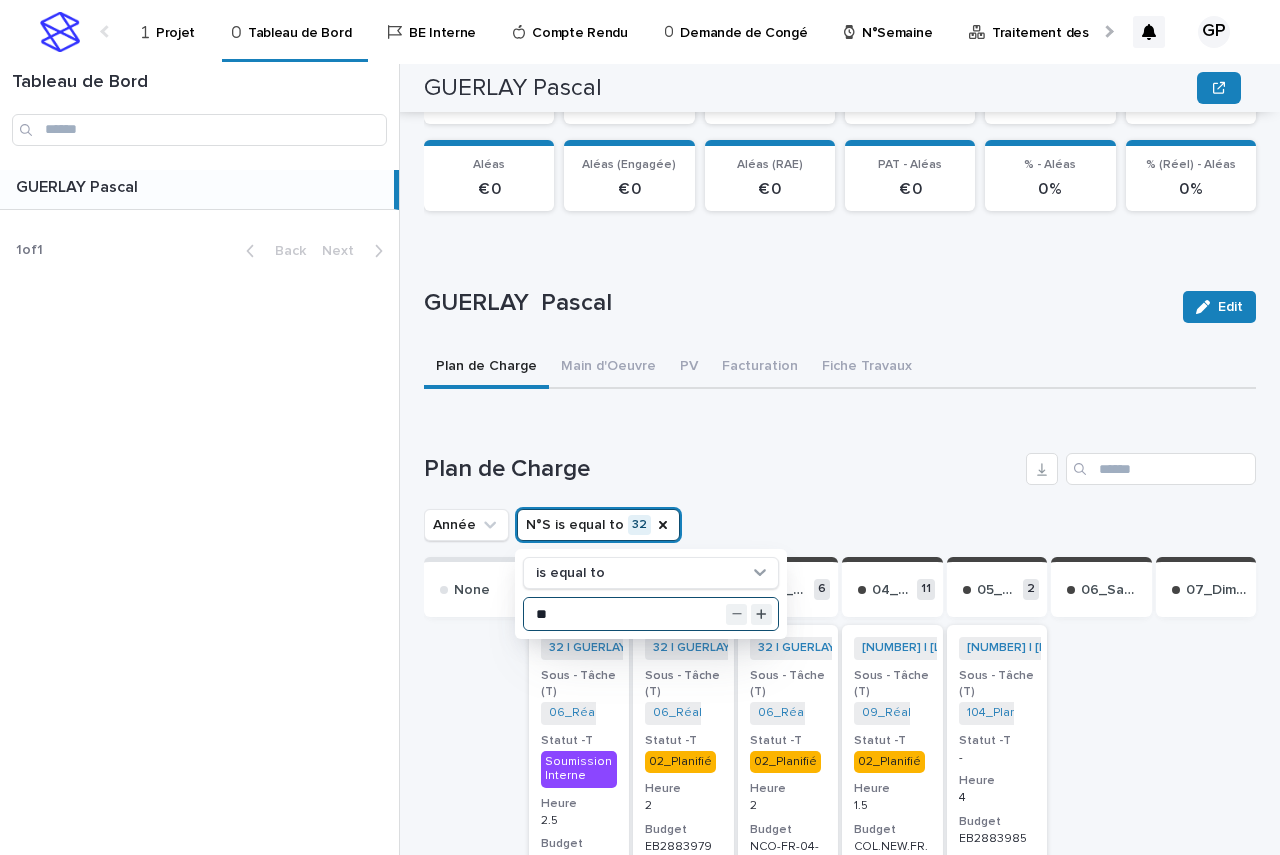 type on "**" 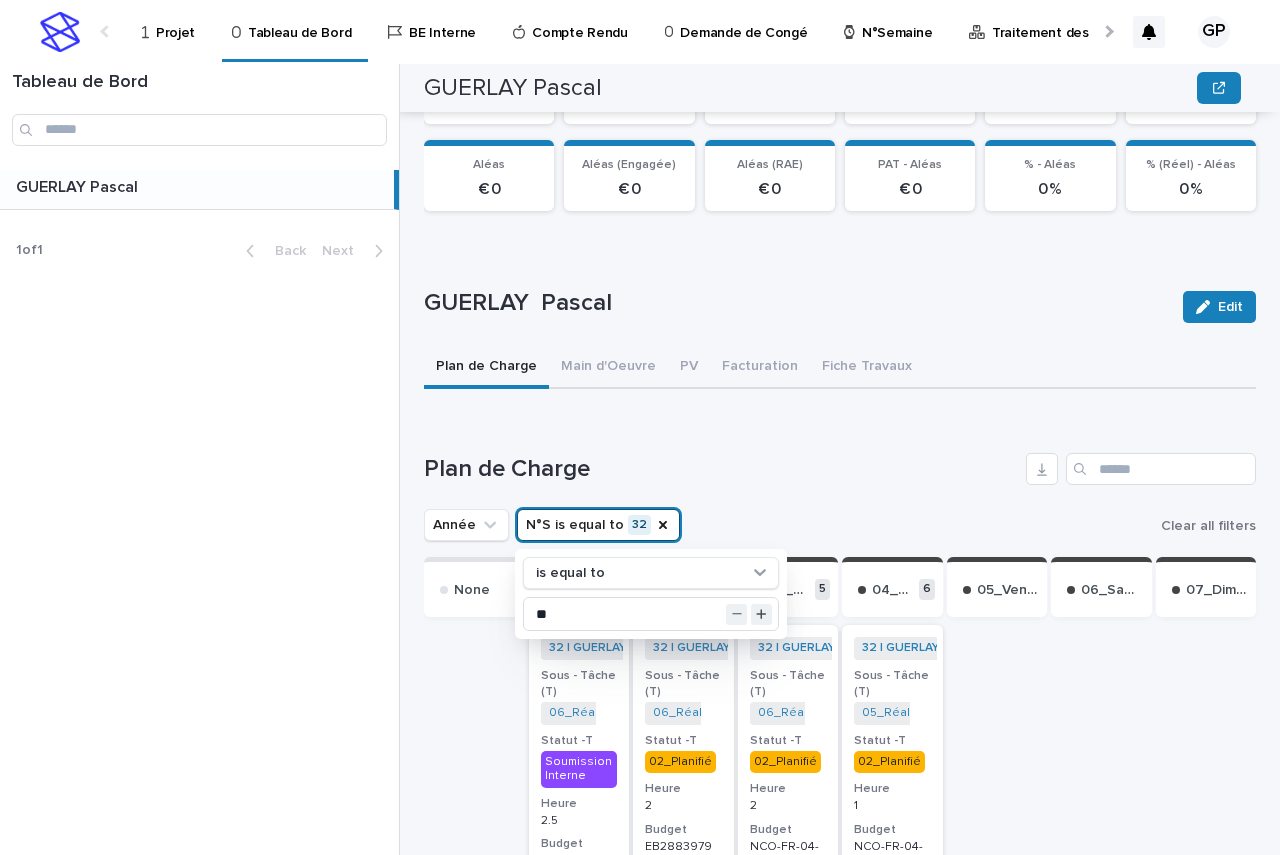 click at bounding box center (997, 1748) 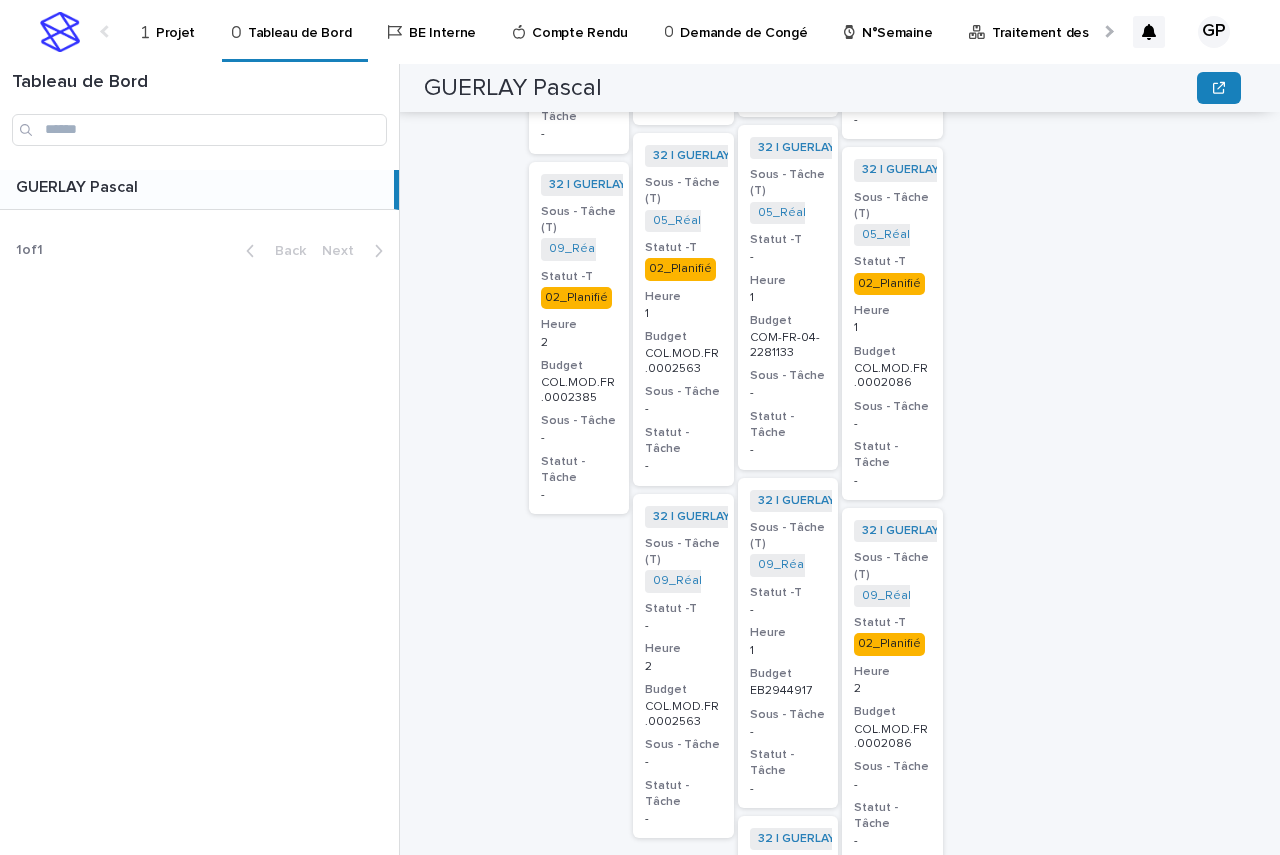 scroll, scrollTop: 1800, scrollLeft: 0, axis: vertical 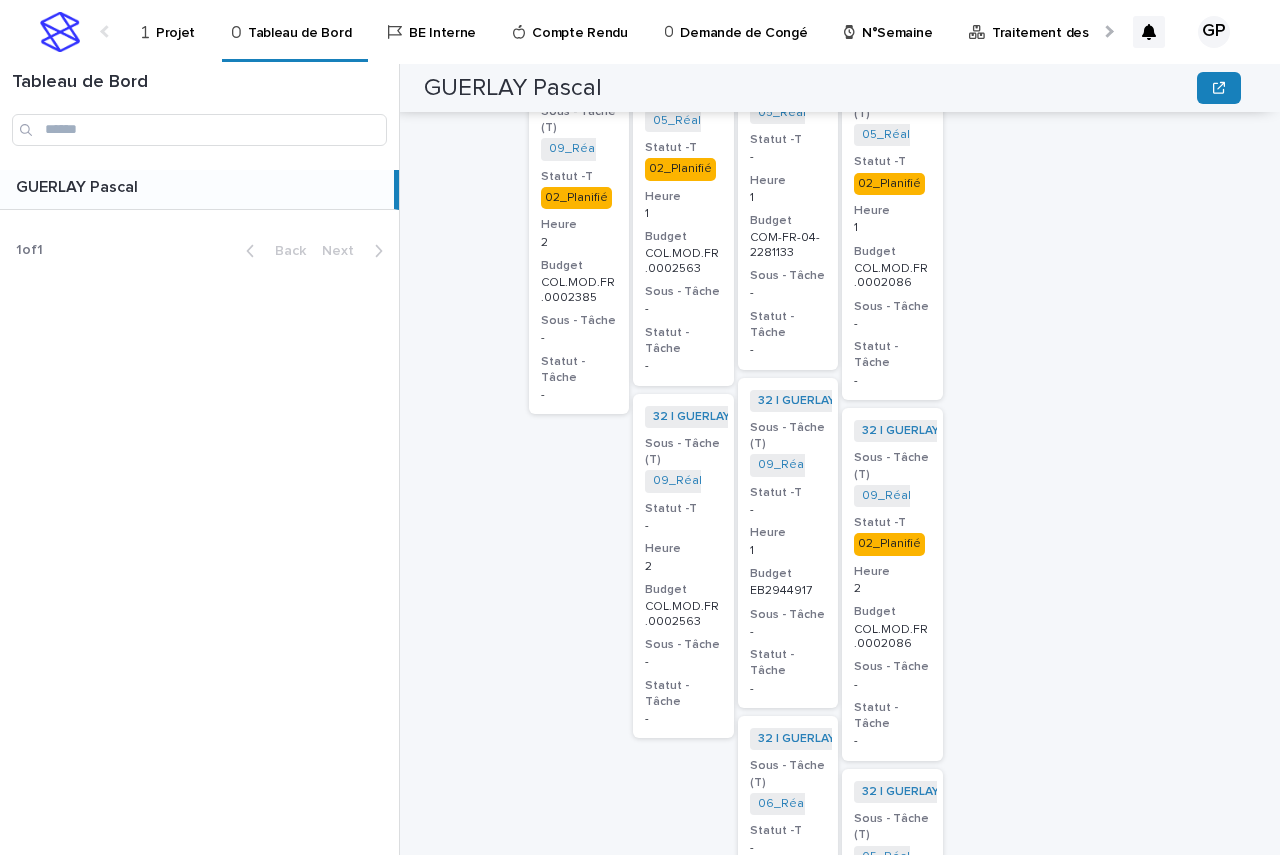 click on "02_Planifié" at bounding box center (889, 544) 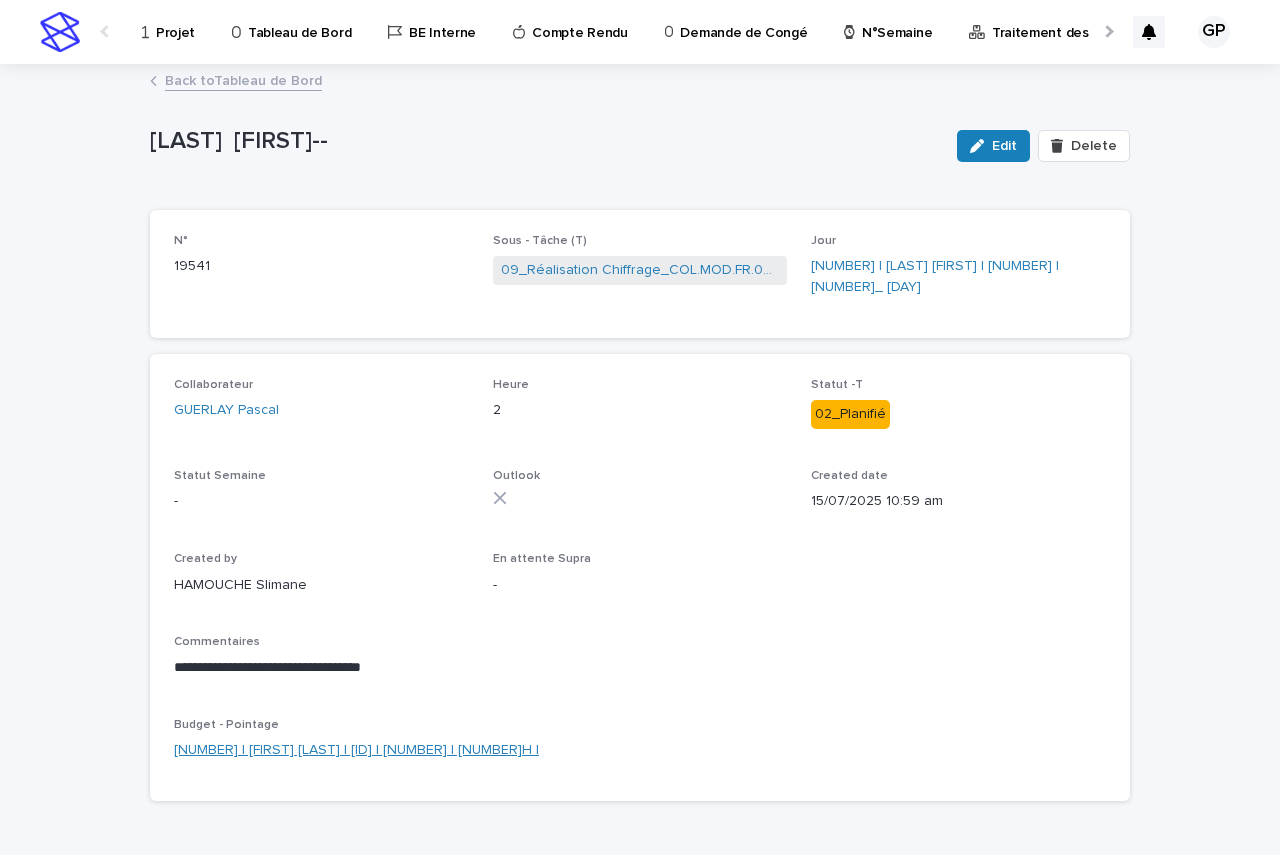 click on "[NUMBER] | [FIRST] [LAST] | [ID] | [NUMBER] | [NUMBER]H  |" at bounding box center [356, 750] 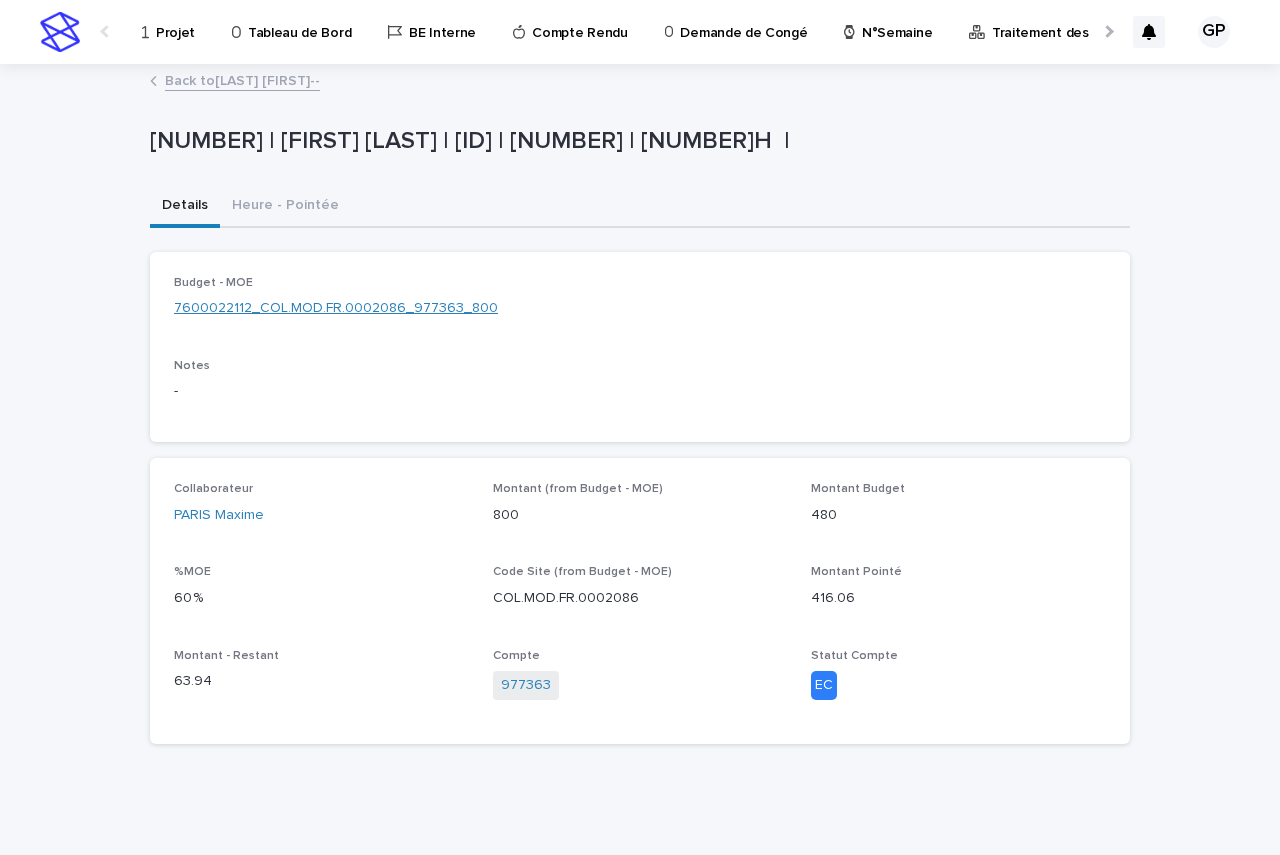 click on "7600022112_COL.MOD.FR.0002086_977363_800" at bounding box center [336, 308] 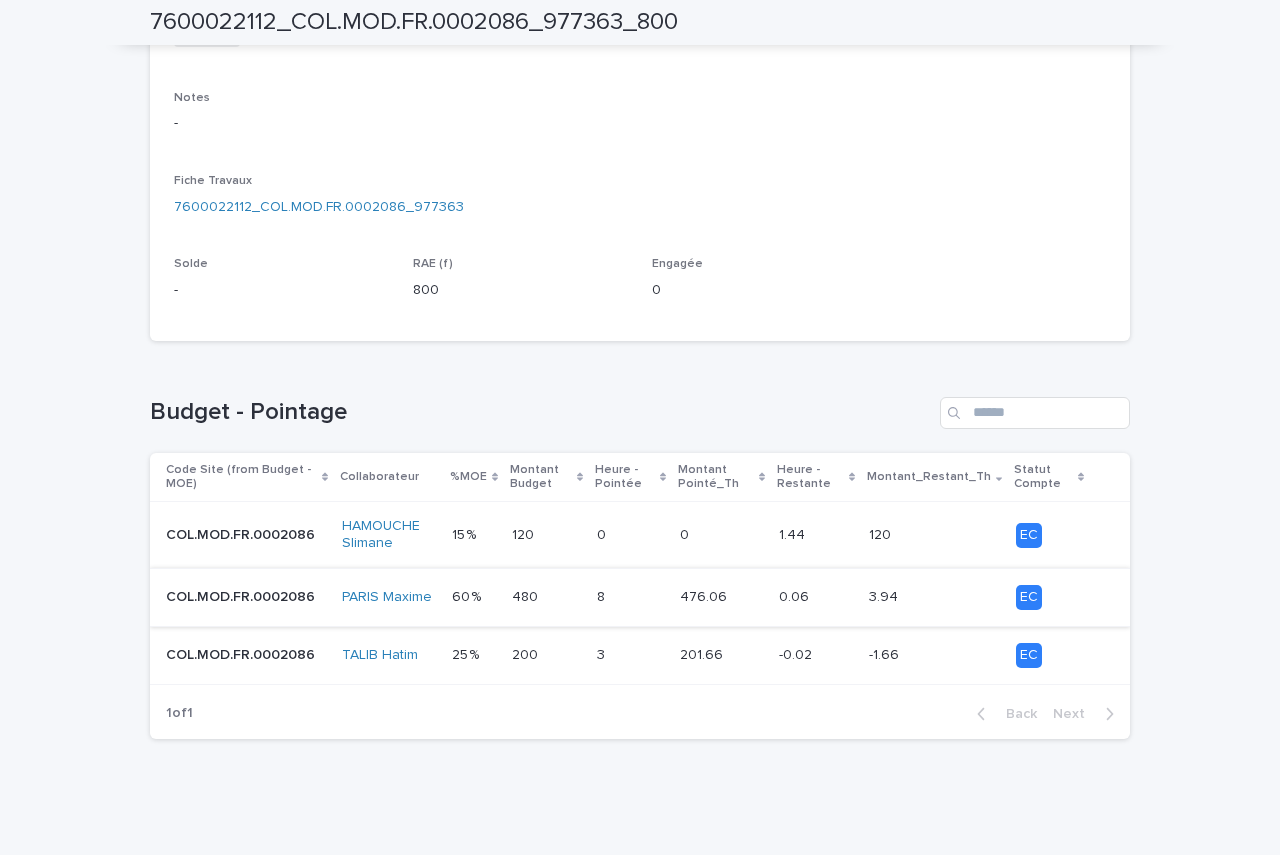 scroll, scrollTop: 0, scrollLeft: 0, axis: both 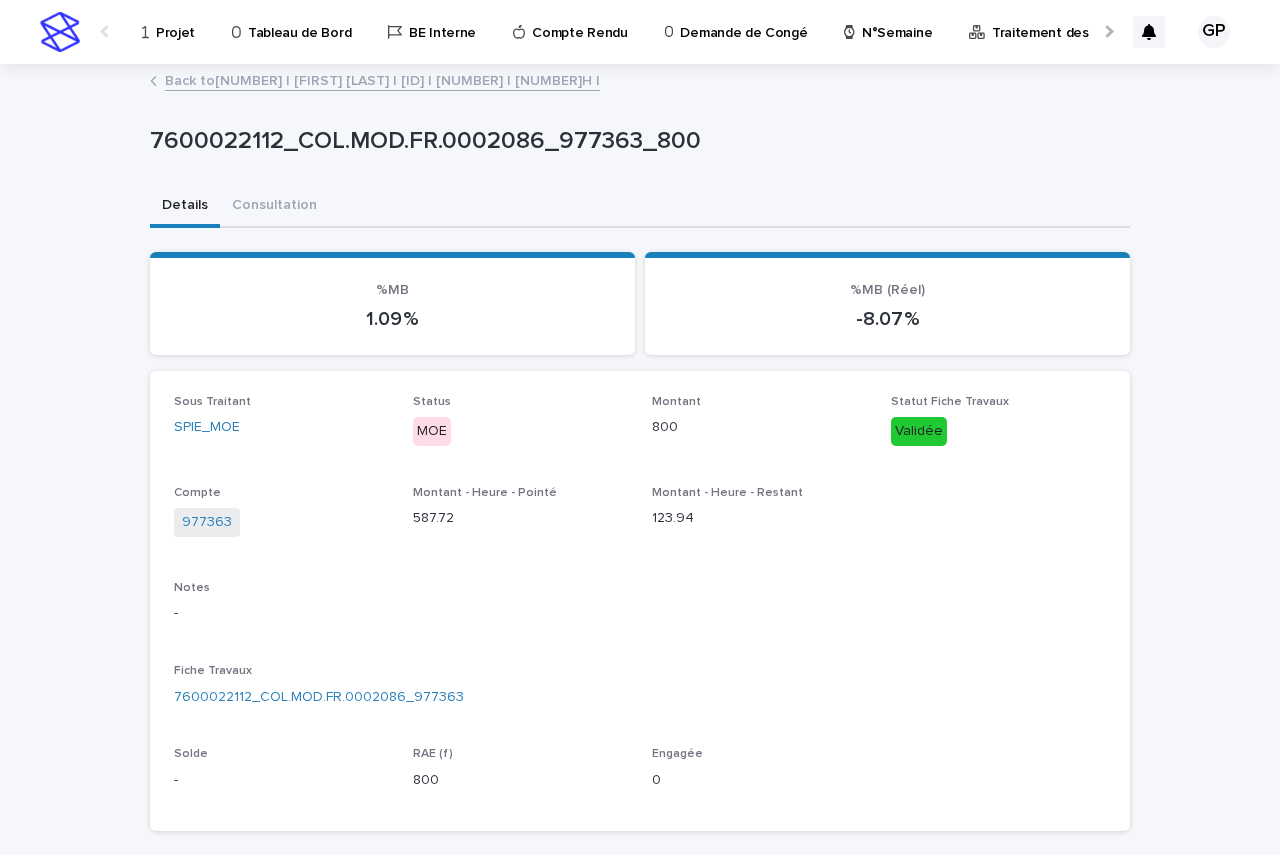 click on "Back to  [NUMBER] | [FIRST] [LAST] | [ID] | [NUMBER] | [NUMBER]H  |" at bounding box center [382, 79] 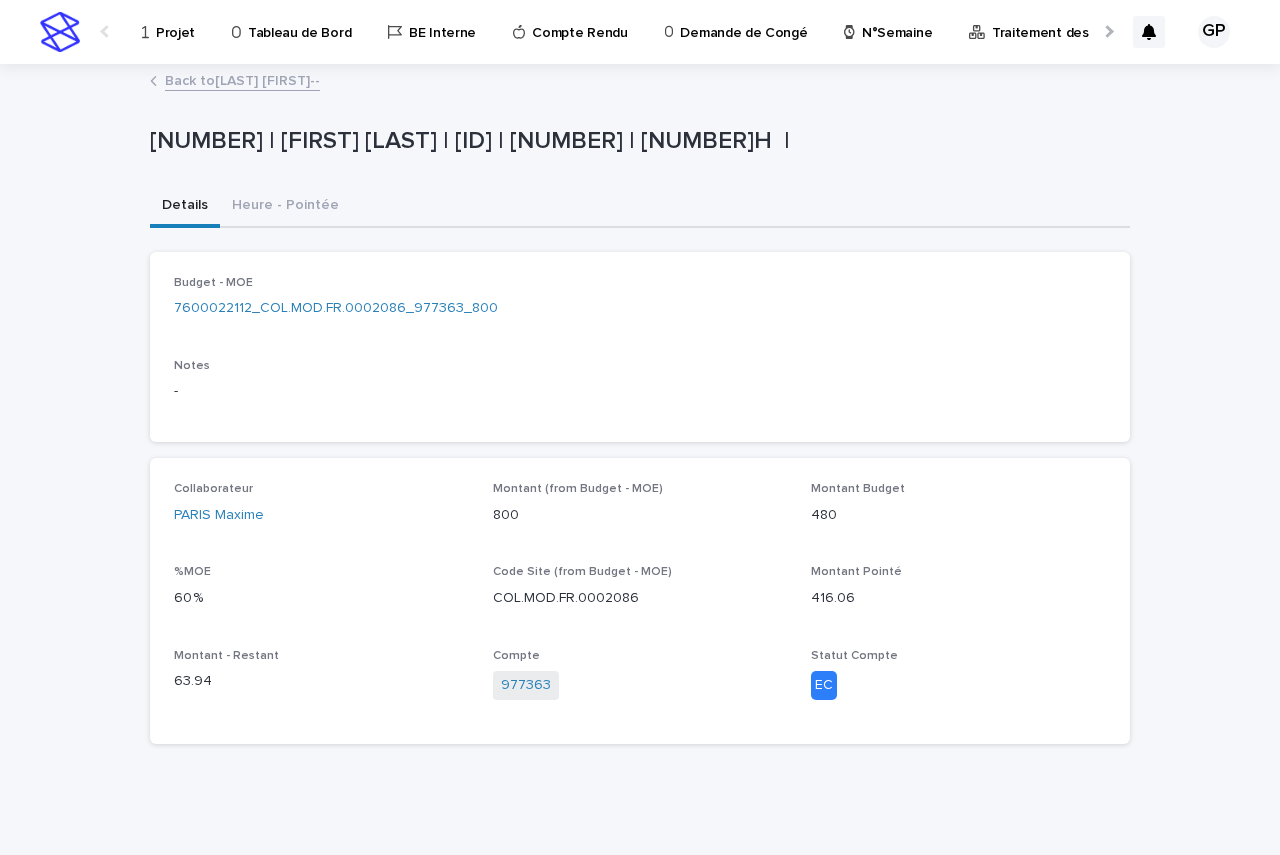 click on "Back to  [LAST]  [FIRST]--" at bounding box center [242, 79] 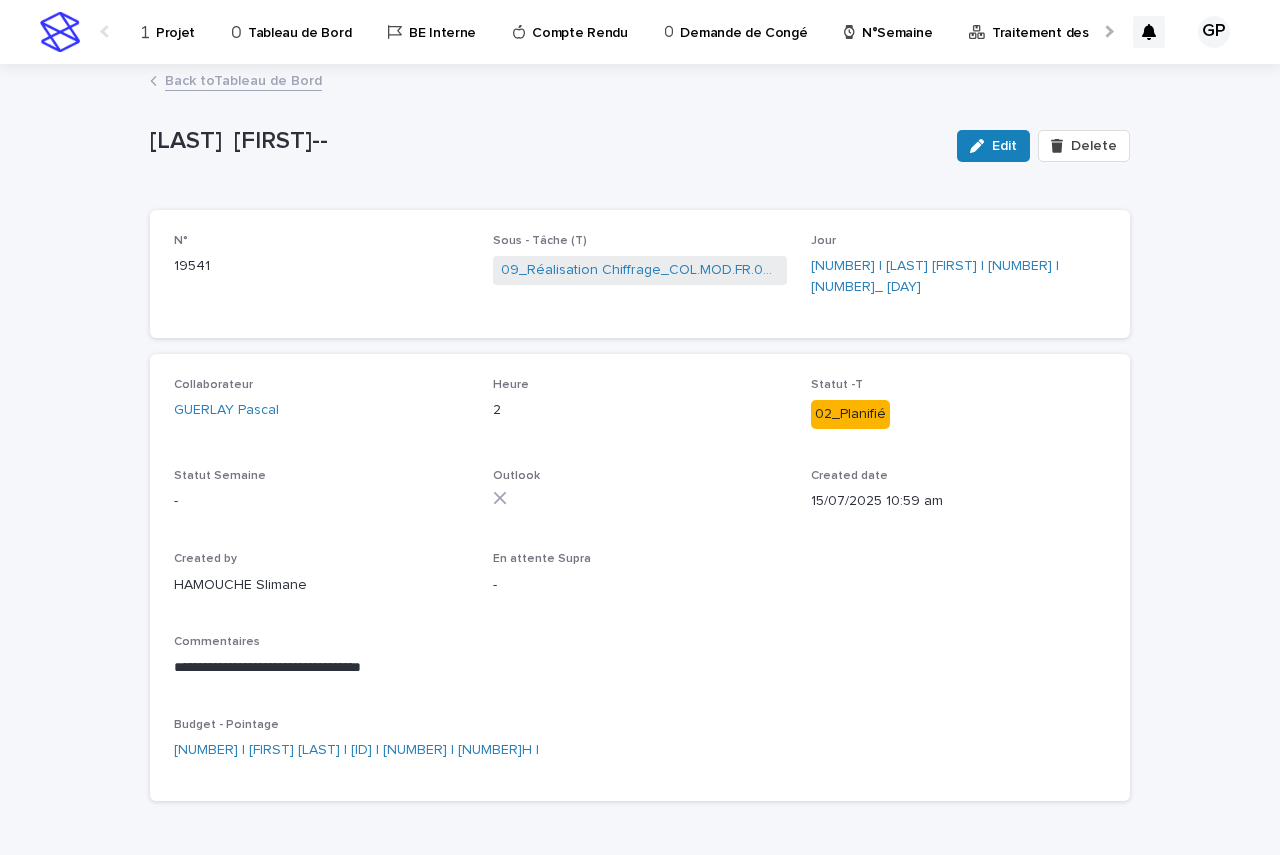 click on "Back to  Tableau de Bord" at bounding box center [243, 79] 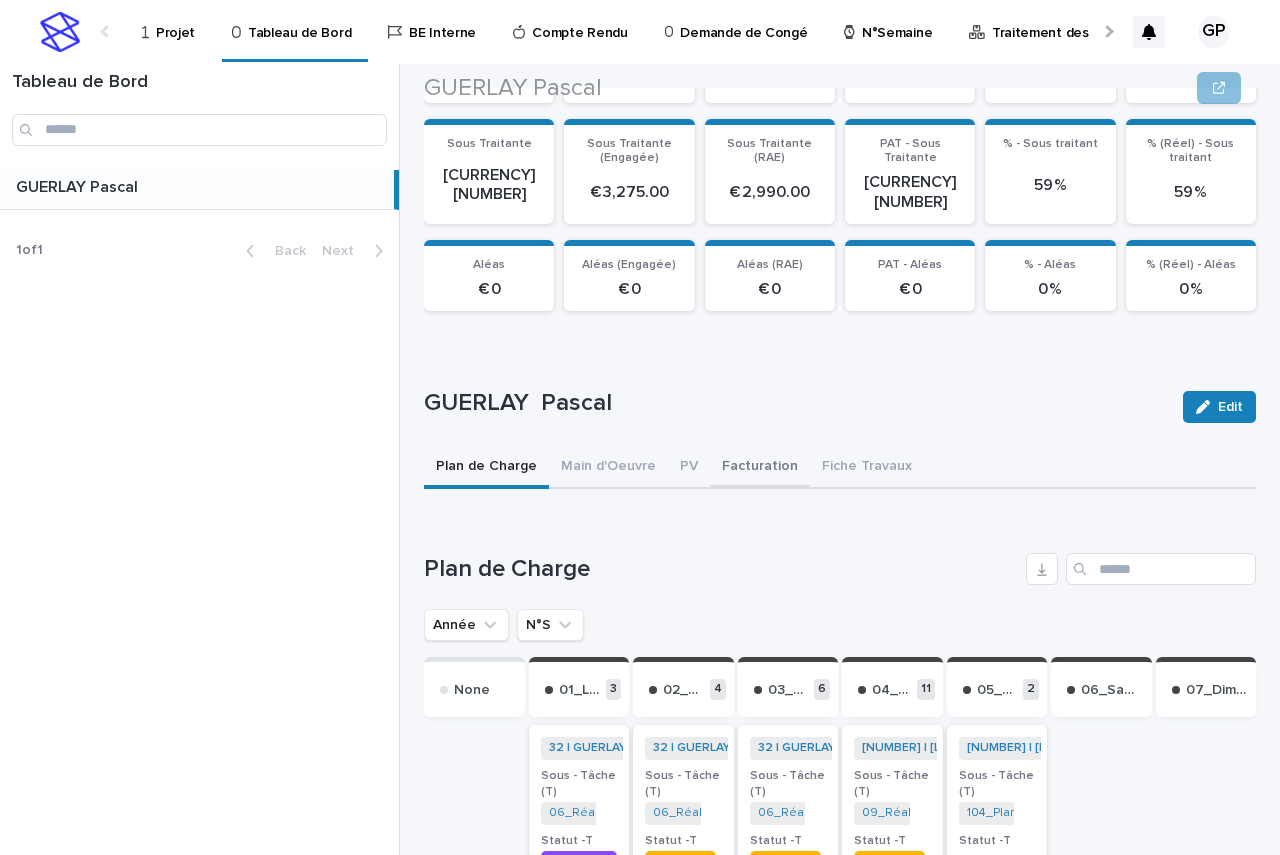 scroll, scrollTop: 500, scrollLeft: 0, axis: vertical 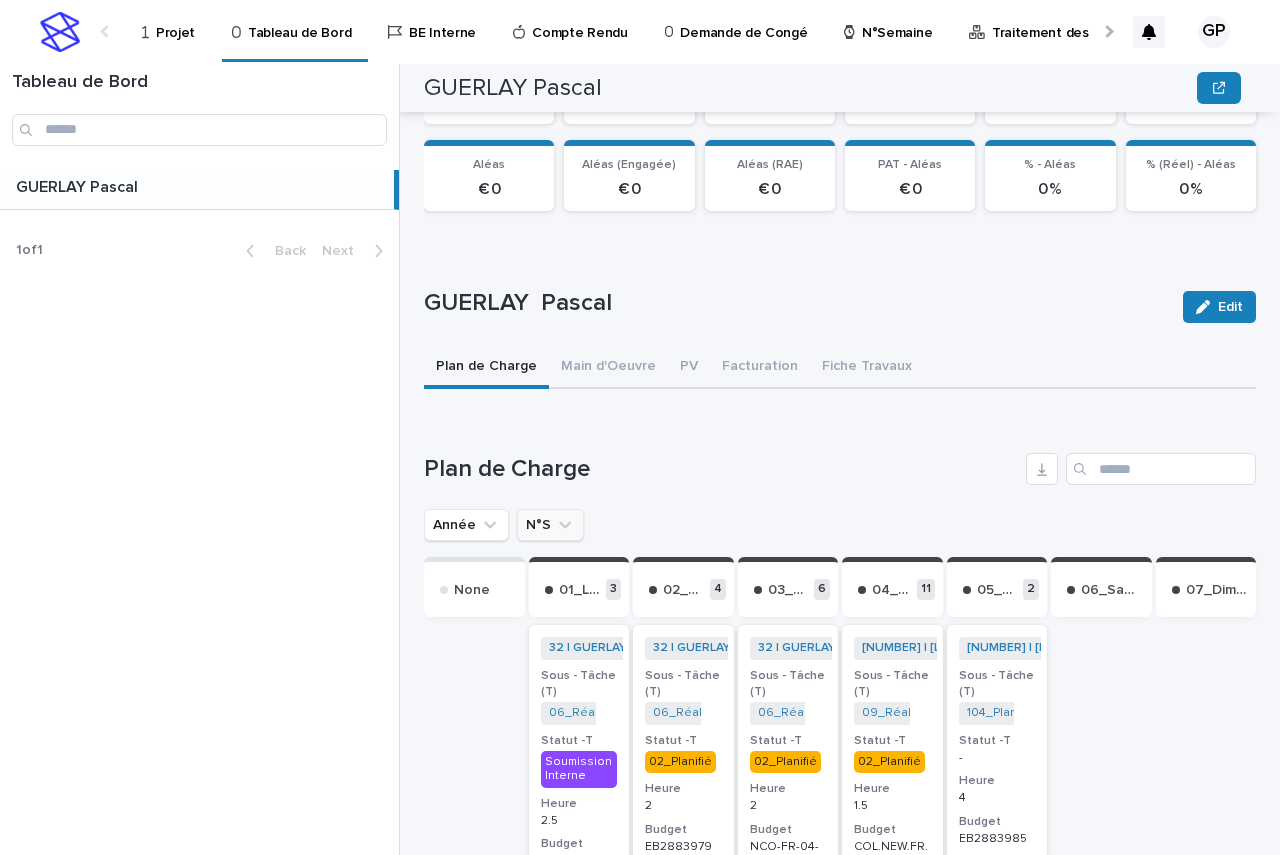 click on "N°S" at bounding box center (550, 525) 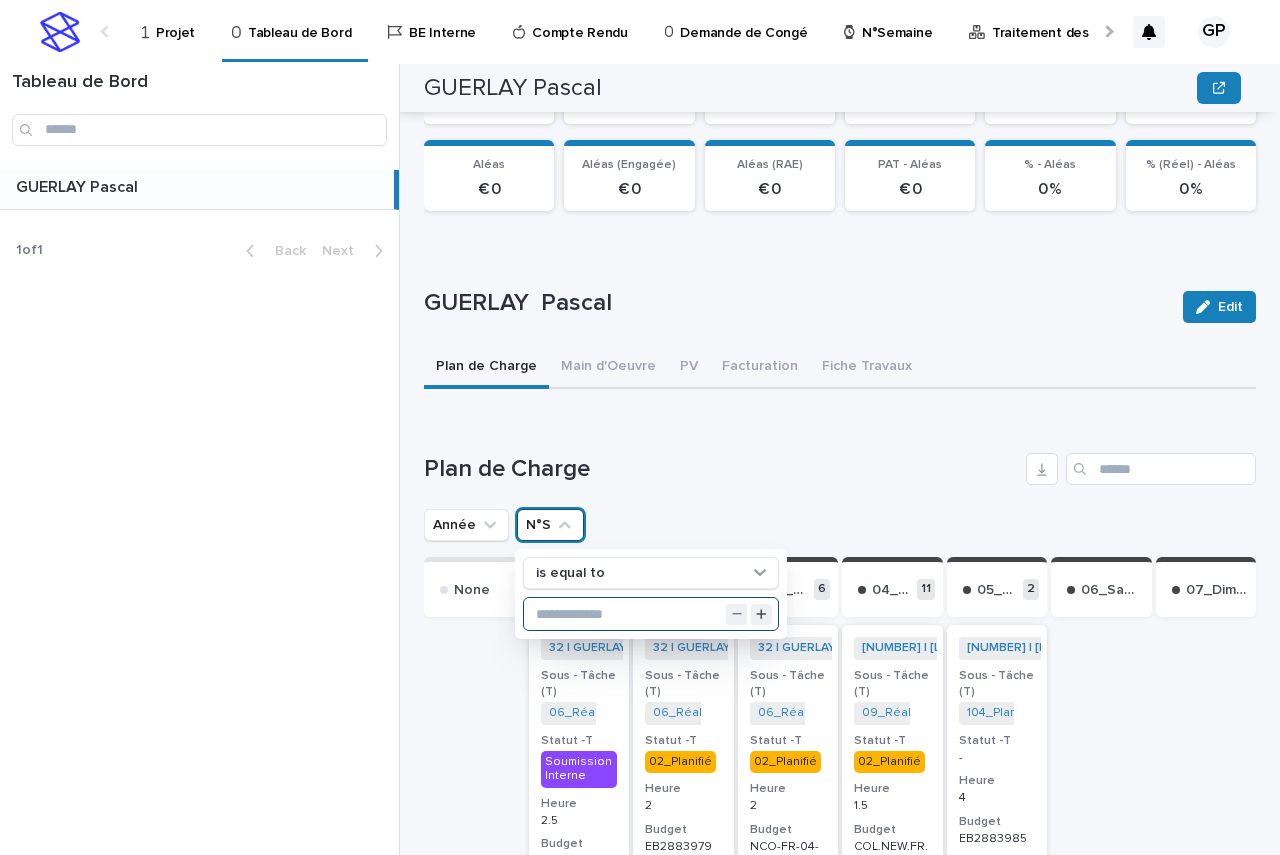 click at bounding box center (651, 614) 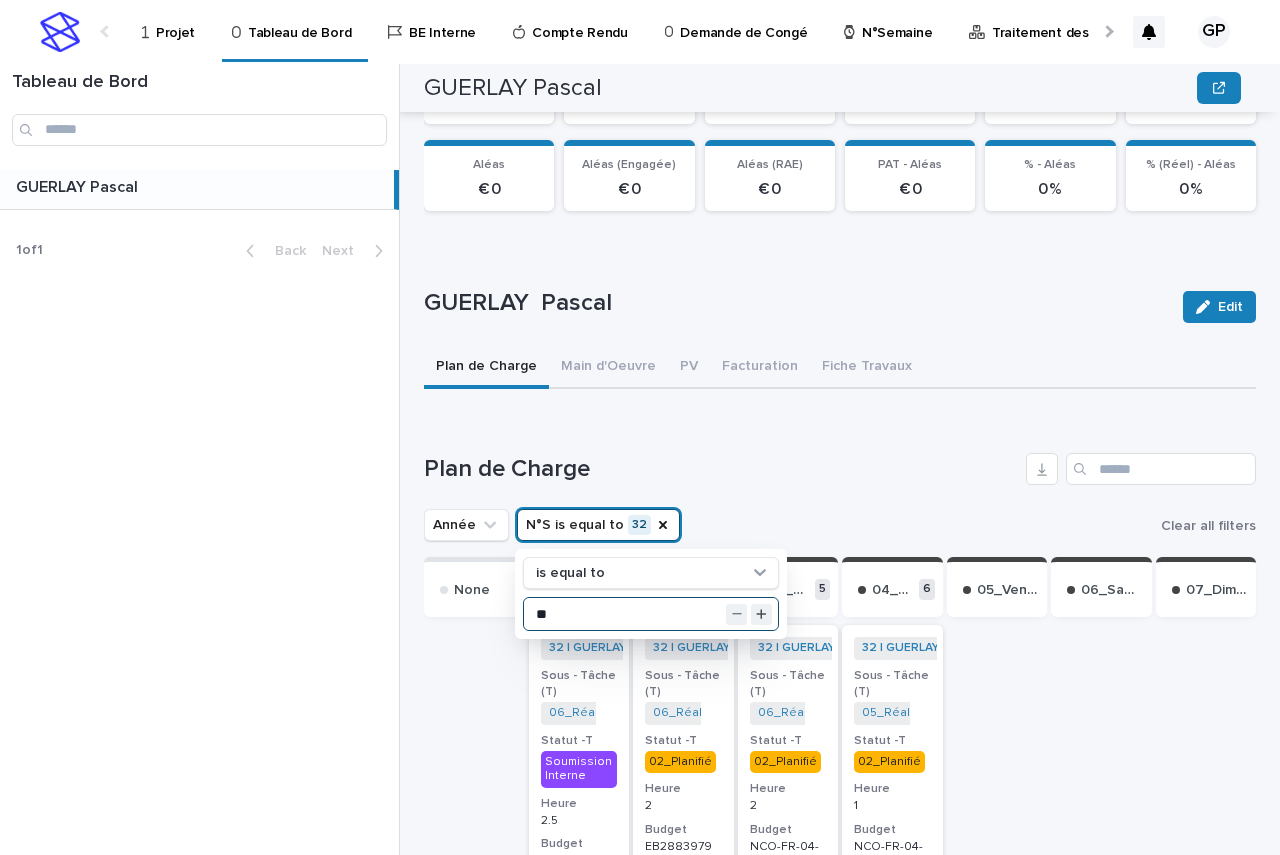type on "**" 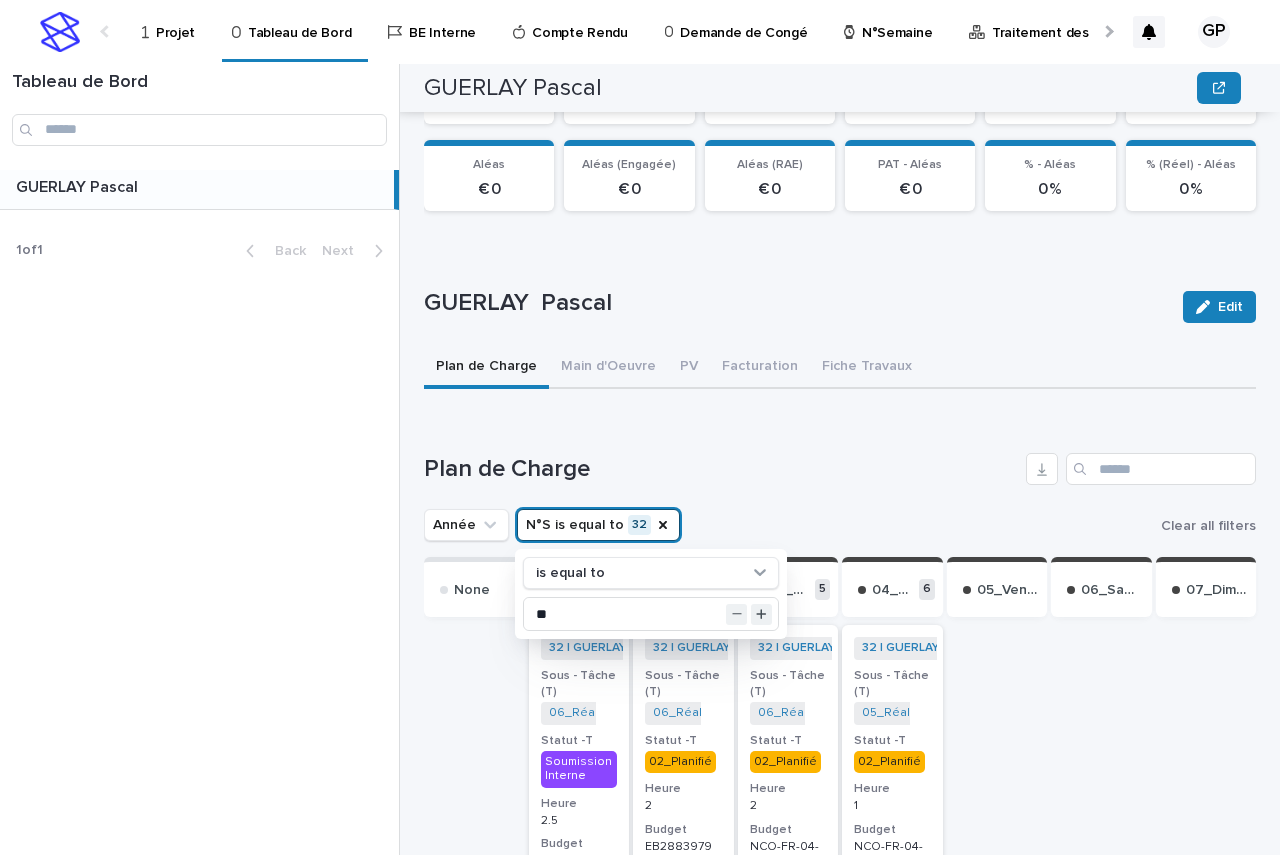click at bounding box center (1101, 1748) 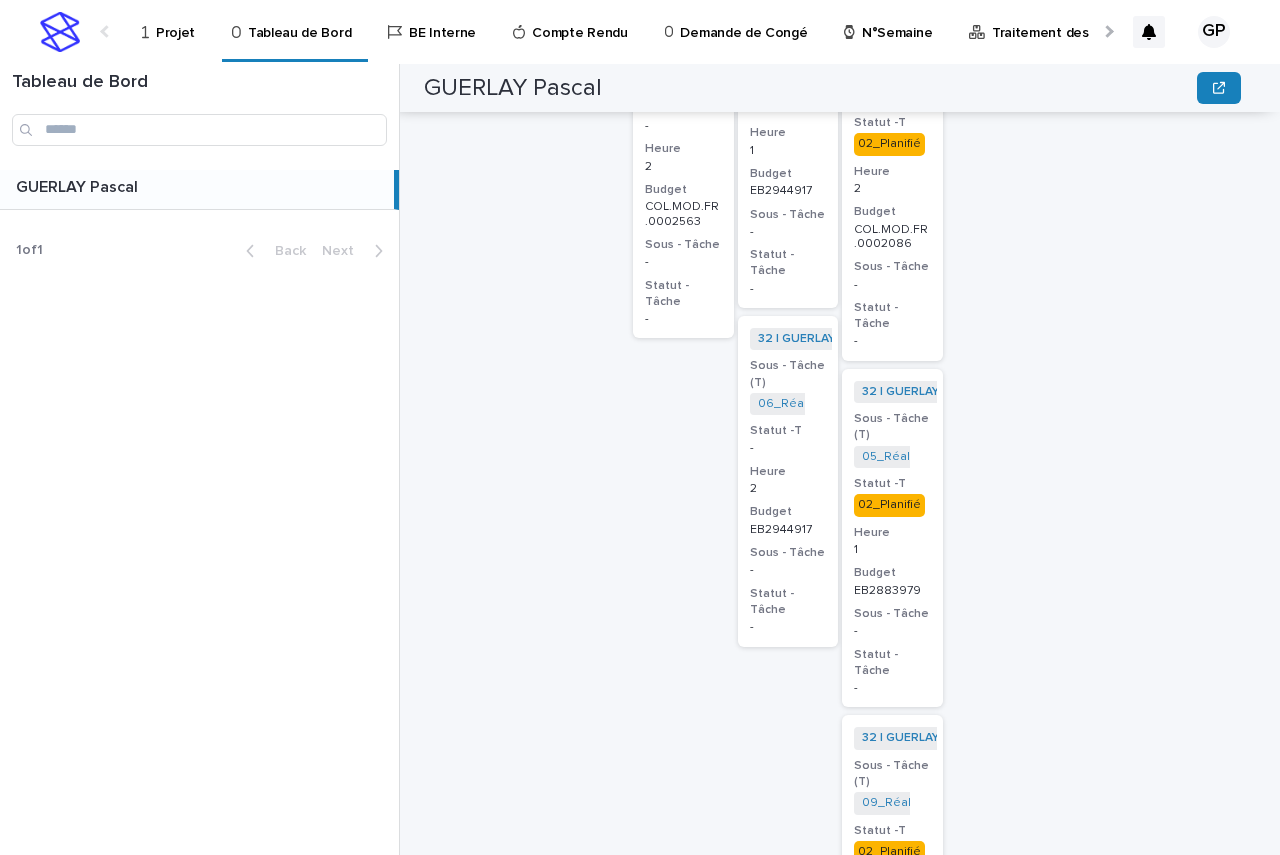 scroll, scrollTop: 2300, scrollLeft: 0, axis: vertical 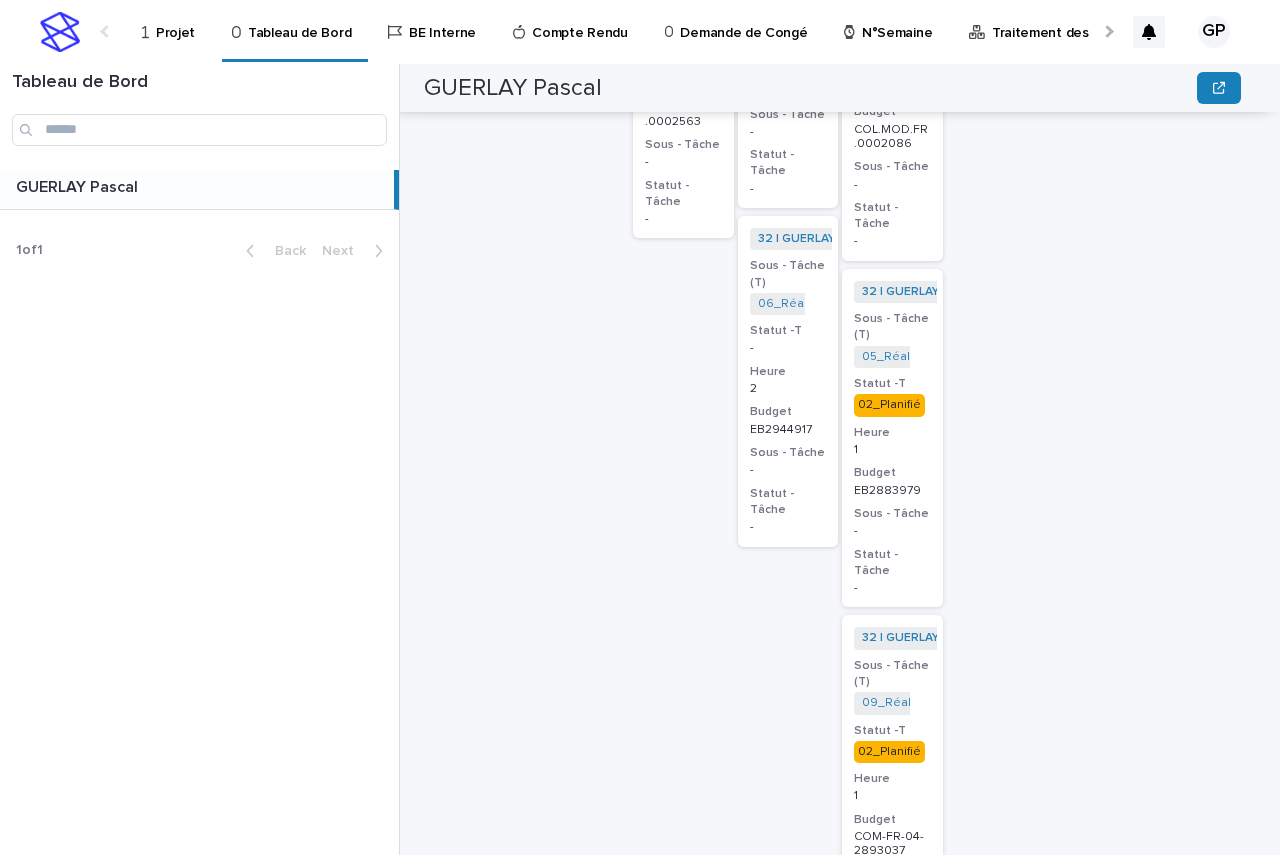 click on "02_Planifié" at bounding box center [889, 752] 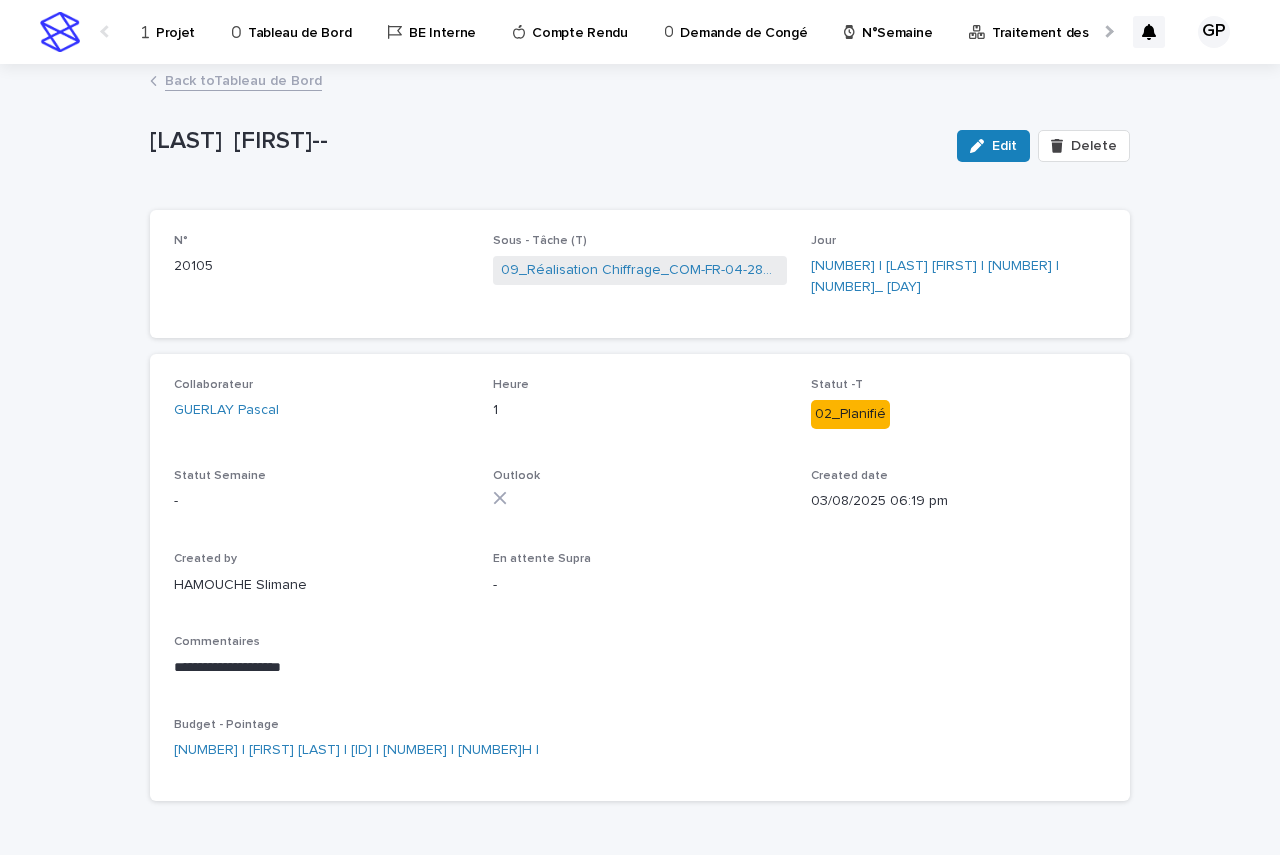 click on "Back to  Tableau de Bord" at bounding box center (243, 79) 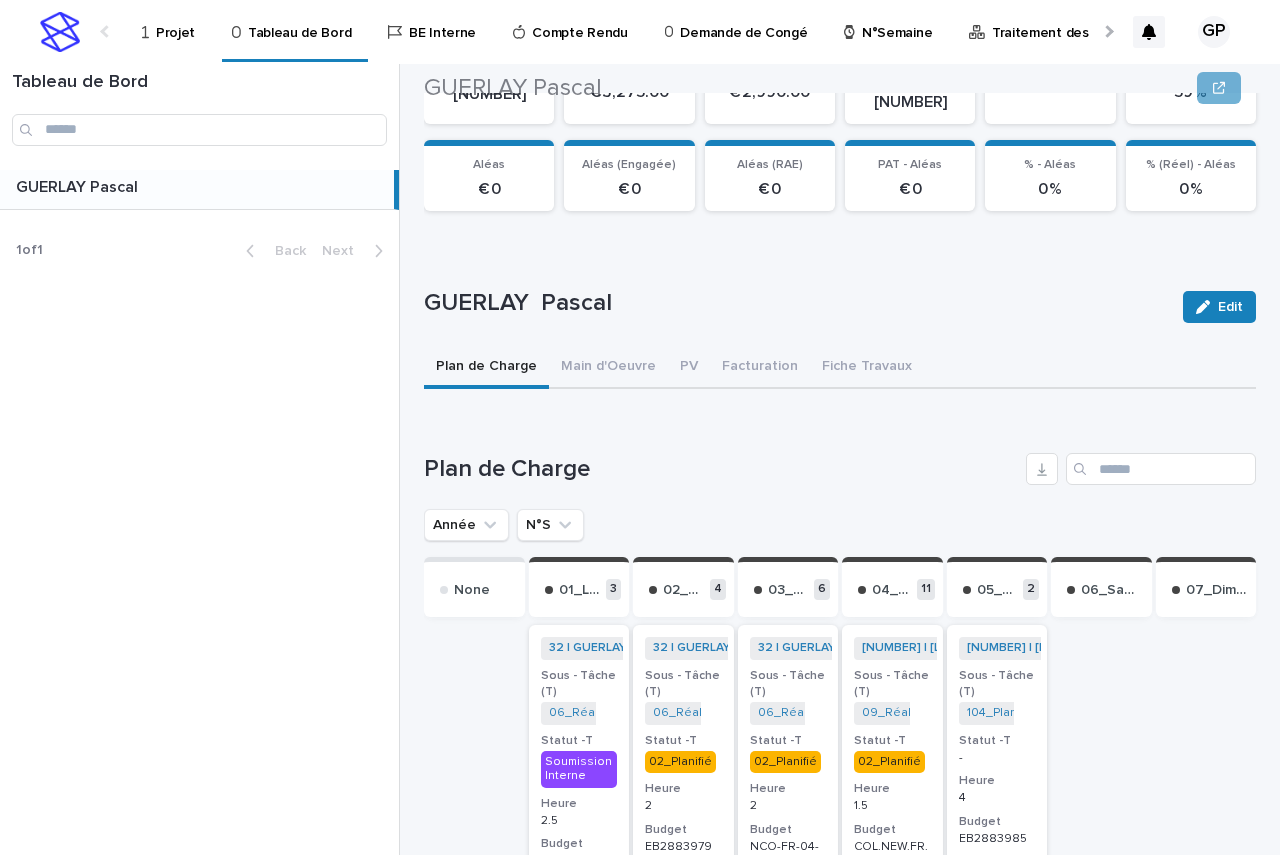 scroll, scrollTop: 700, scrollLeft: 0, axis: vertical 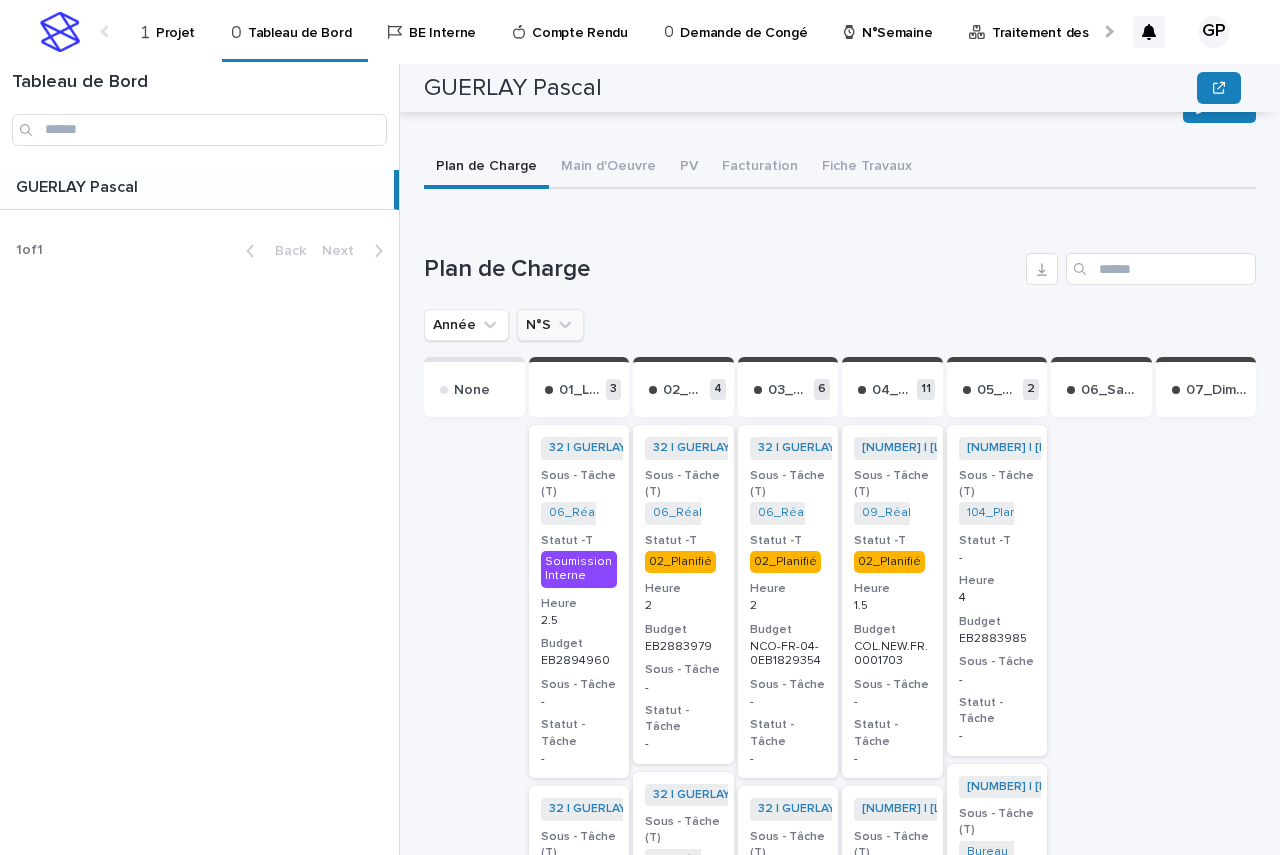click on "N°S" at bounding box center [550, 325] 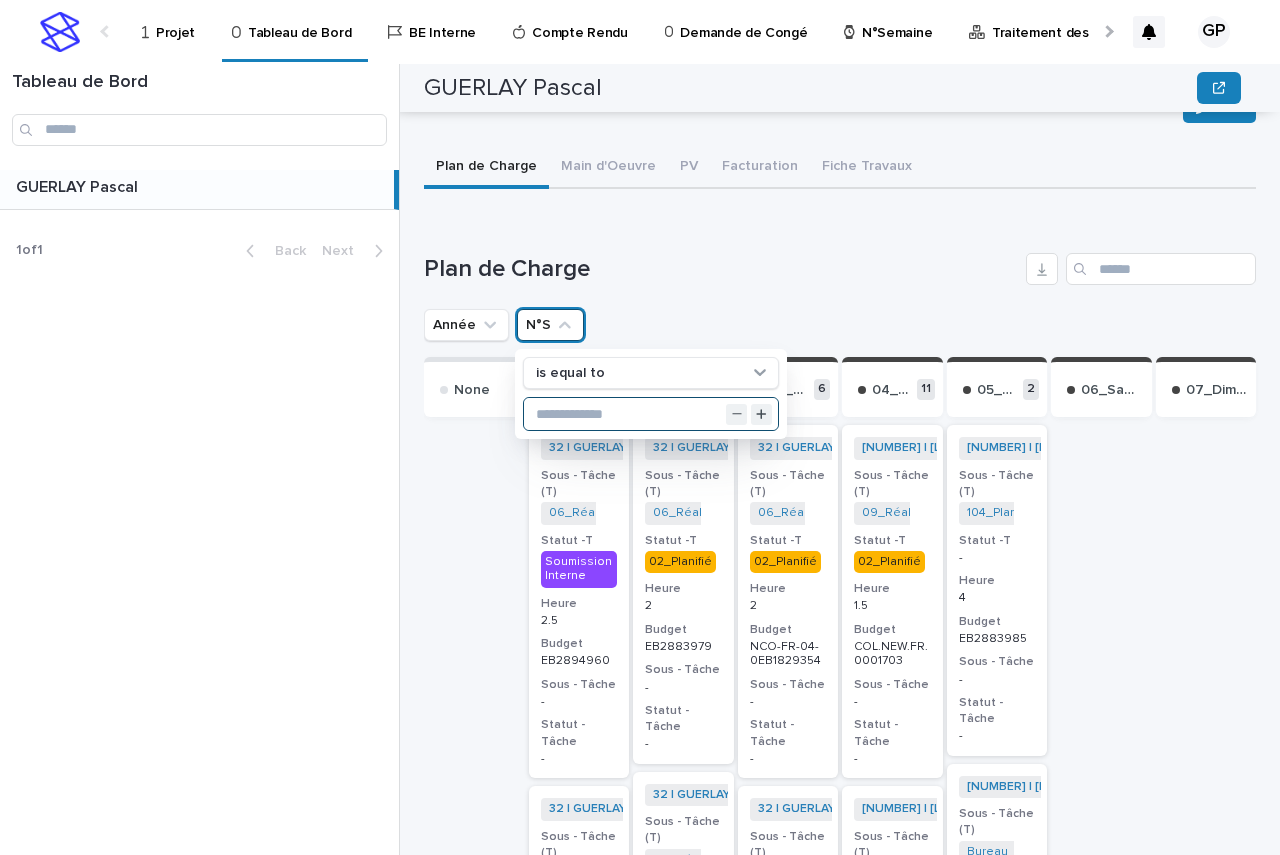 click at bounding box center [651, 414] 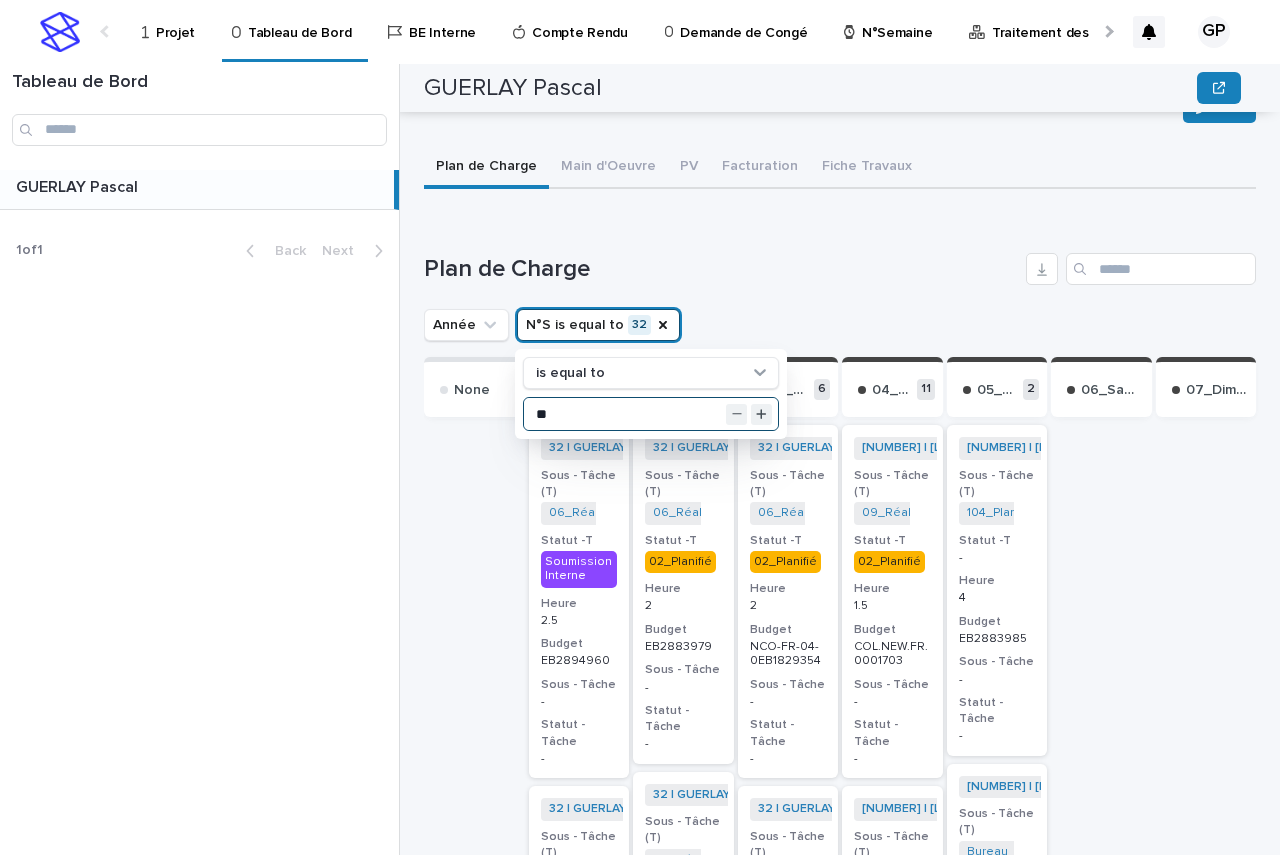 type on "**" 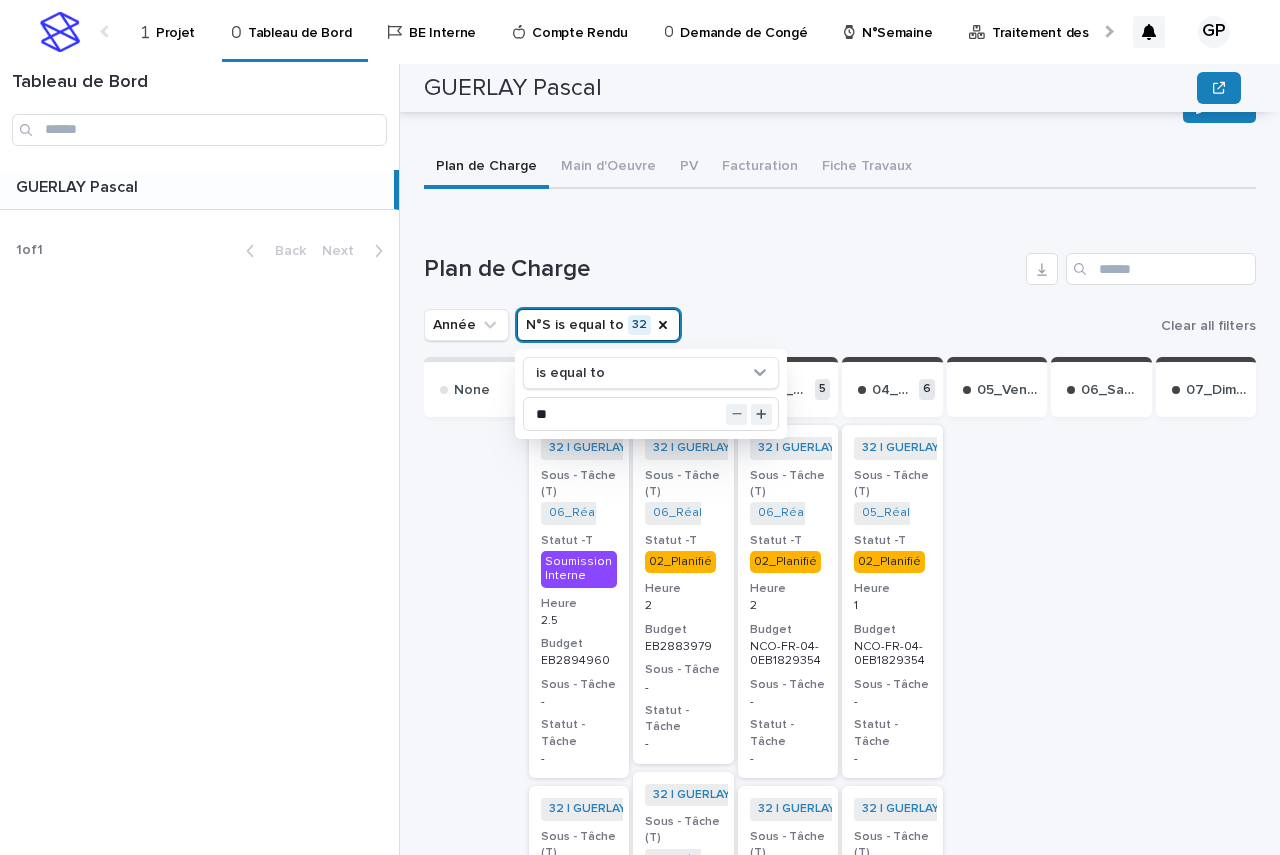 click at bounding box center [1101, 1548] 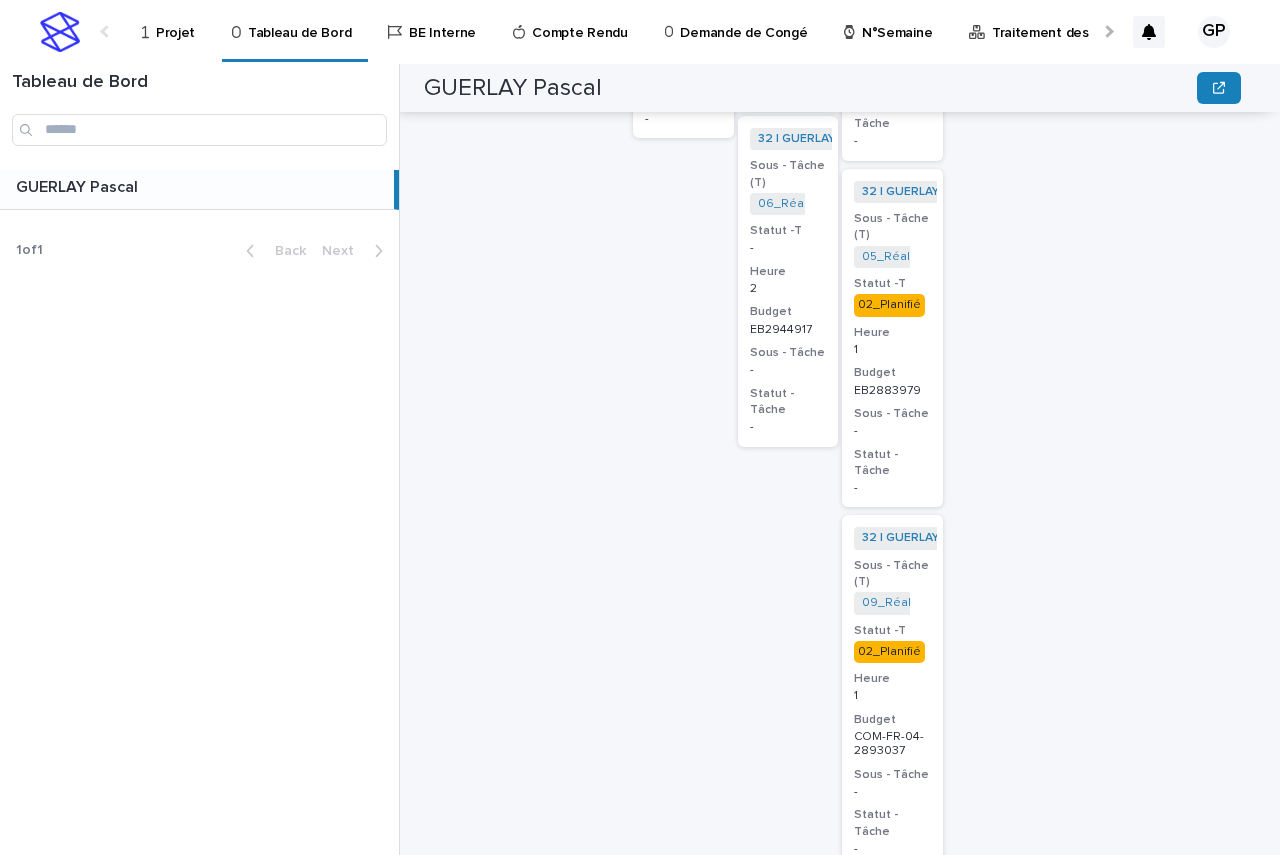 scroll, scrollTop: 2200, scrollLeft: 0, axis: vertical 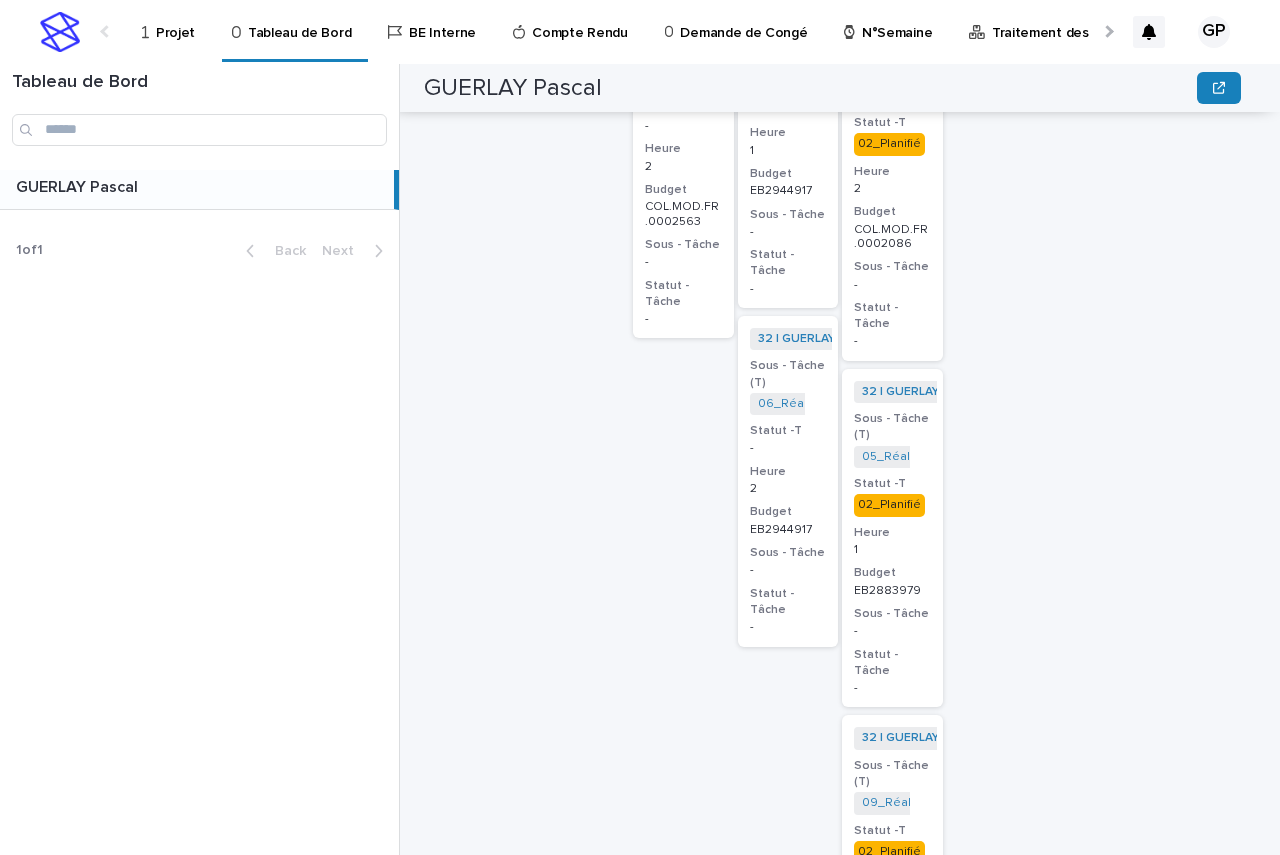 click on "02_Planifié" at bounding box center (889, 505) 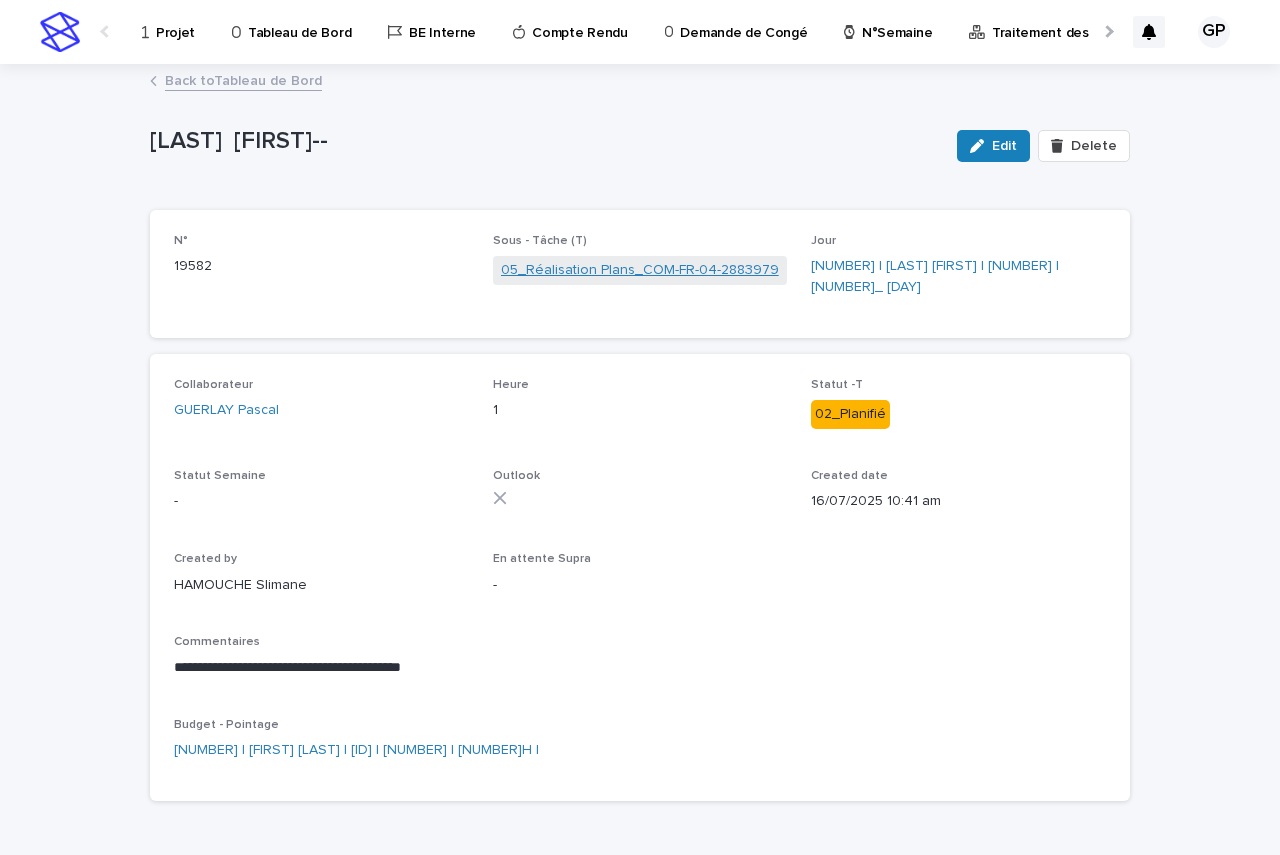 click on "05_Réalisation Plans_COM-FR-04-2883979" at bounding box center [640, 270] 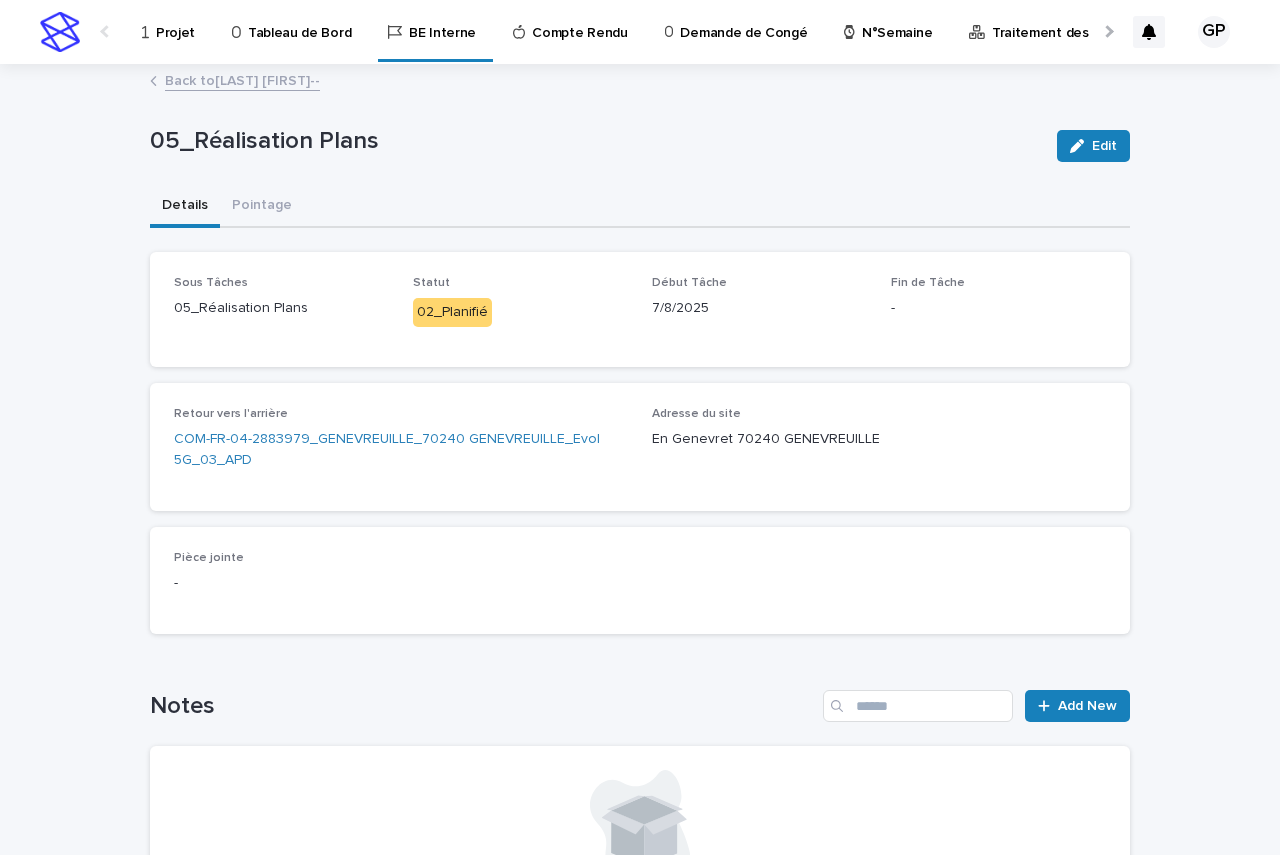 click on "Back to  [LAST]  [FIRST]--" at bounding box center (242, 79) 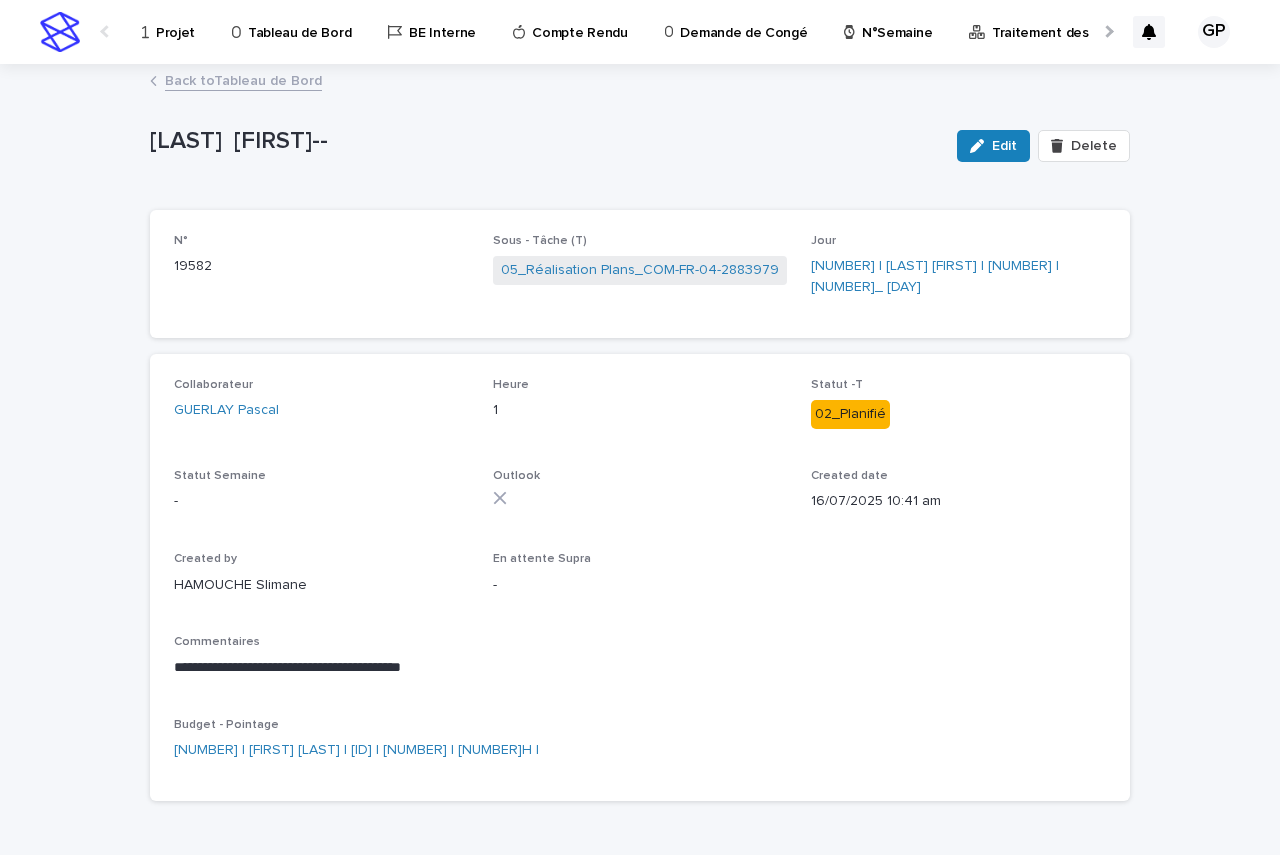 click on "Back to  Tableau de Bord" at bounding box center [243, 79] 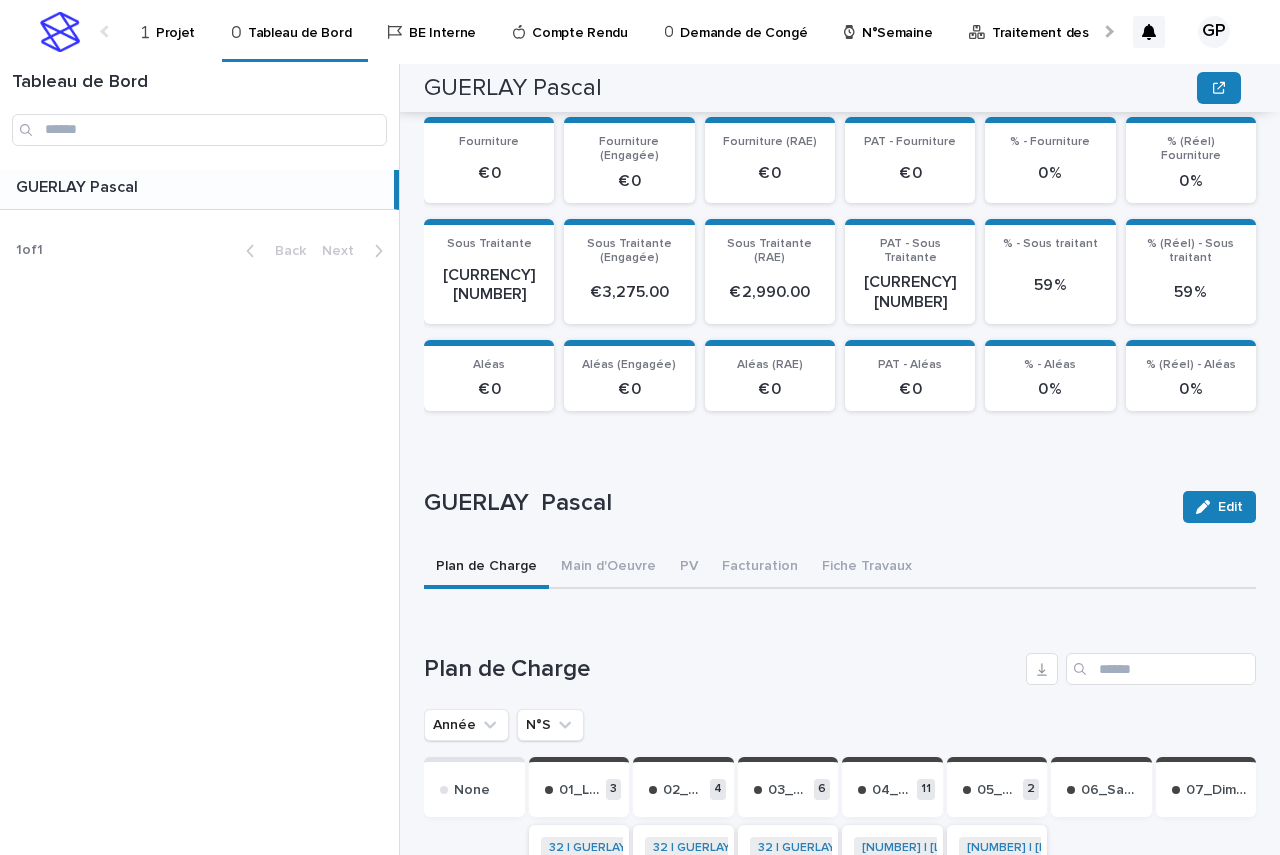 scroll, scrollTop: 200, scrollLeft: 0, axis: vertical 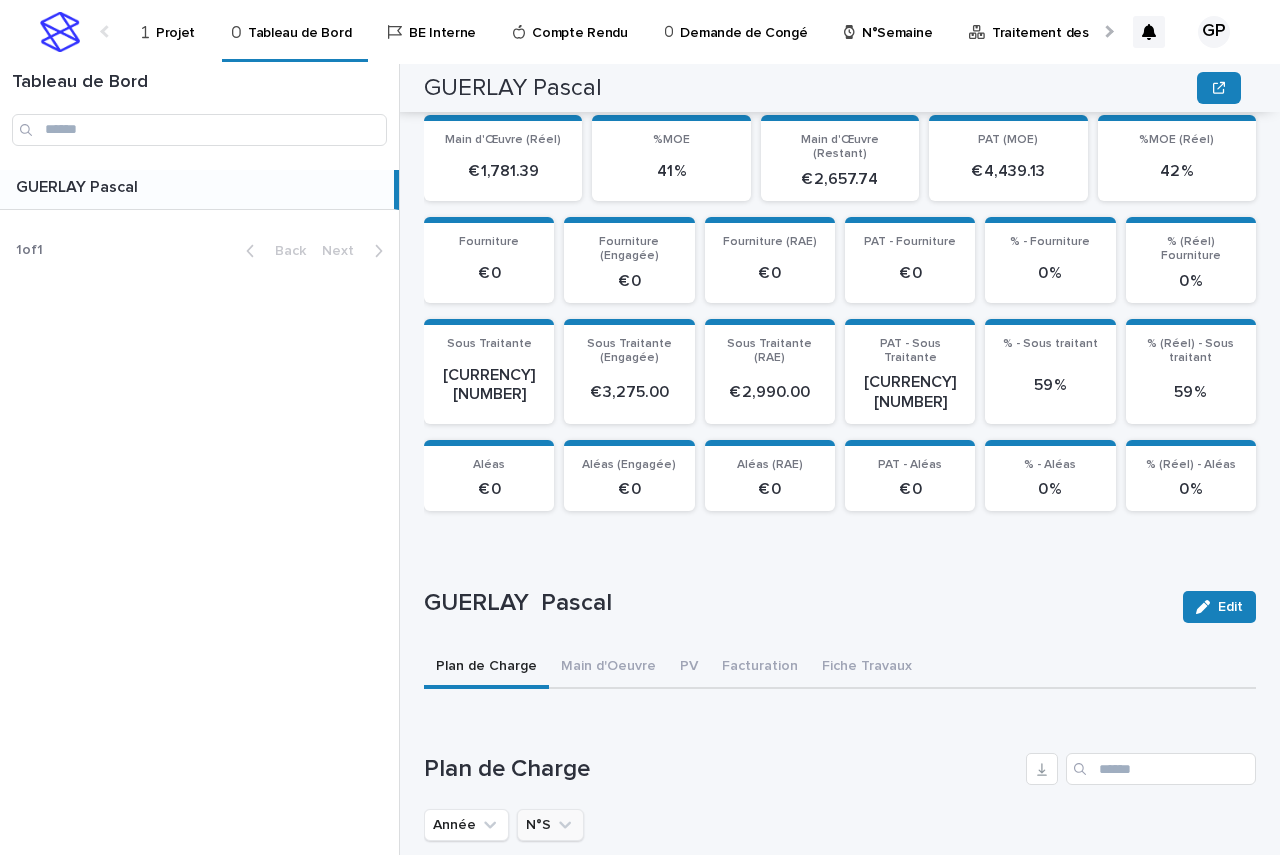 click on "N°S" at bounding box center (550, 825) 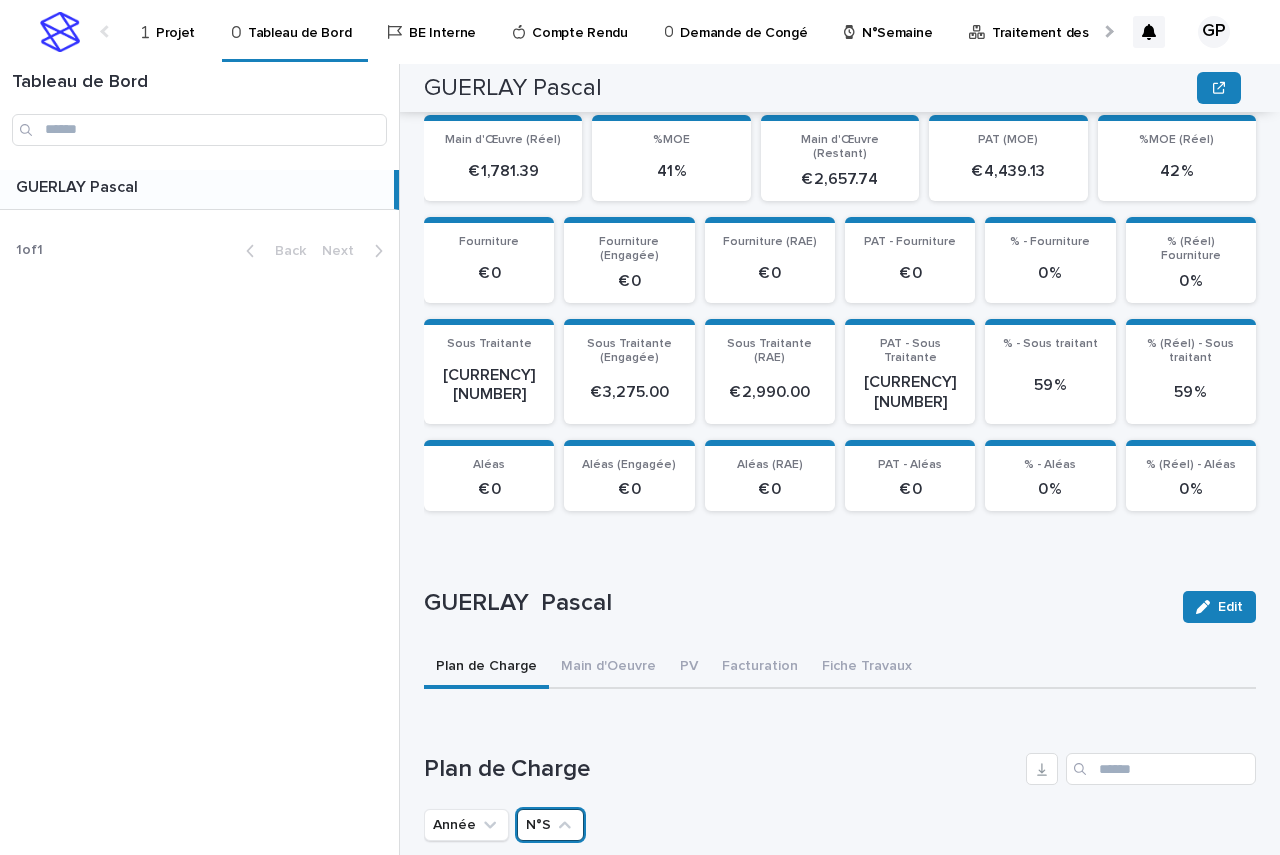 click at bounding box center [651, 954] 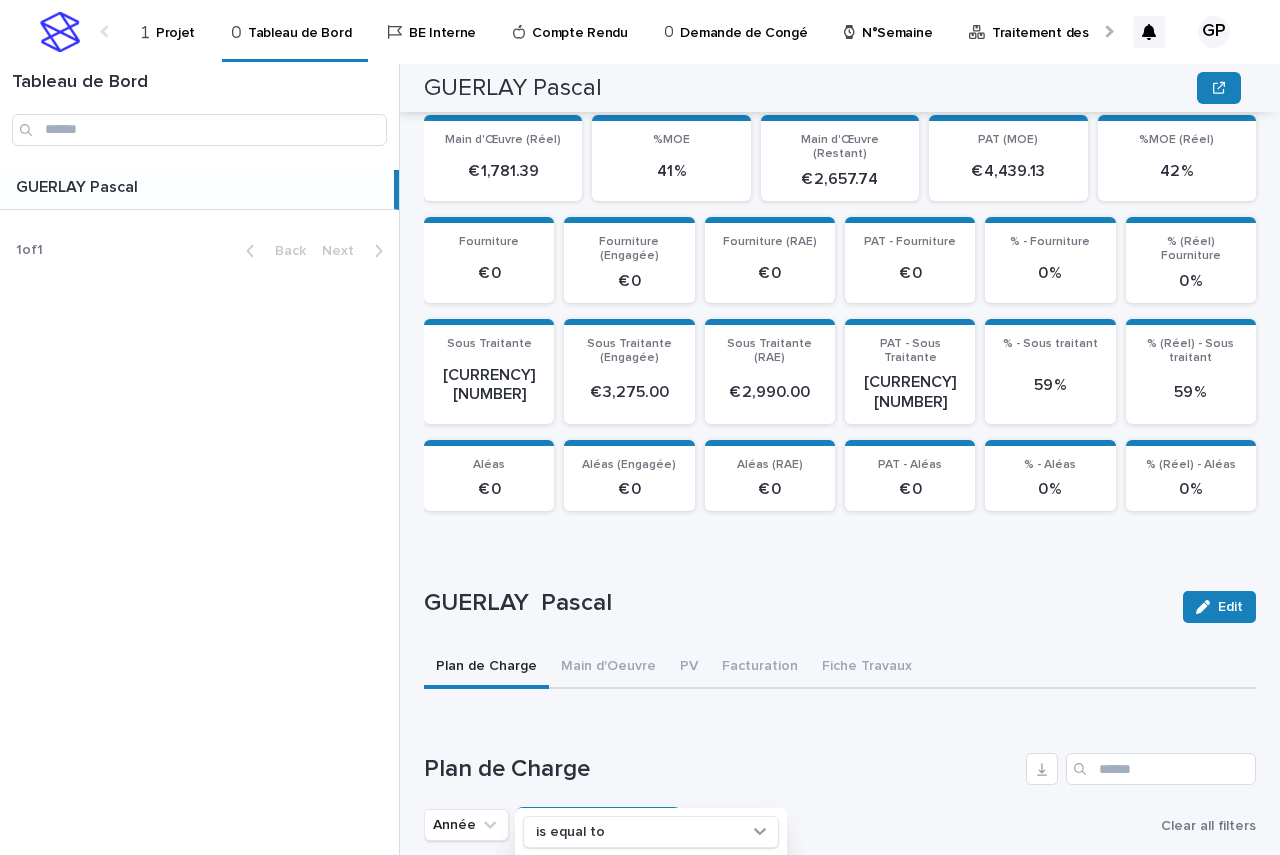 type on "**" 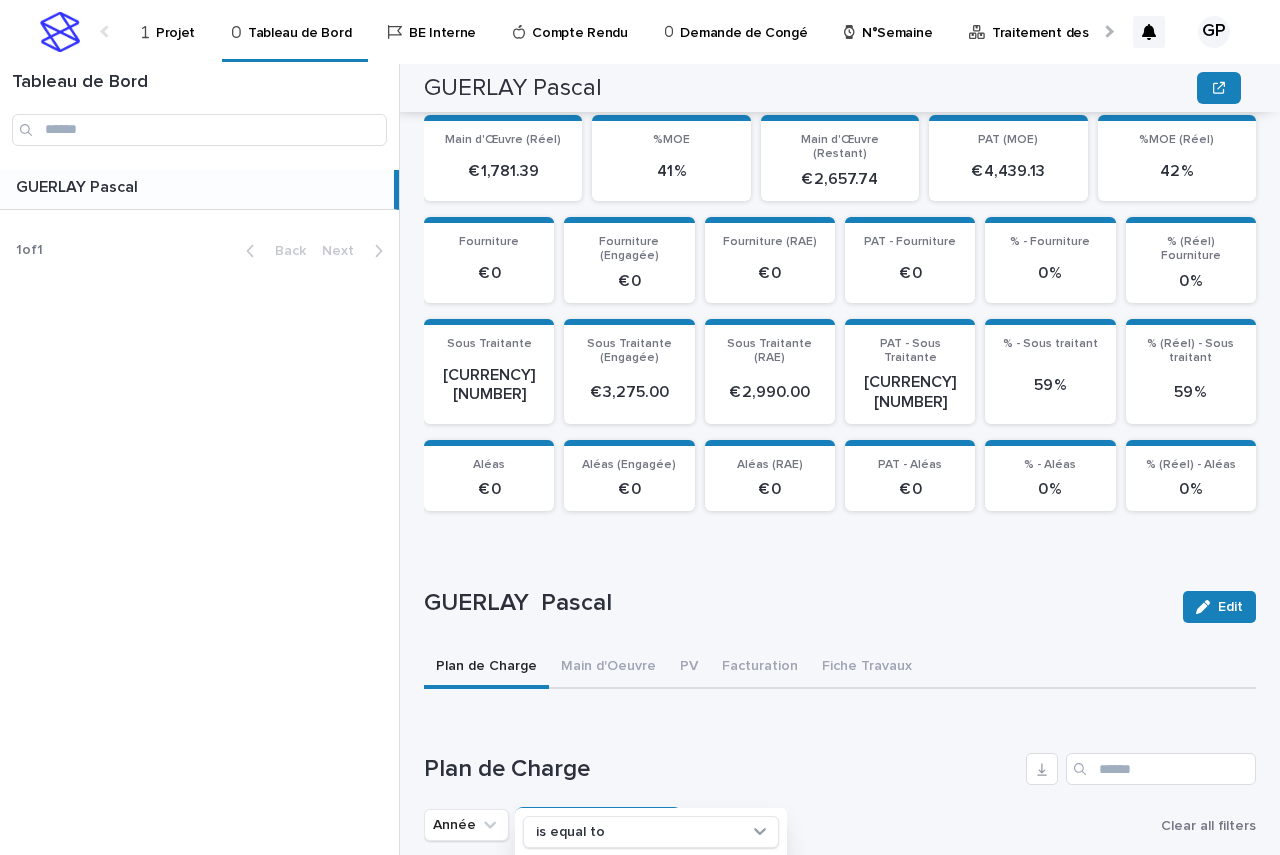 click on "Plan de Charge" at bounding box center (721, 769) 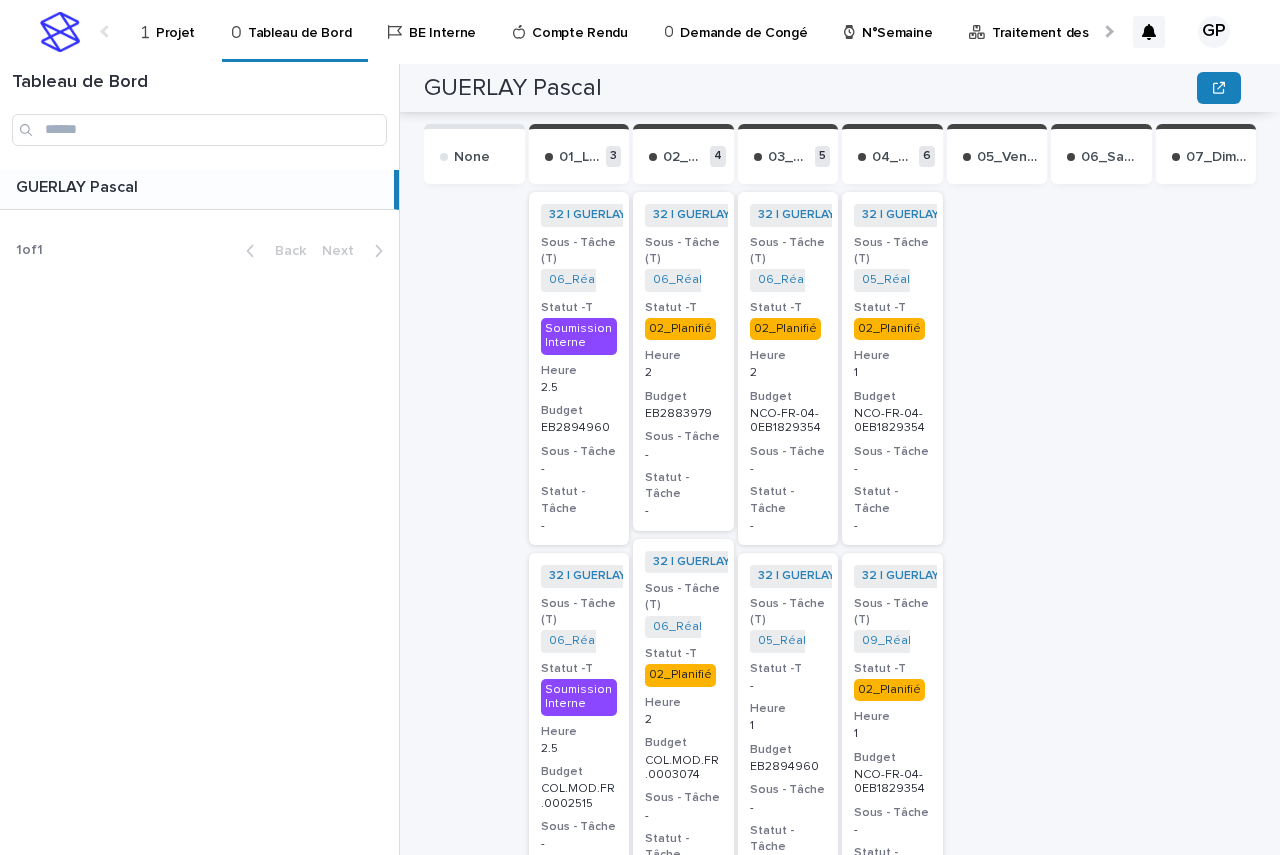 scroll, scrollTop: 833, scrollLeft: 0, axis: vertical 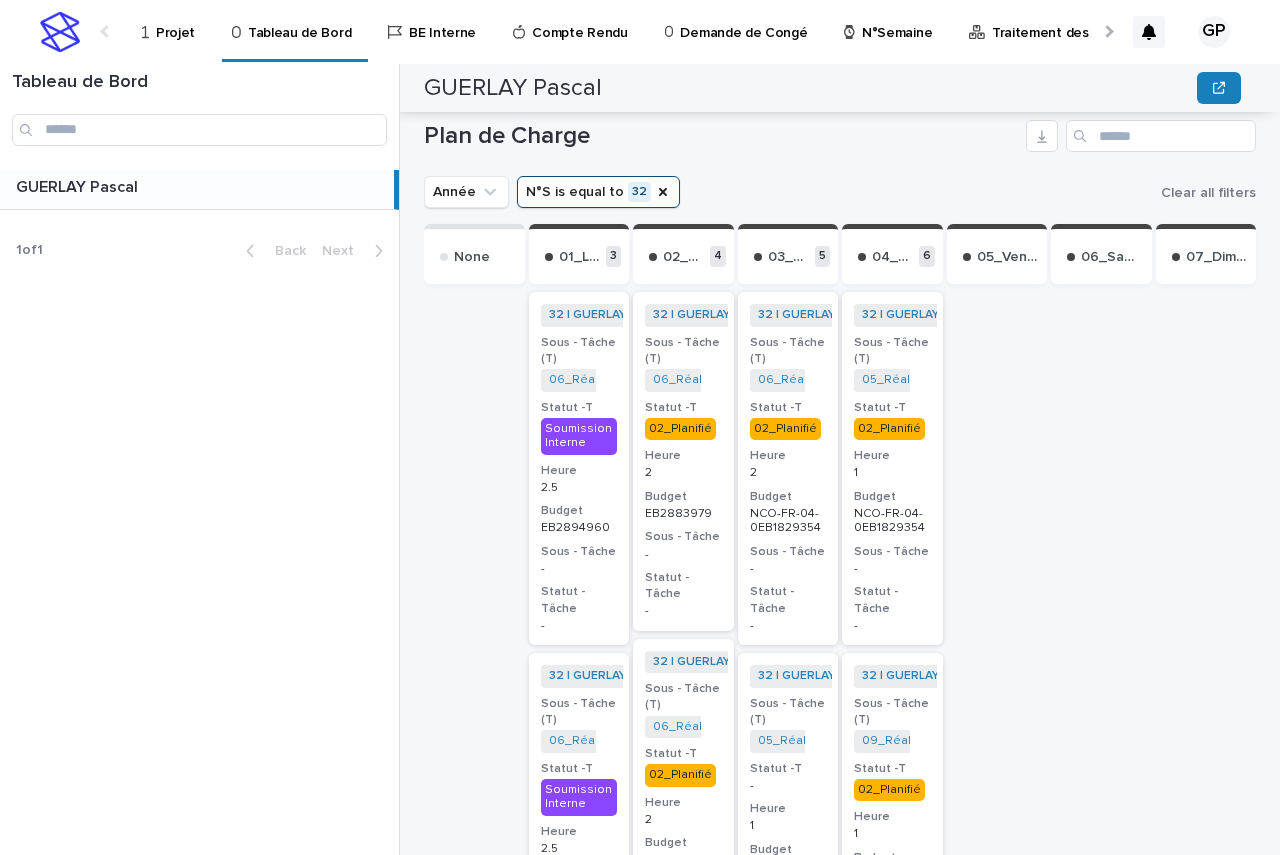 click on "02_Planifié" at bounding box center [785, 429] 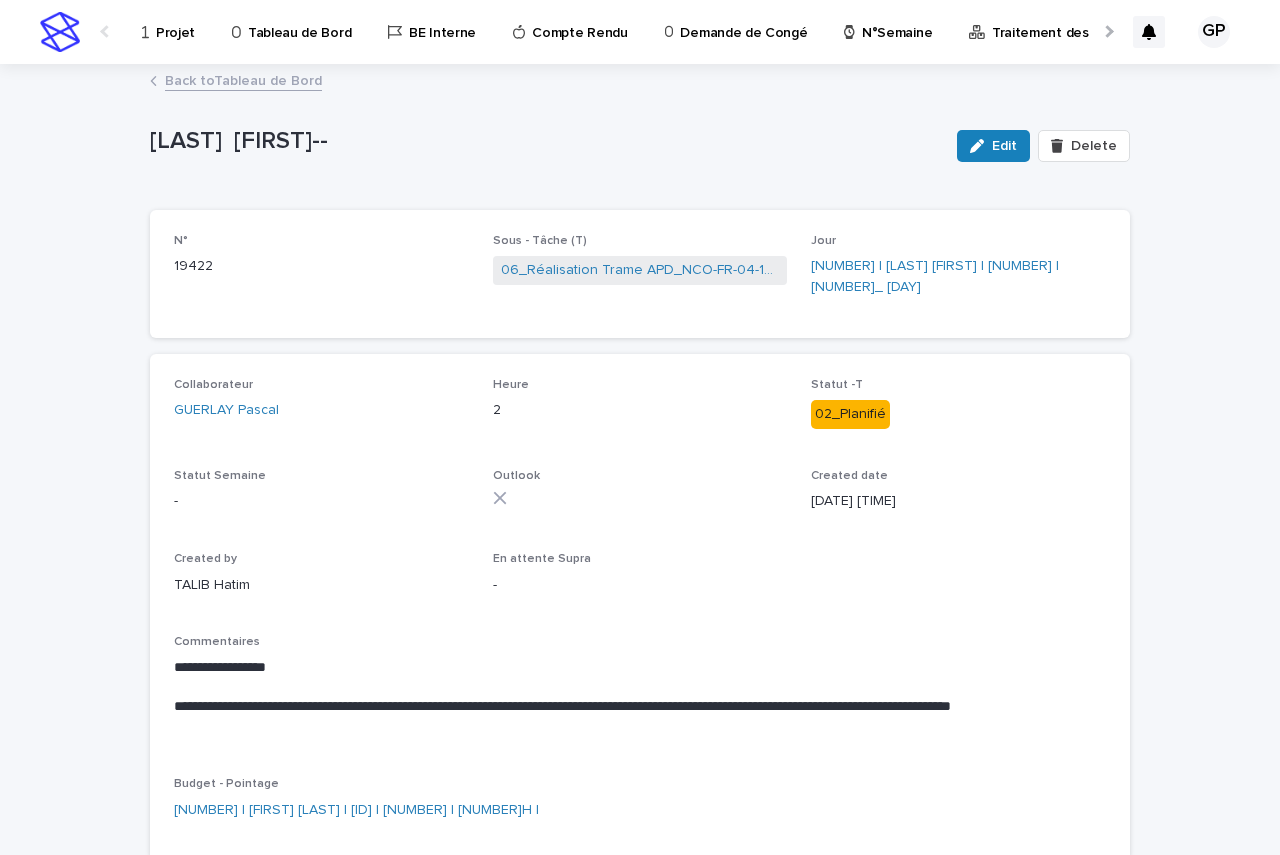 click on "Back to  Tableau de Bord" at bounding box center (243, 79) 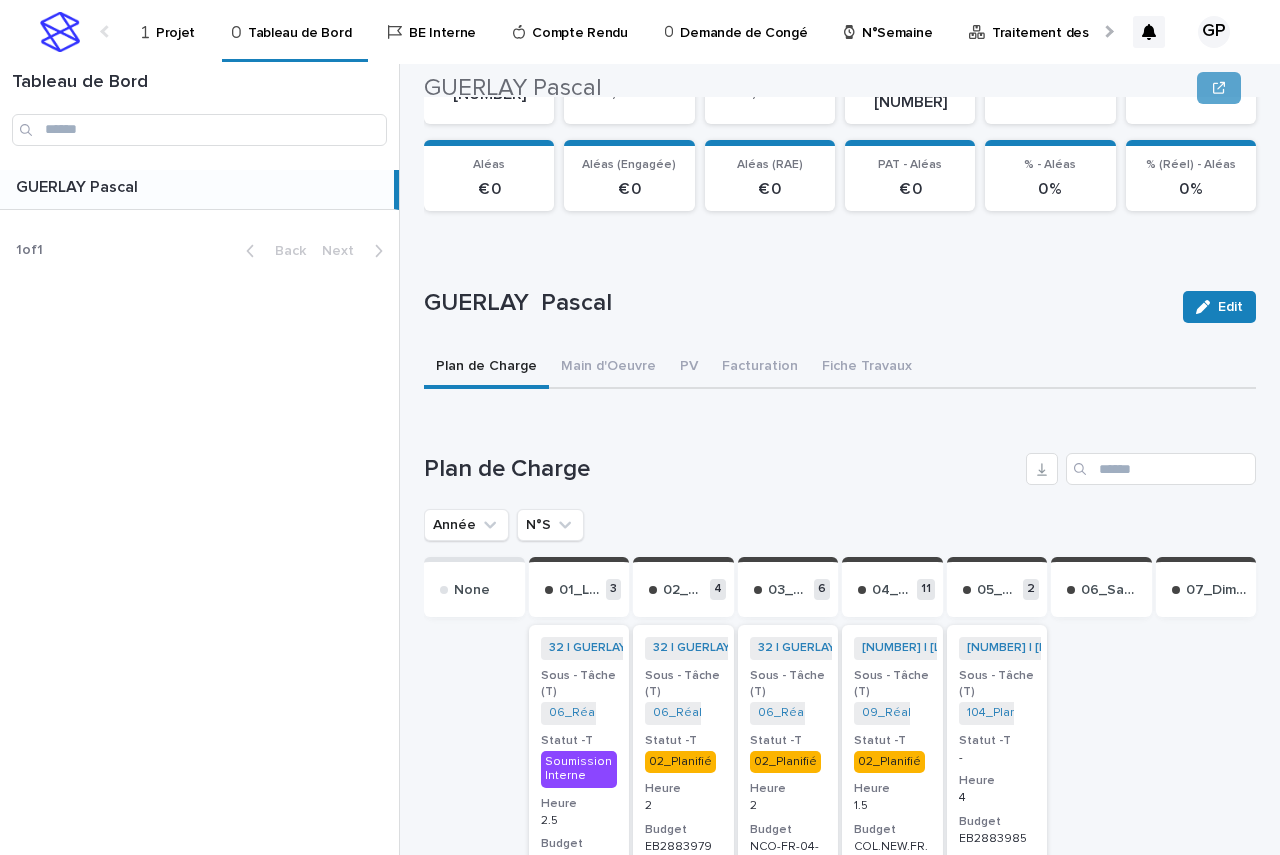 scroll, scrollTop: 700, scrollLeft: 0, axis: vertical 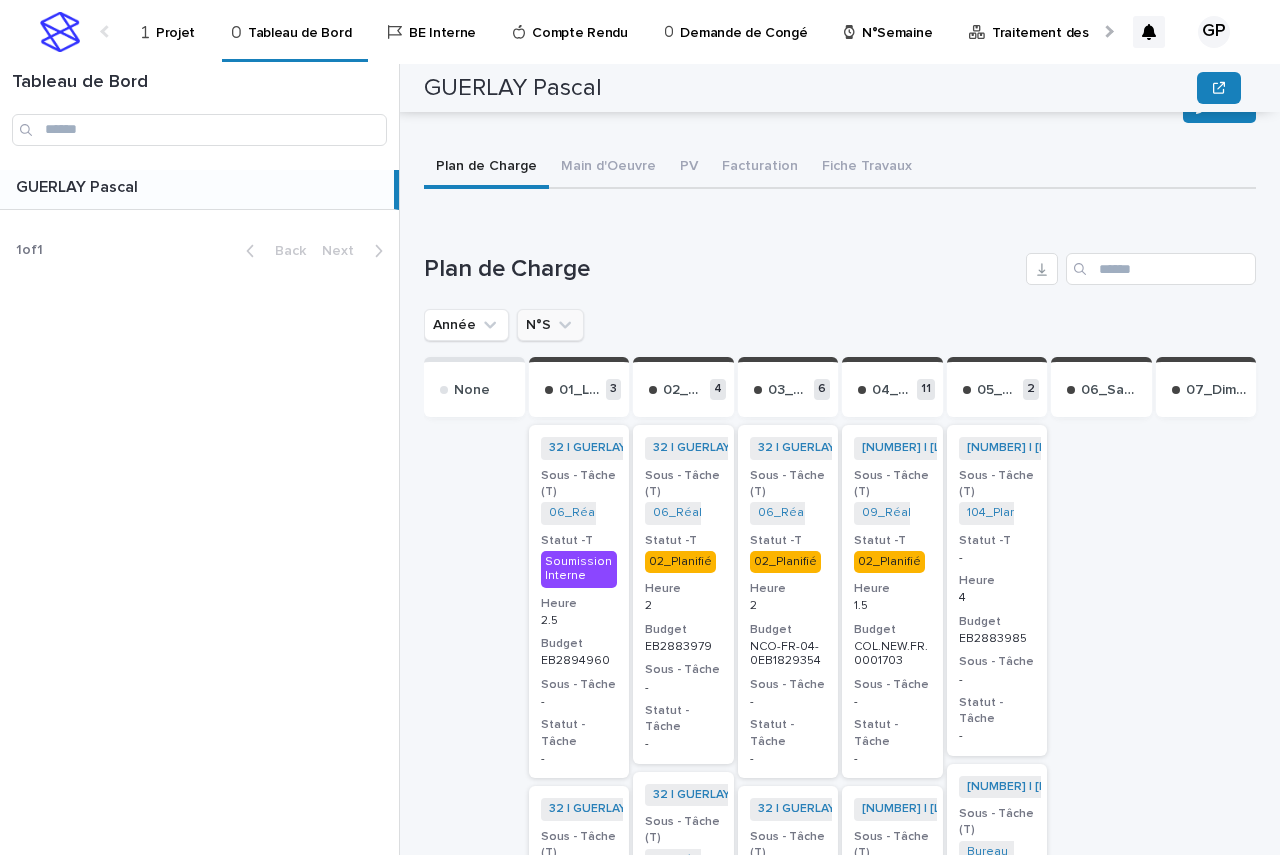 click on "N°S" at bounding box center [550, 325] 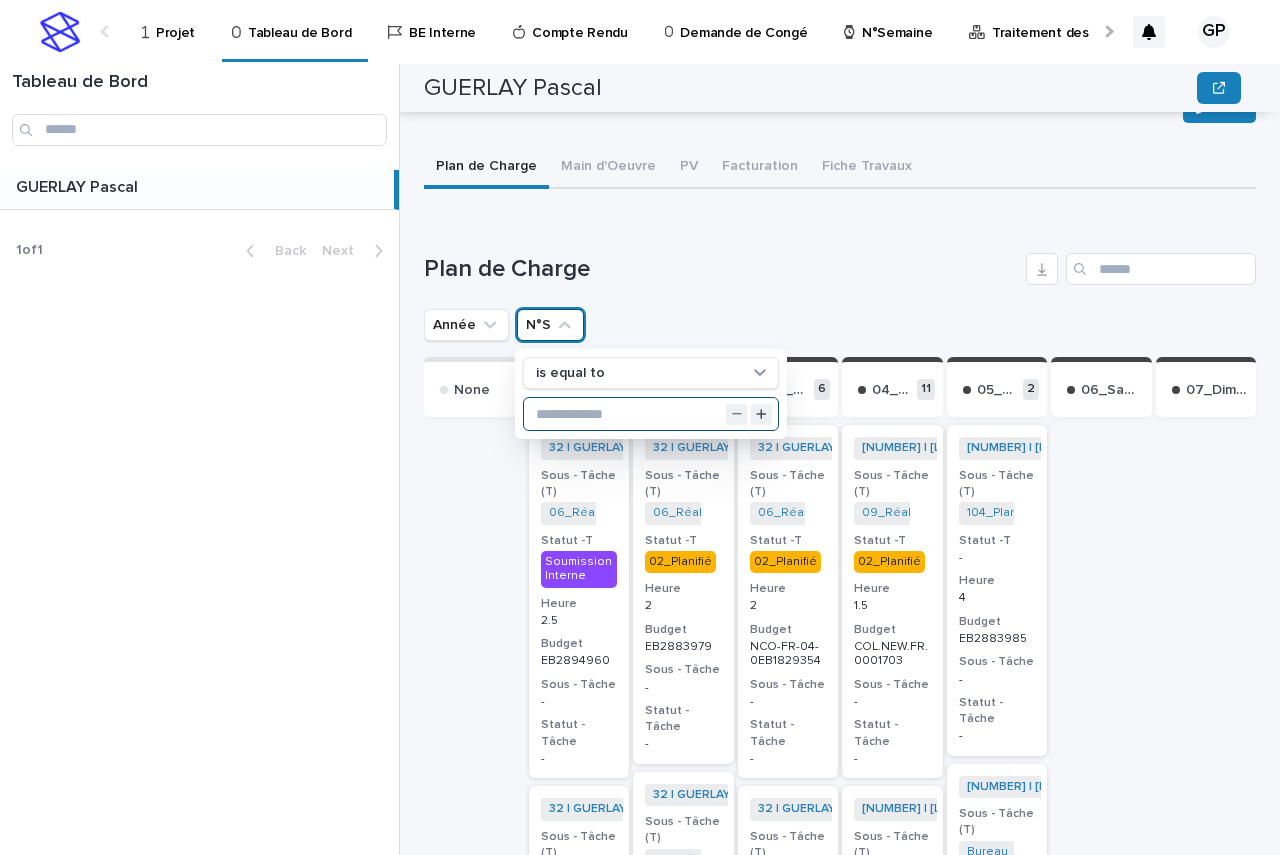 click at bounding box center [651, 414] 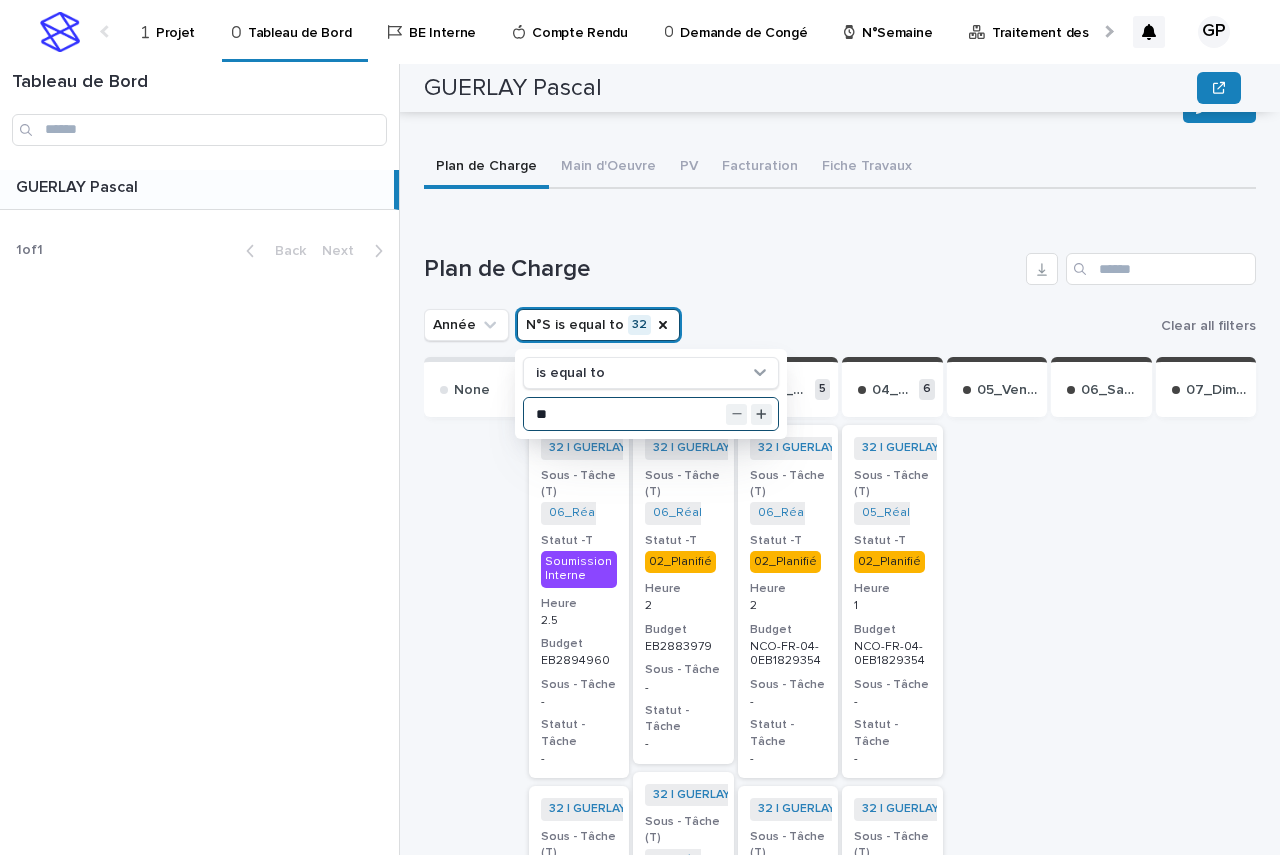 type on "**" 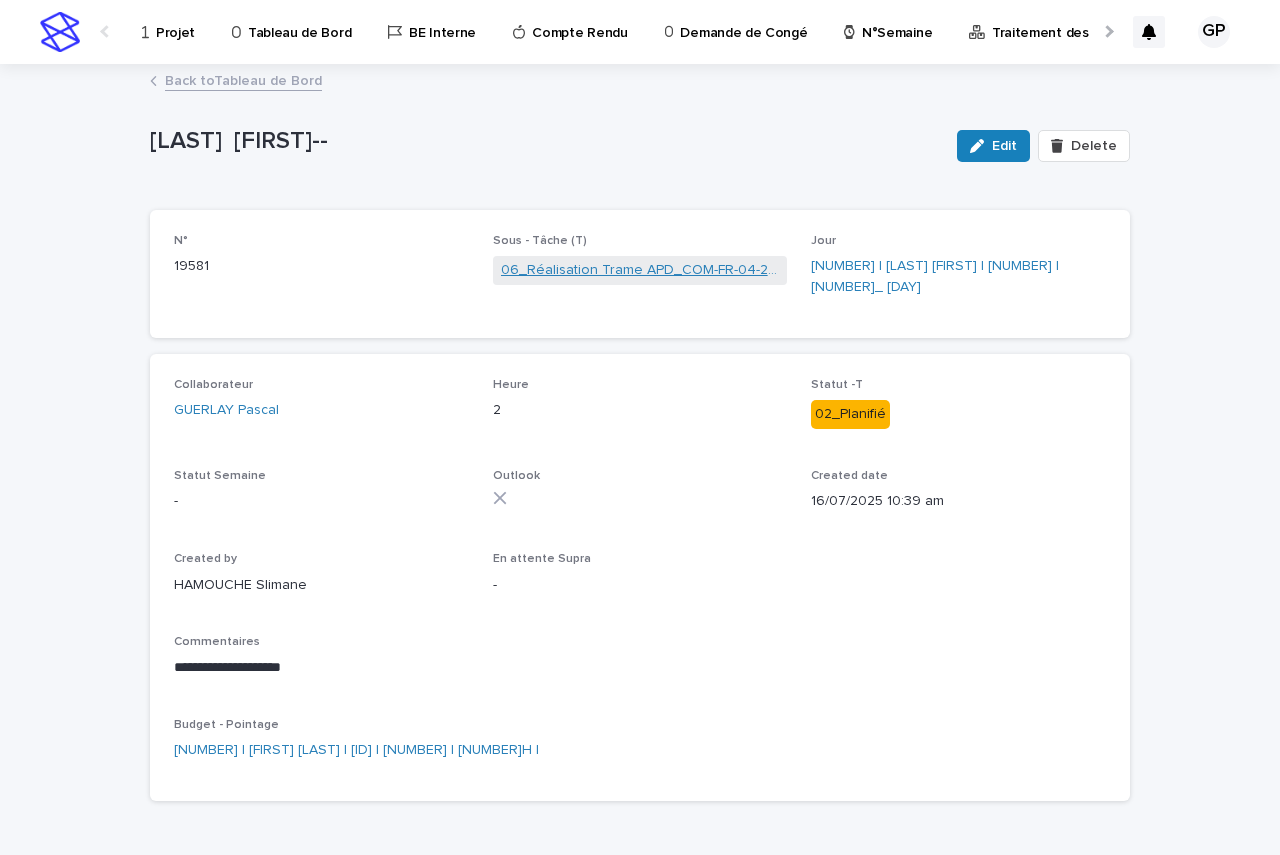 click on "06_Réalisation Trame APD_COM-FR-04-2883979" at bounding box center [640, 270] 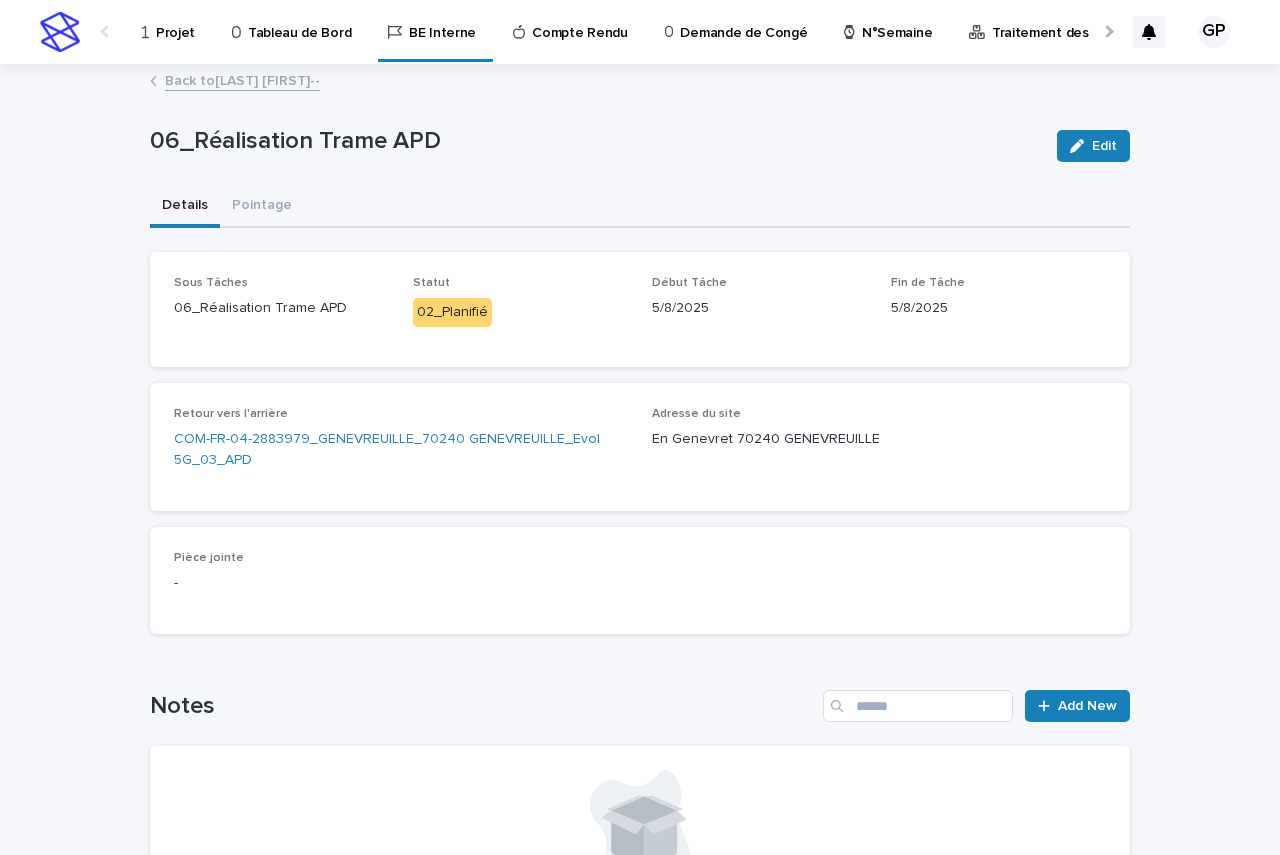 click on "Back to  [LAST]  [FIRST]--" at bounding box center [242, 79] 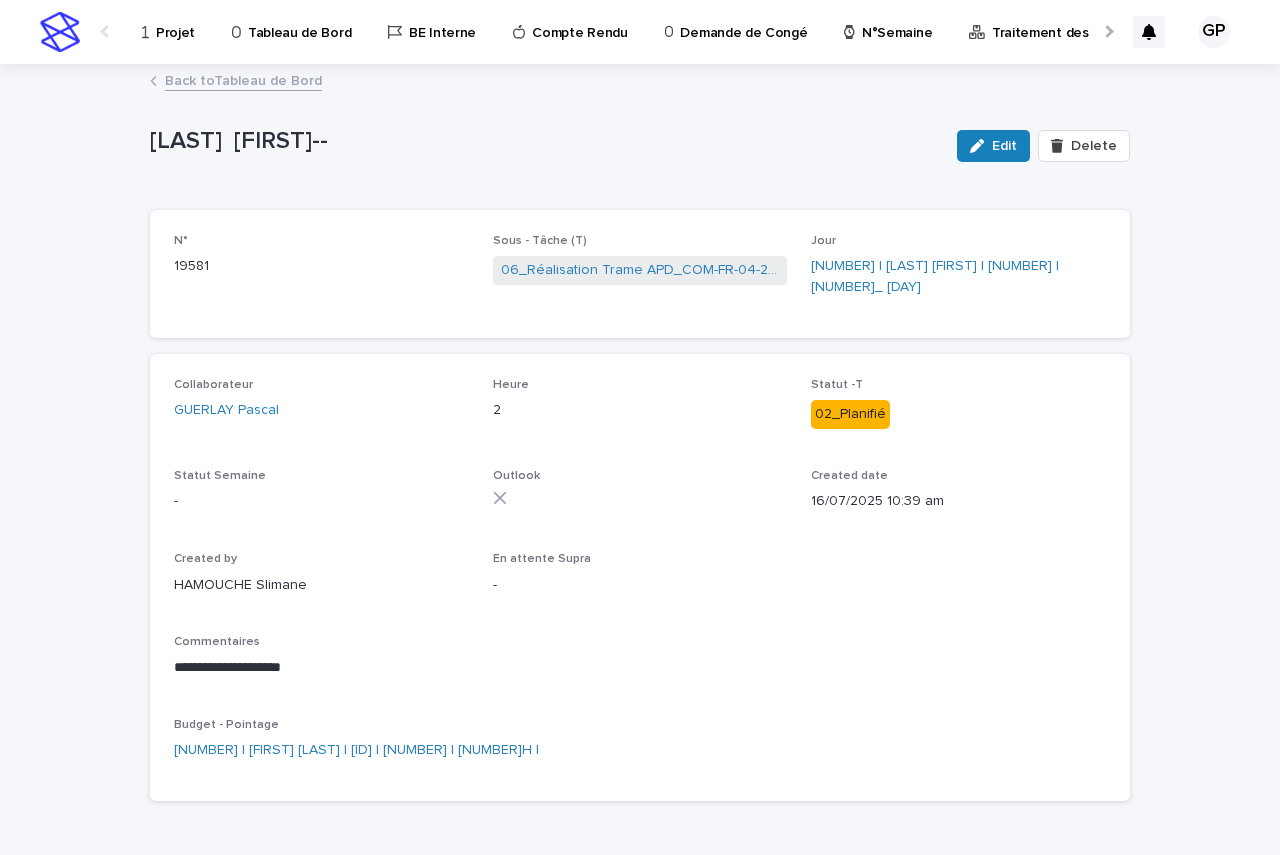click on "Back to  Tableau de Bord" at bounding box center (640, 82) 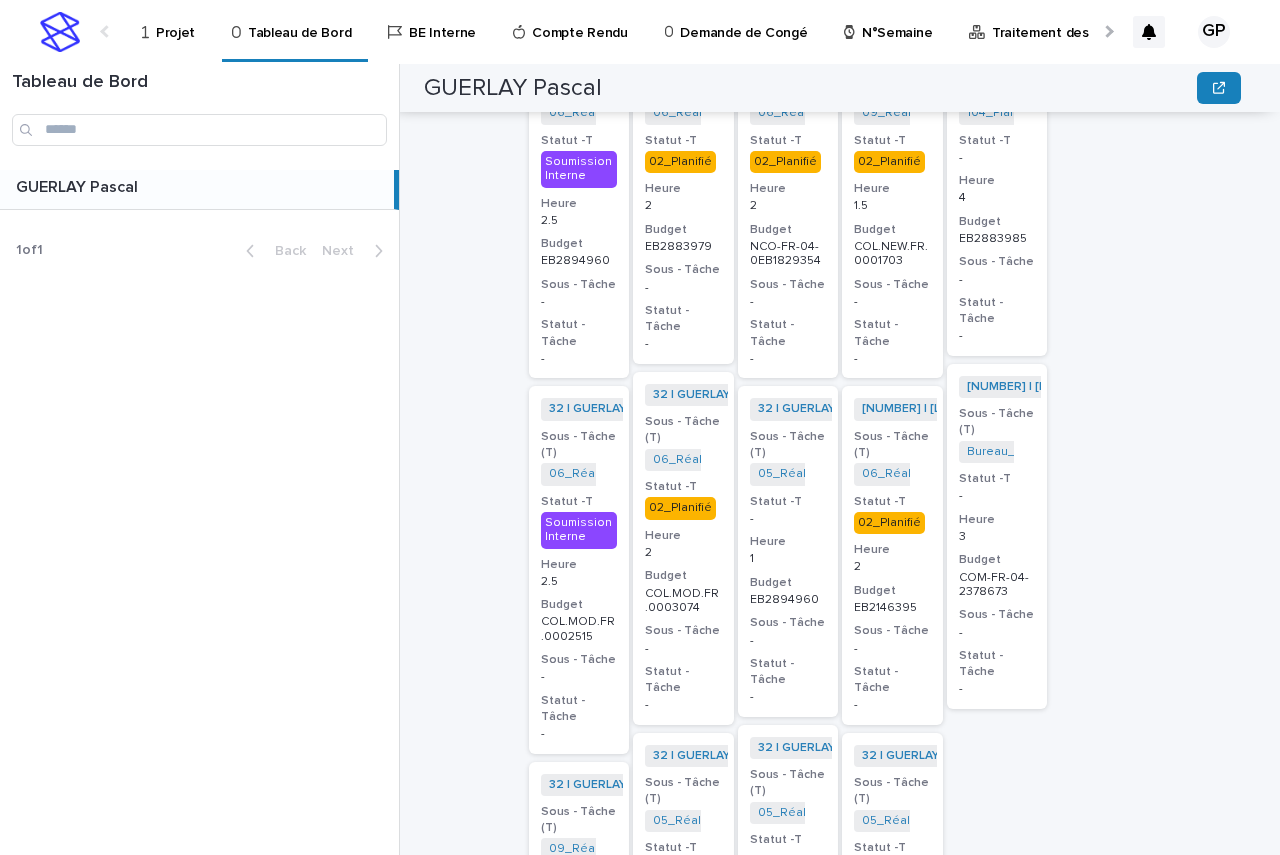 scroll, scrollTop: 1400, scrollLeft: 0, axis: vertical 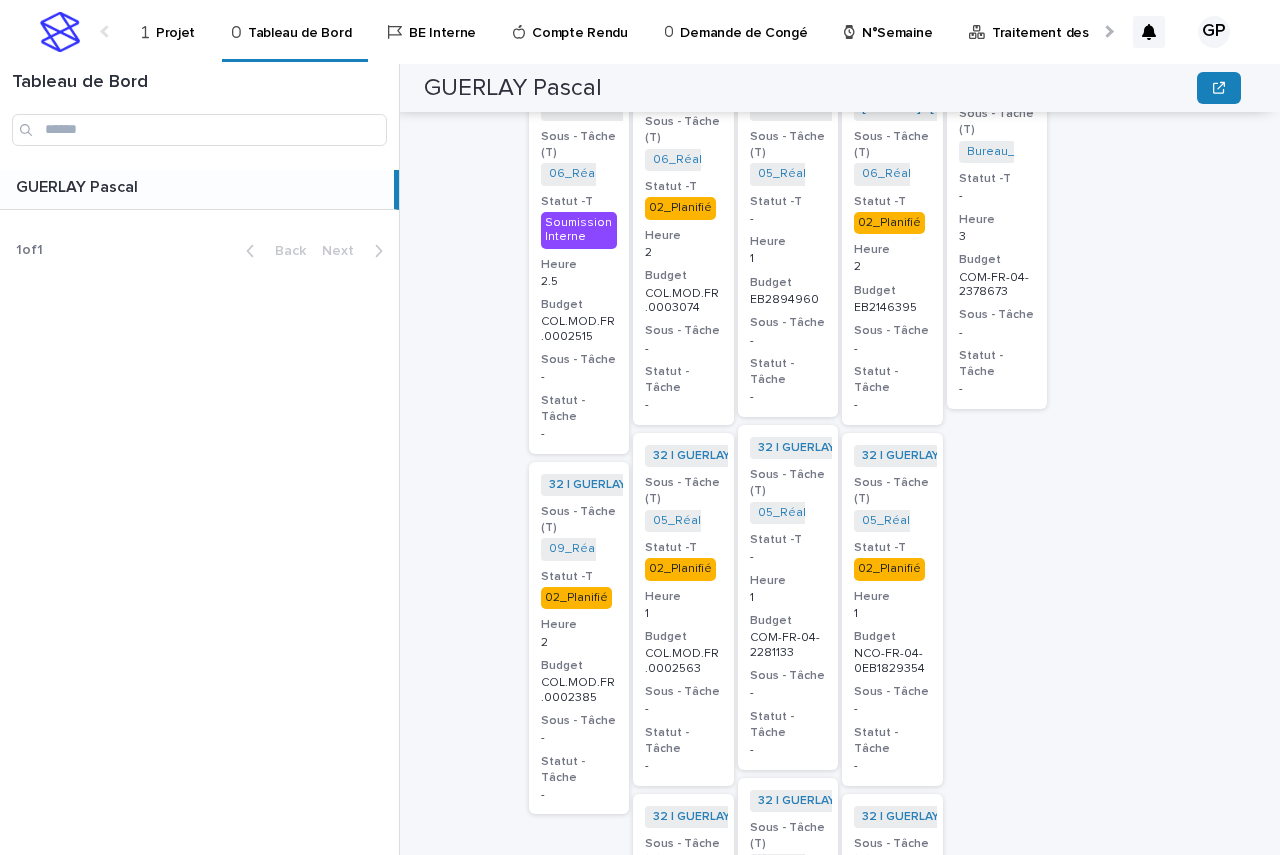 click on "02_Planifié" at bounding box center (576, 598) 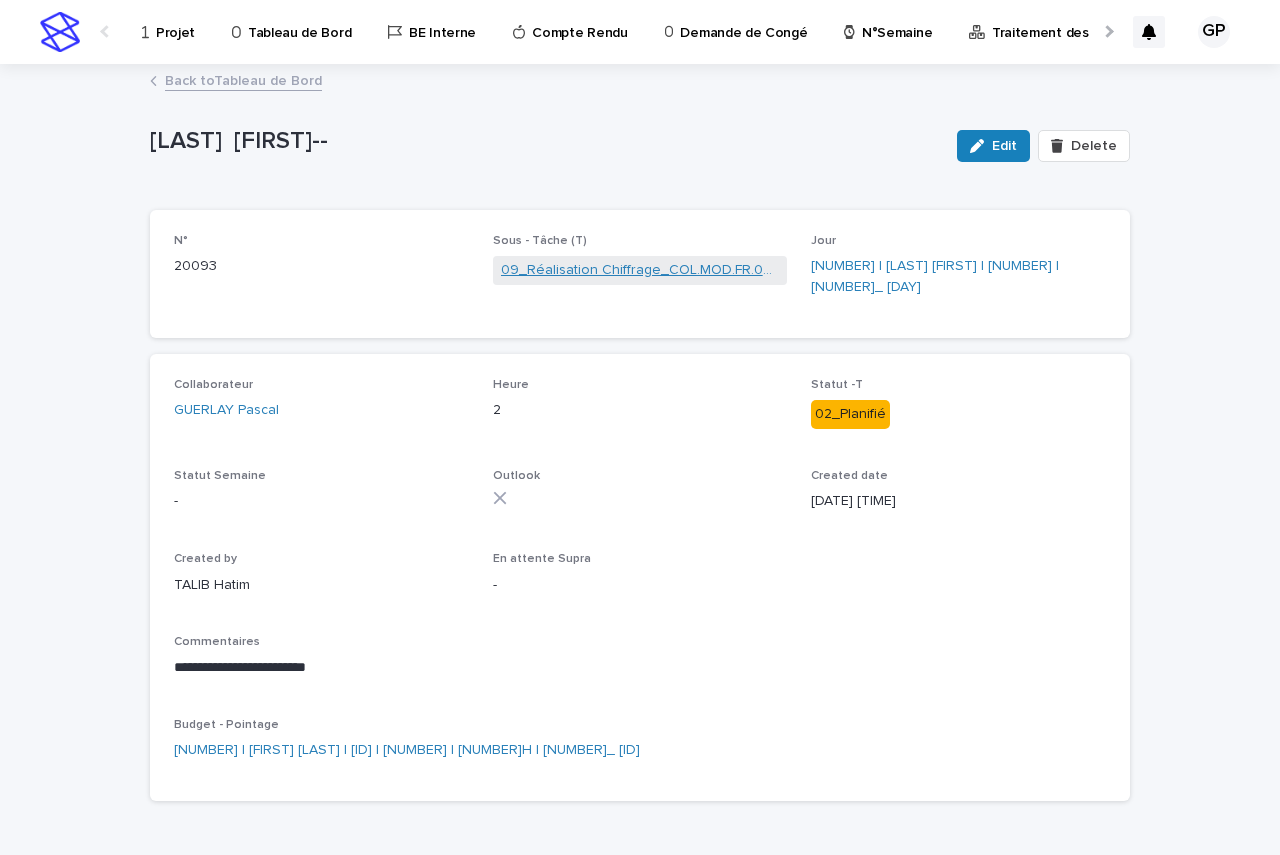 click on "09_Réalisation Chiffrage_COL.MOD.FR.0002385" at bounding box center [640, 270] 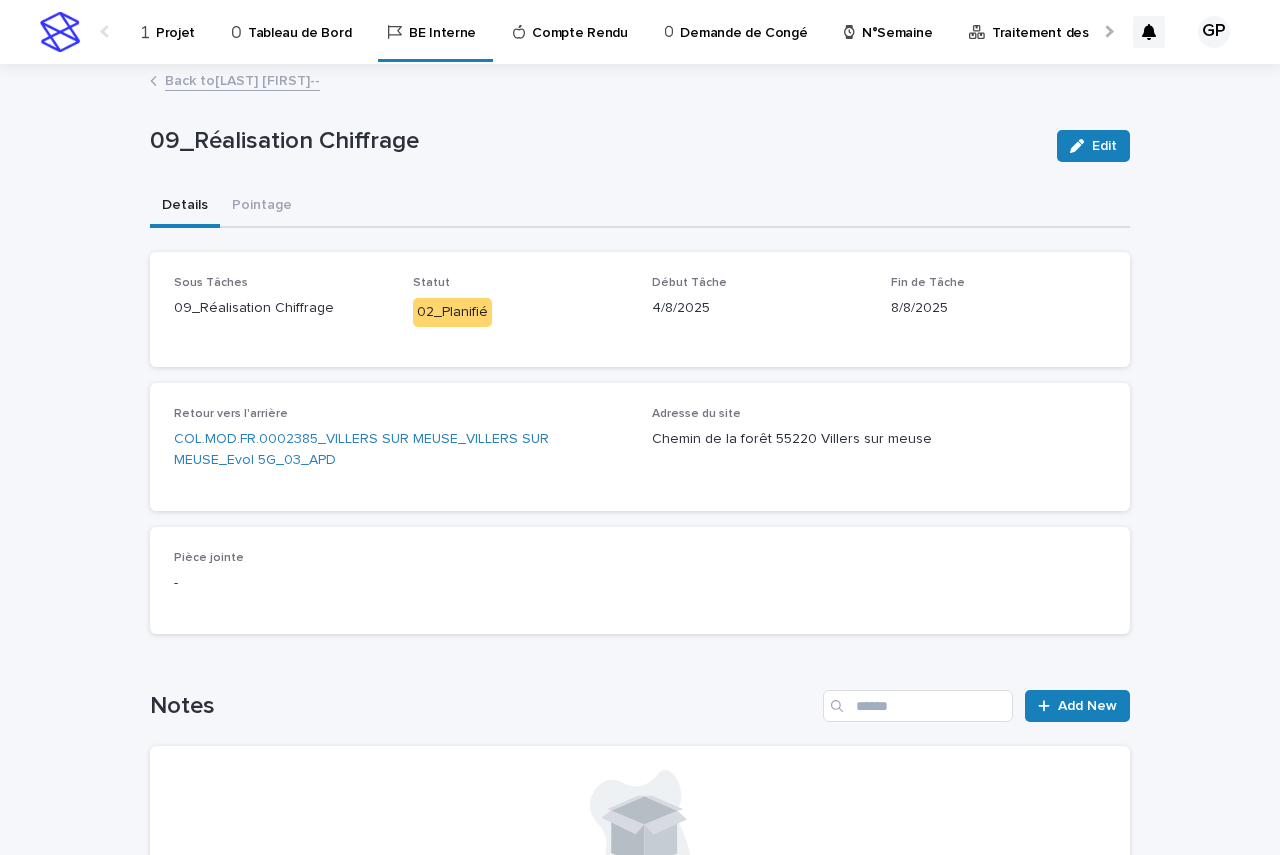 click on "Back to  [LAST]  [FIRST]--" at bounding box center (242, 79) 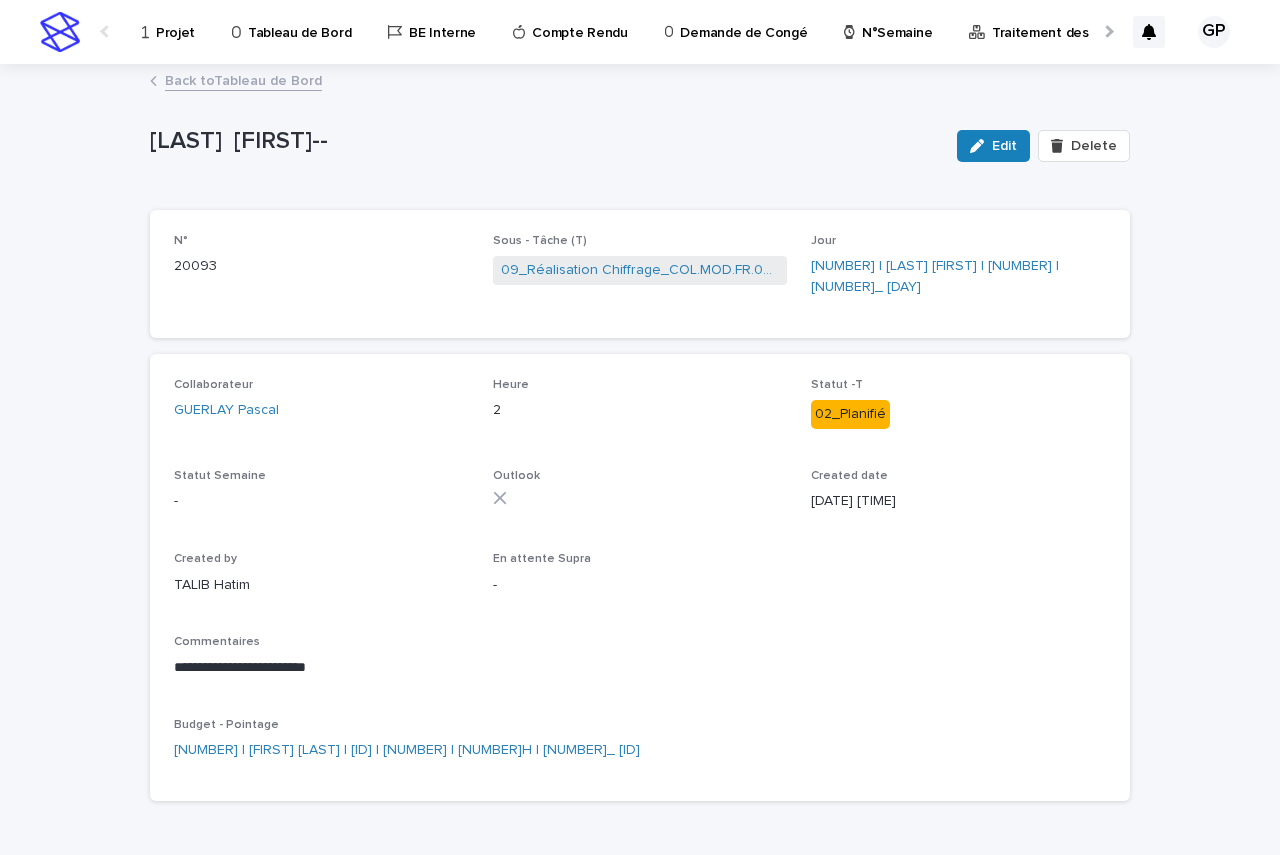 click on "Back to  Tableau de Bord" at bounding box center [243, 79] 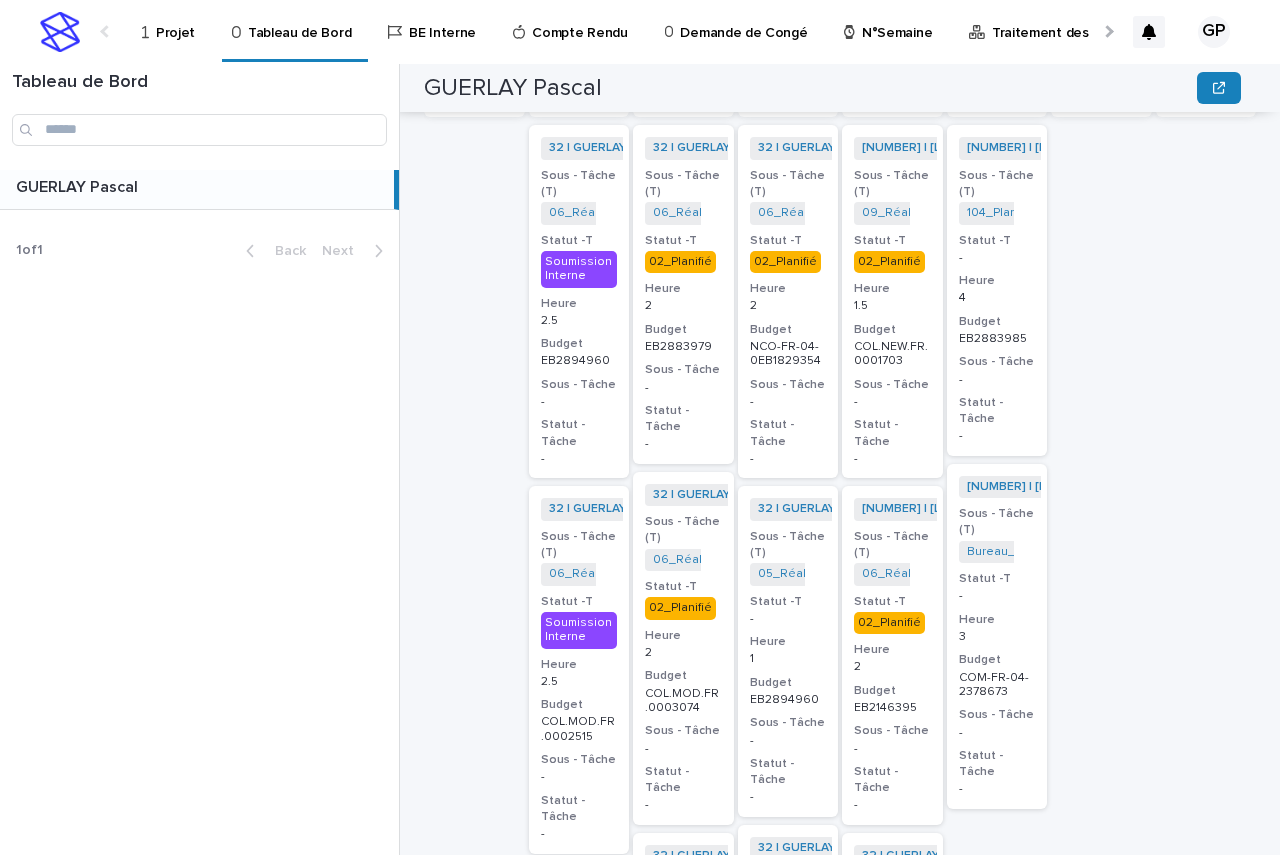 scroll, scrollTop: 800, scrollLeft: 0, axis: vertical 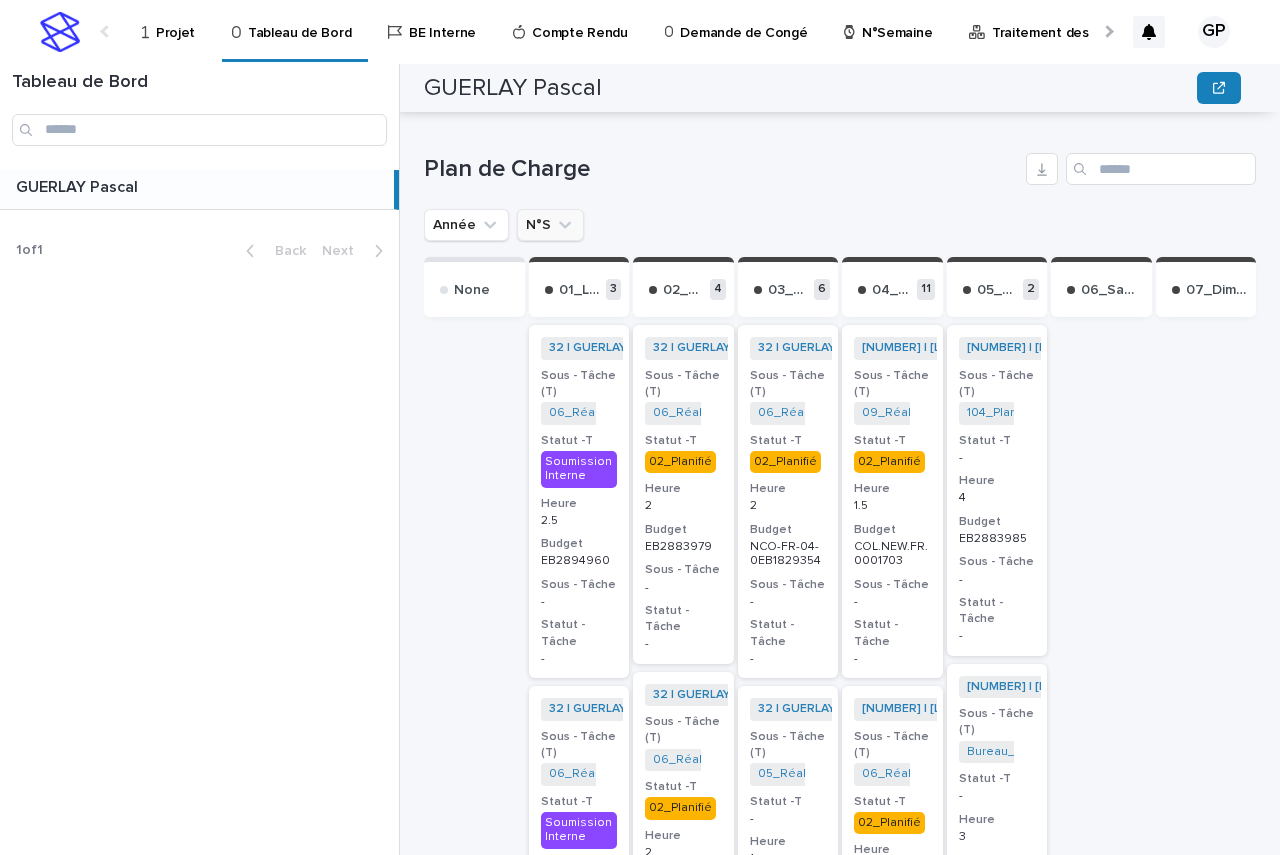 click 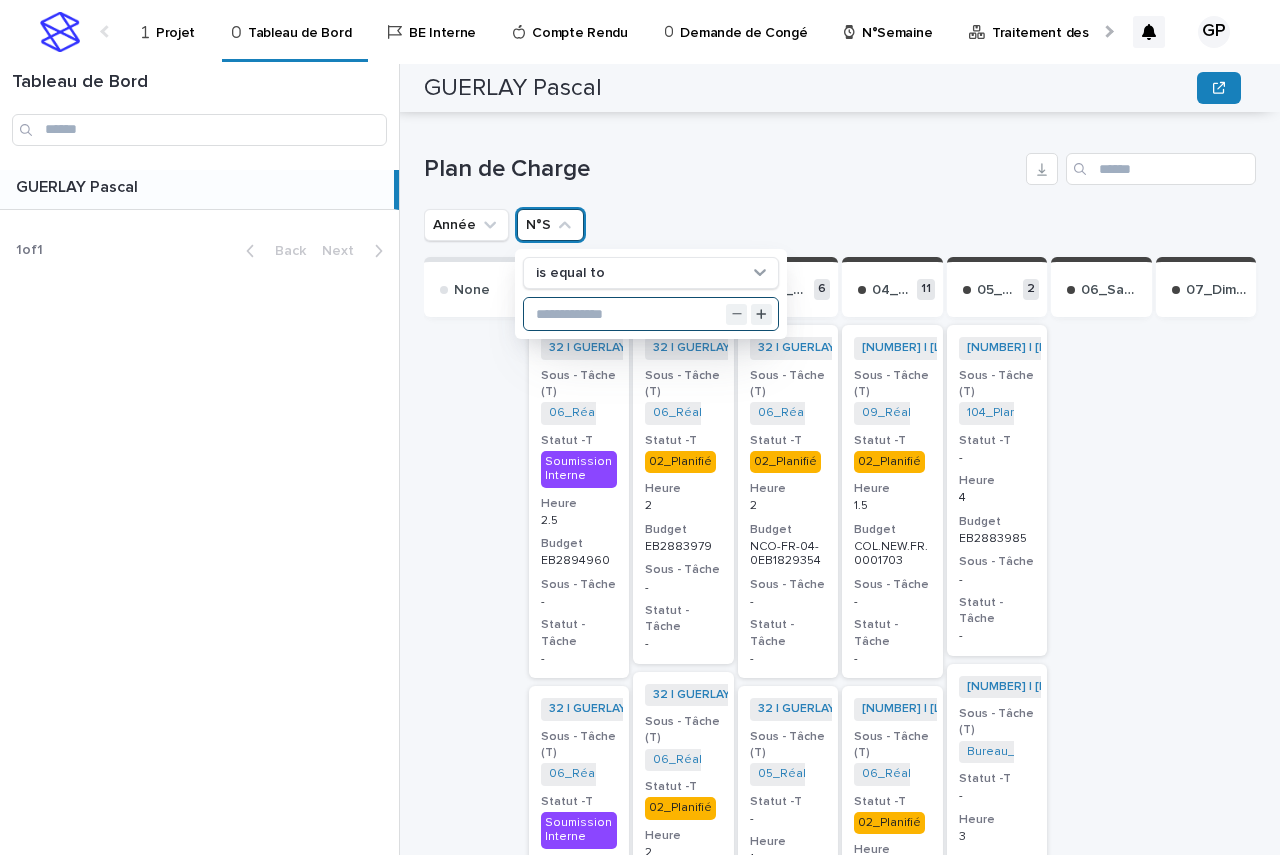 click at bounding box center (651, 314) 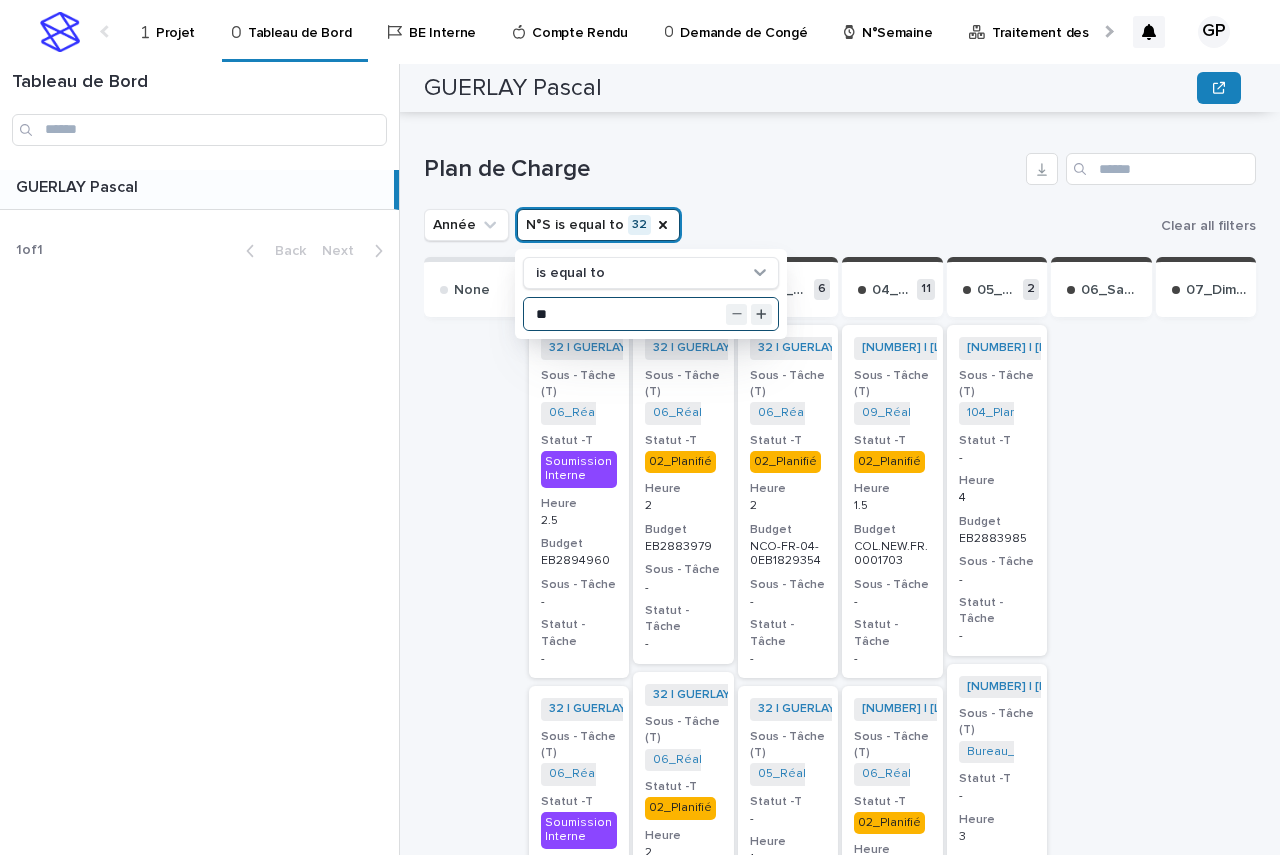 type on "**" 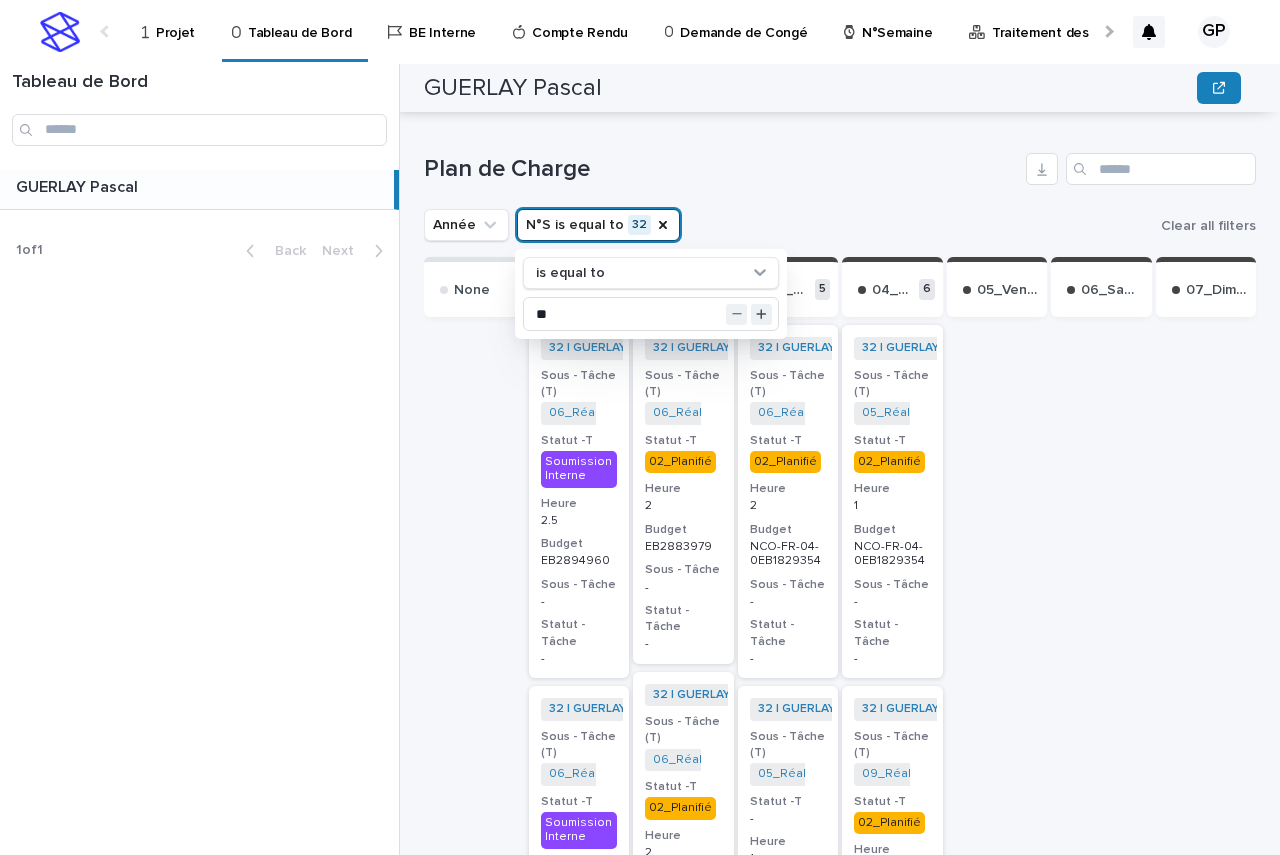 click at bounding box center (474, 1448) 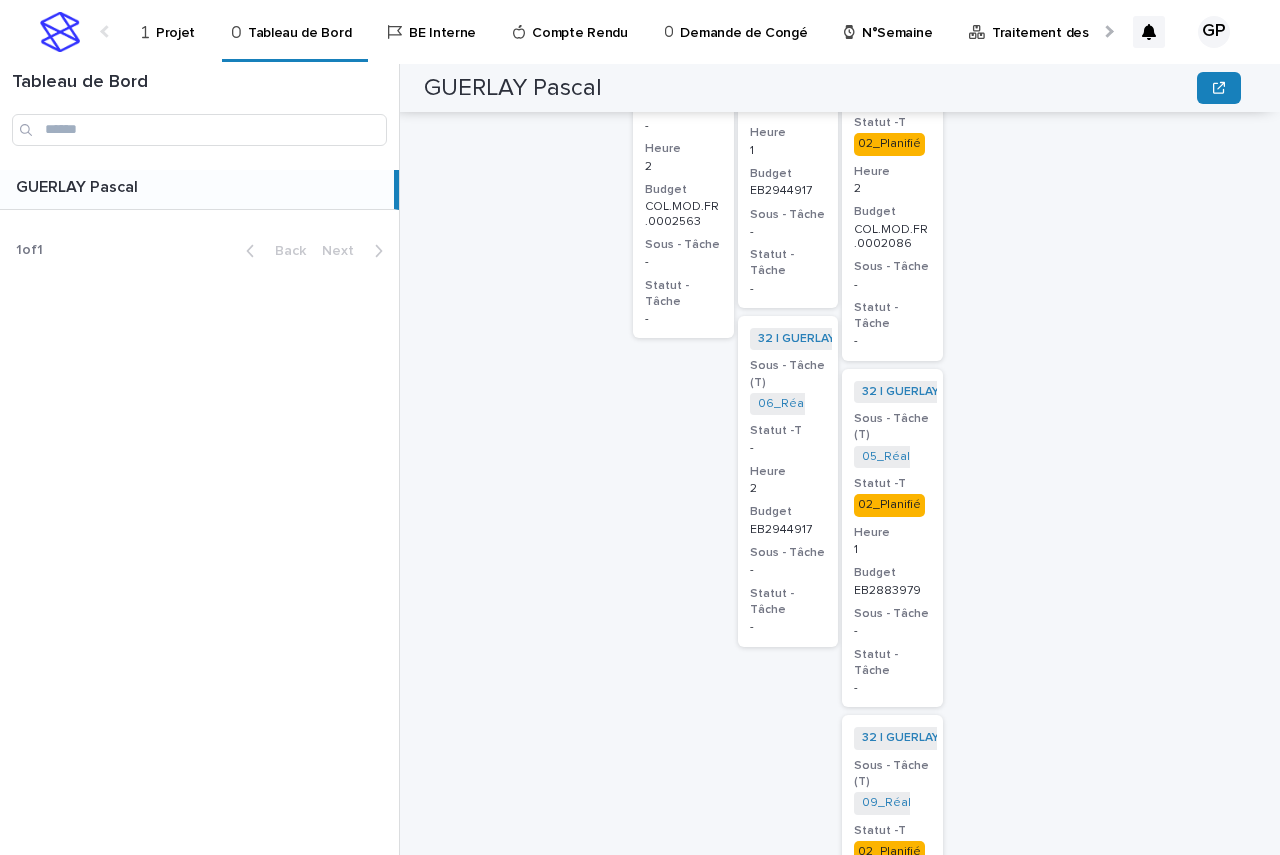 scroll, scrollTop: 2300, scrollLeft: 0, axis: vertical 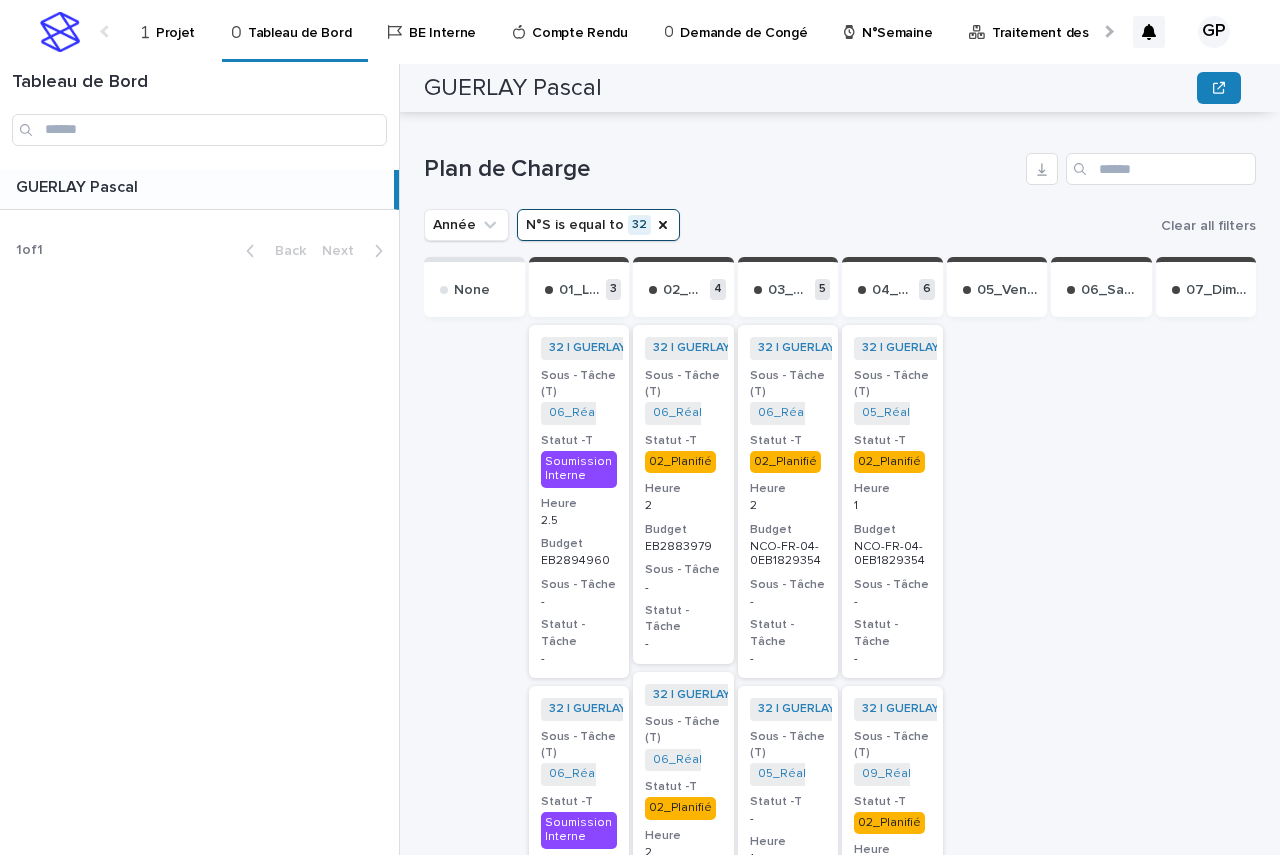 click at bounding box center (1101, 1448) 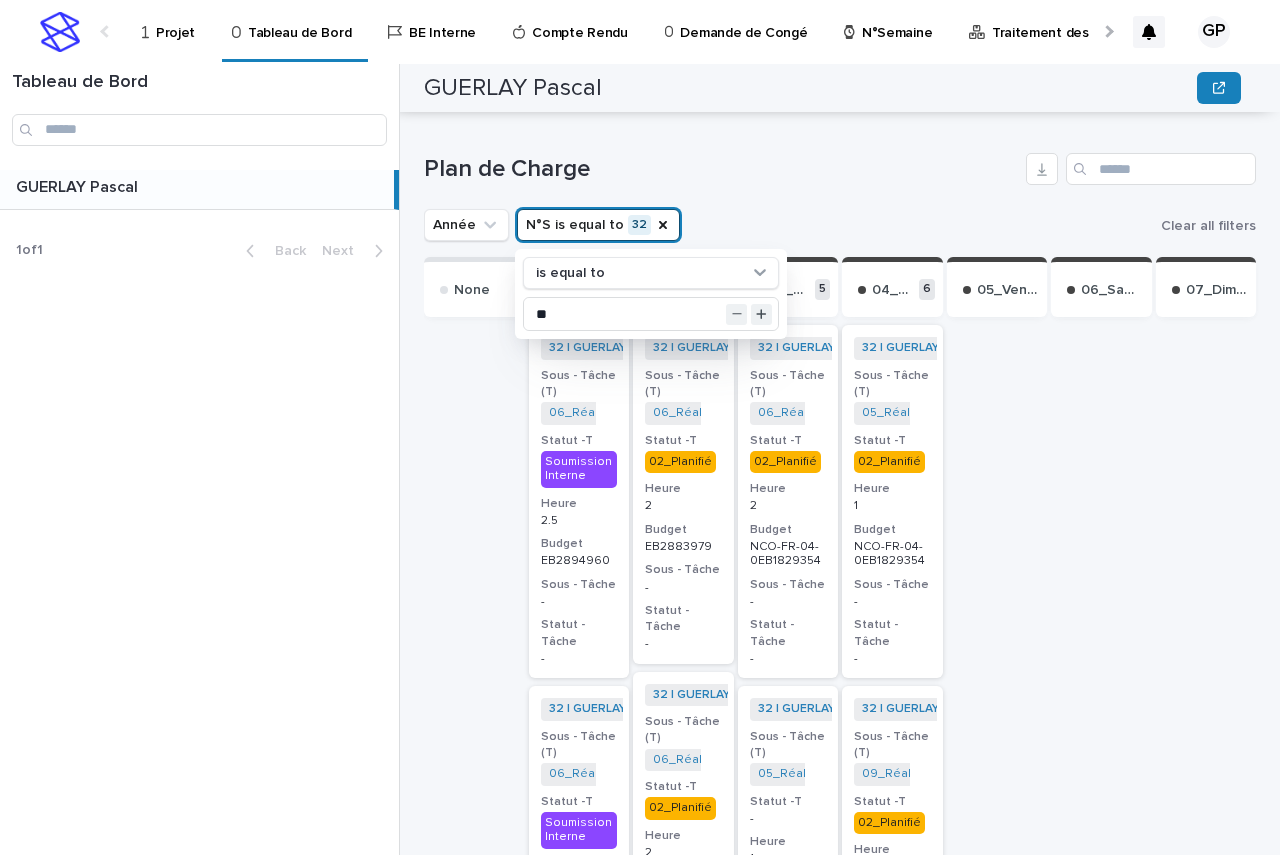 click on "Année N°S is equal to 32 is equal to ** Clear all filters" at bounding box center [840, 225] 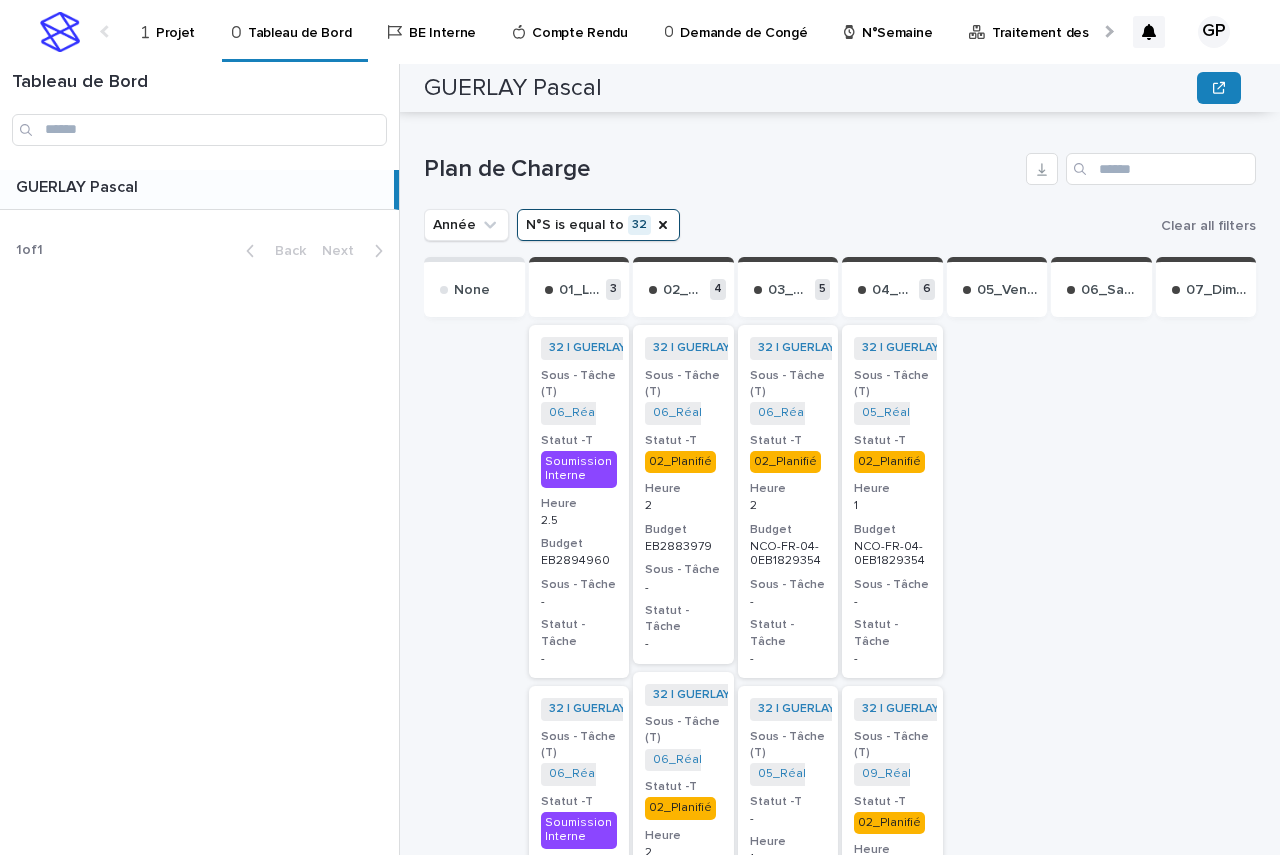click on "Sous - Tâche (T)" at bounding box center [579, 384] 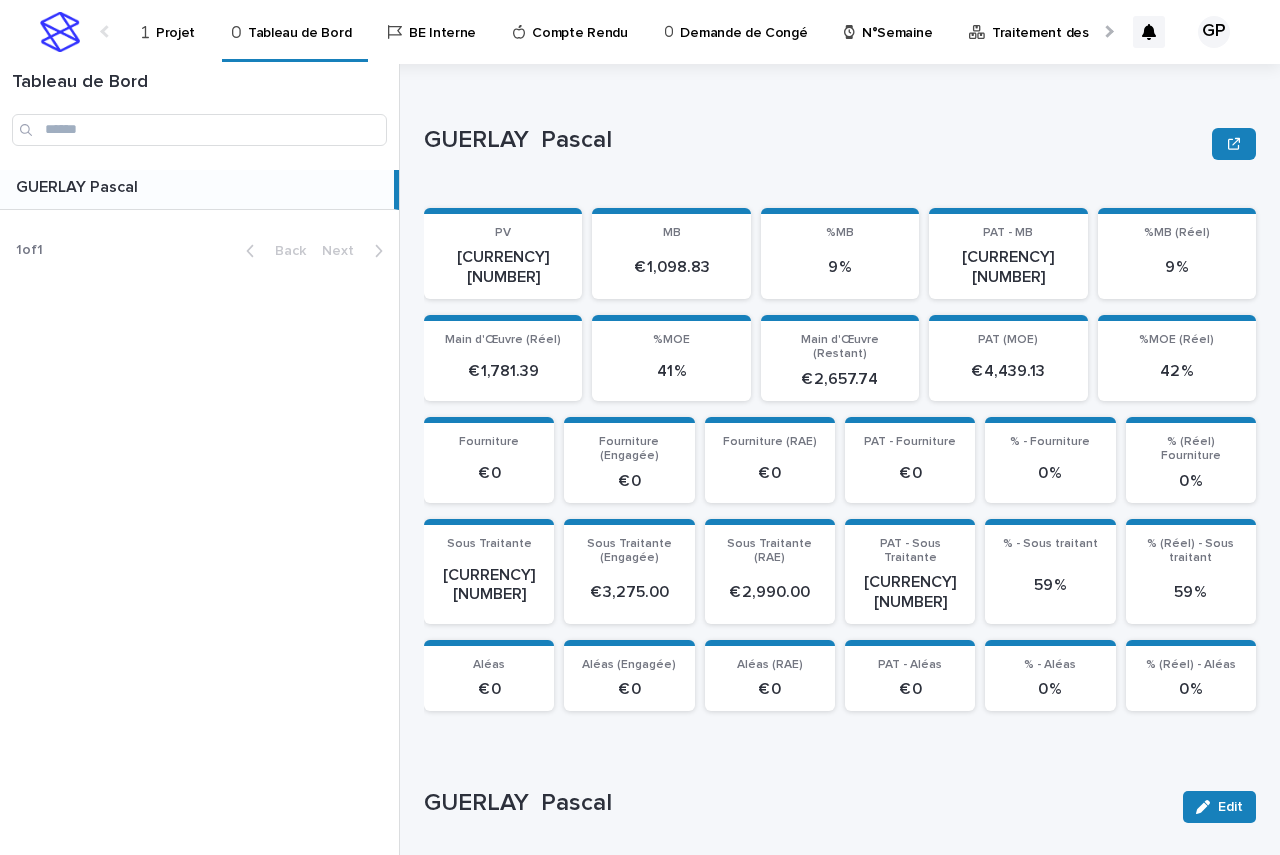 scroll, scrollTop: 500, scrollLeft: 0, axis: vertical 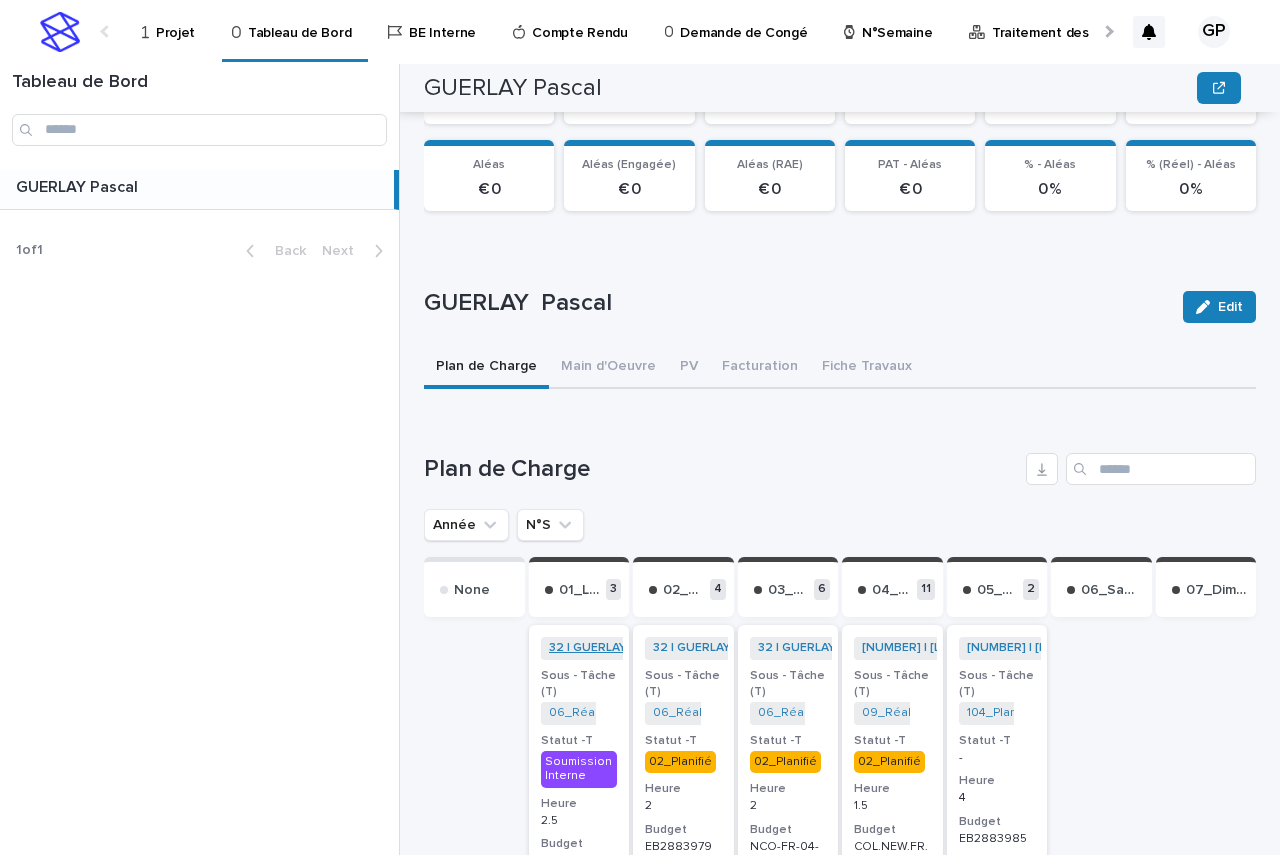 click on "32 | GUERLAY  Pascal | 2025" at bounding box center [627, 648] 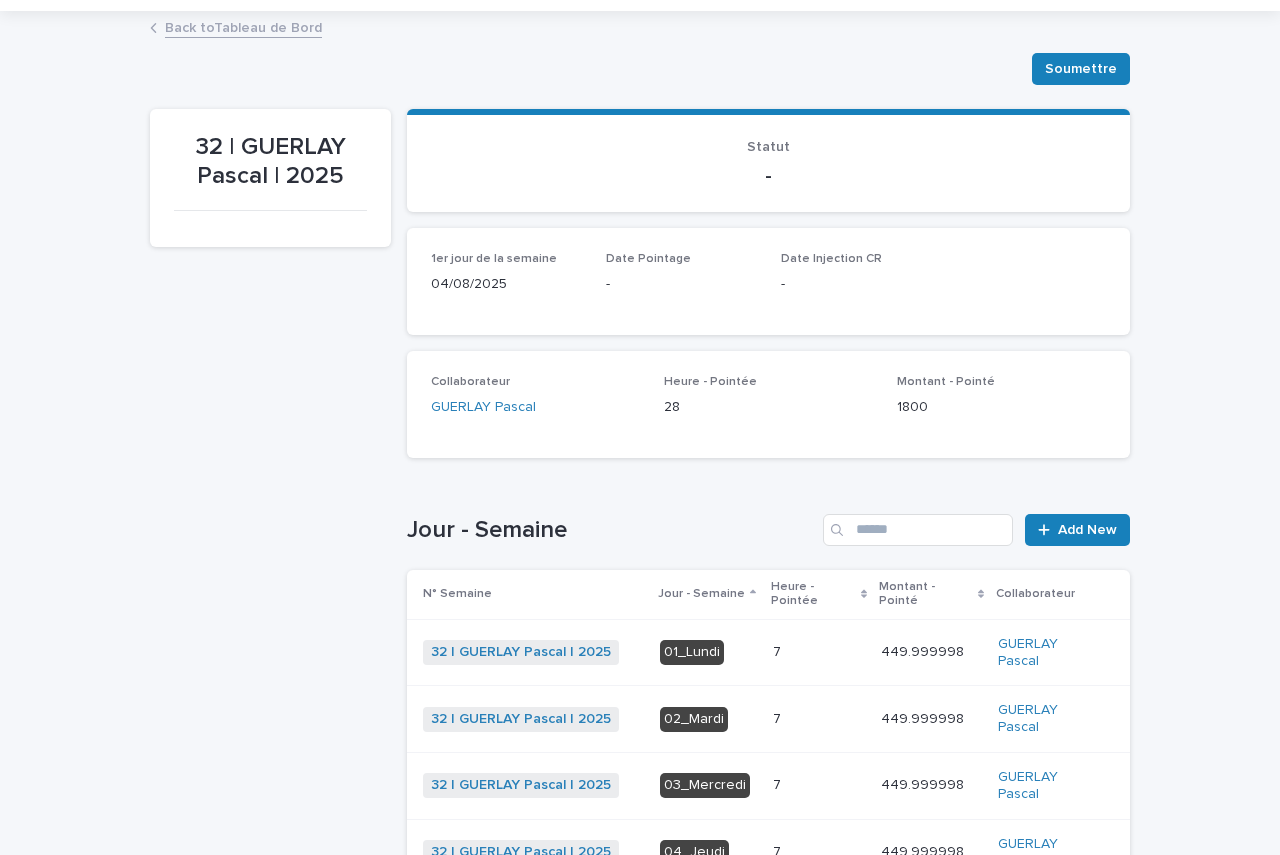 scroll, scrollTop: 200, scrollLeft: 0, axis: vertical 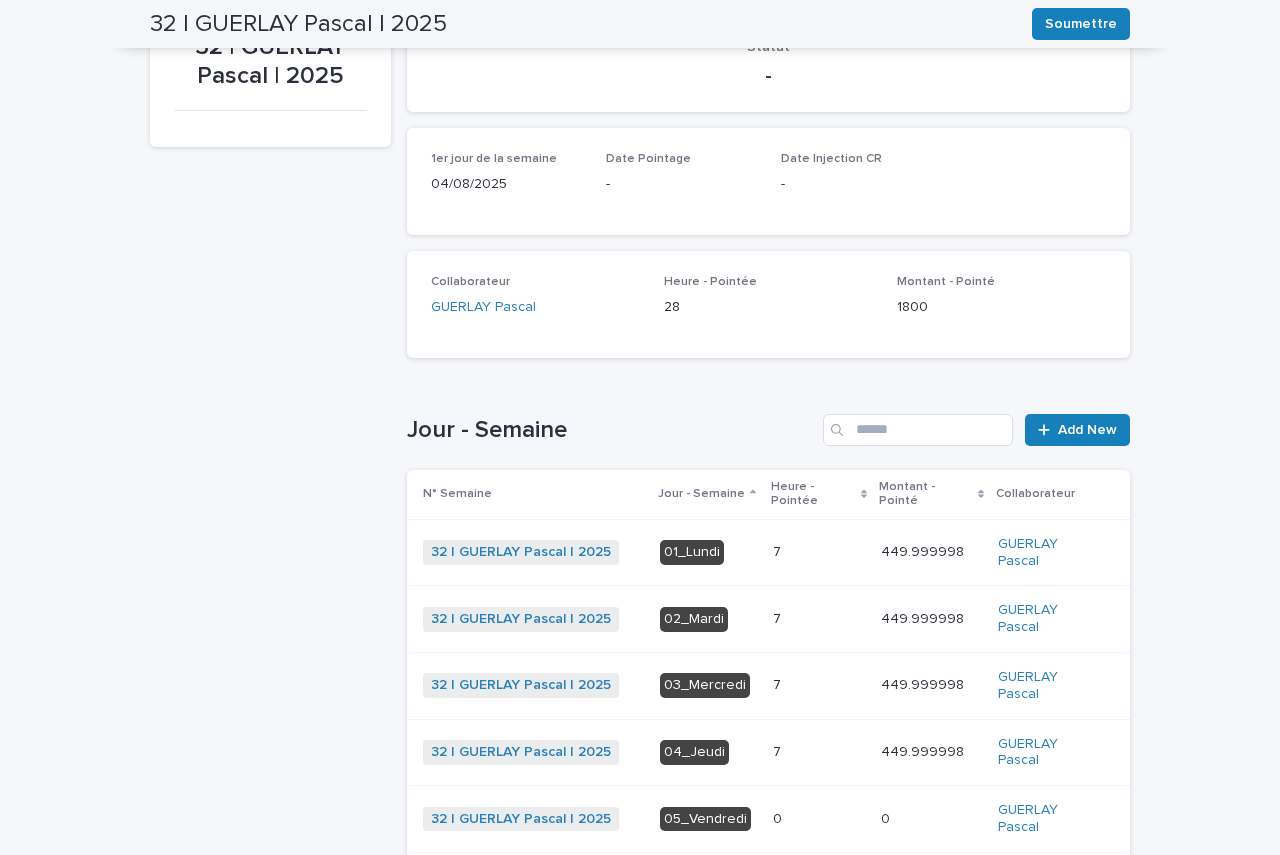 click on "01_Lundi" at bounding box center [692, 552] 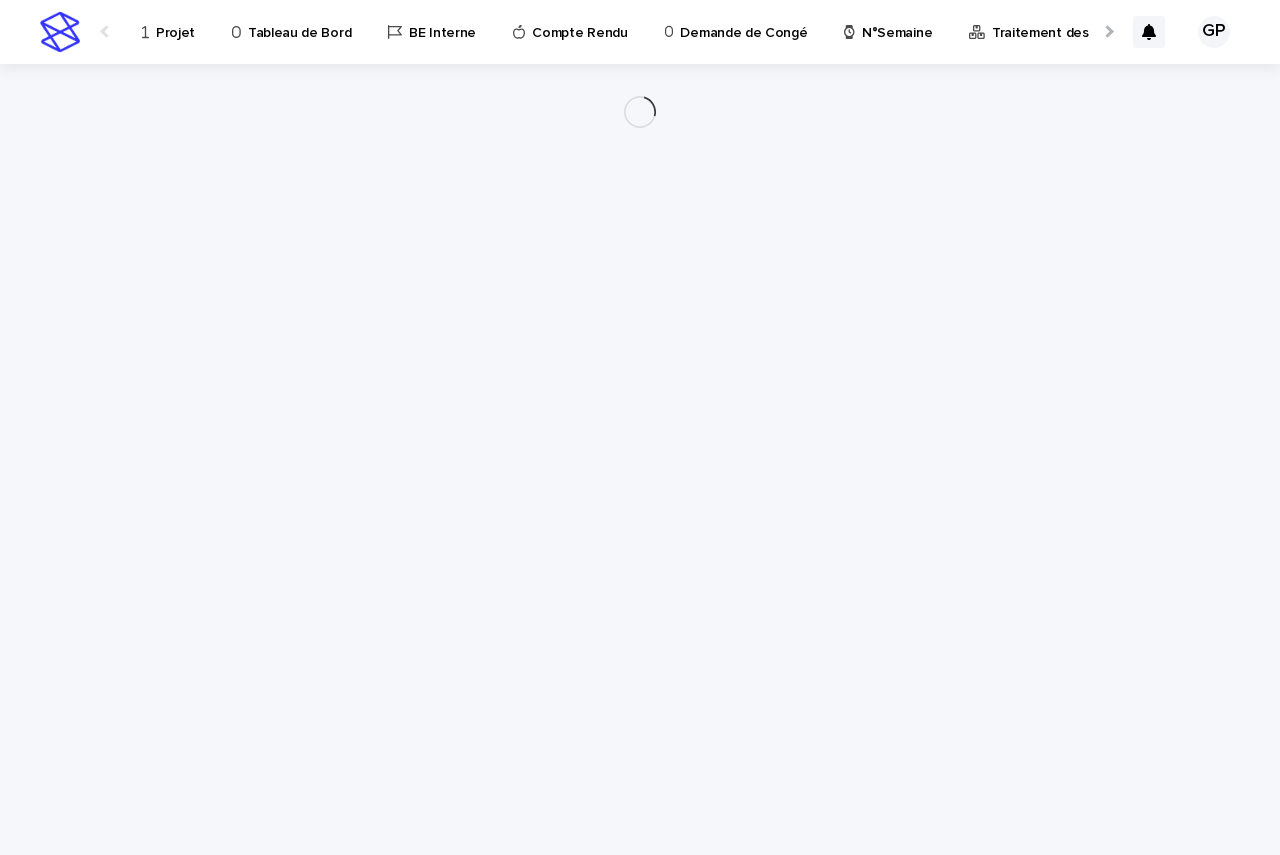 scroll, scrollTop: 0, scrollLeft: 0, axis: both 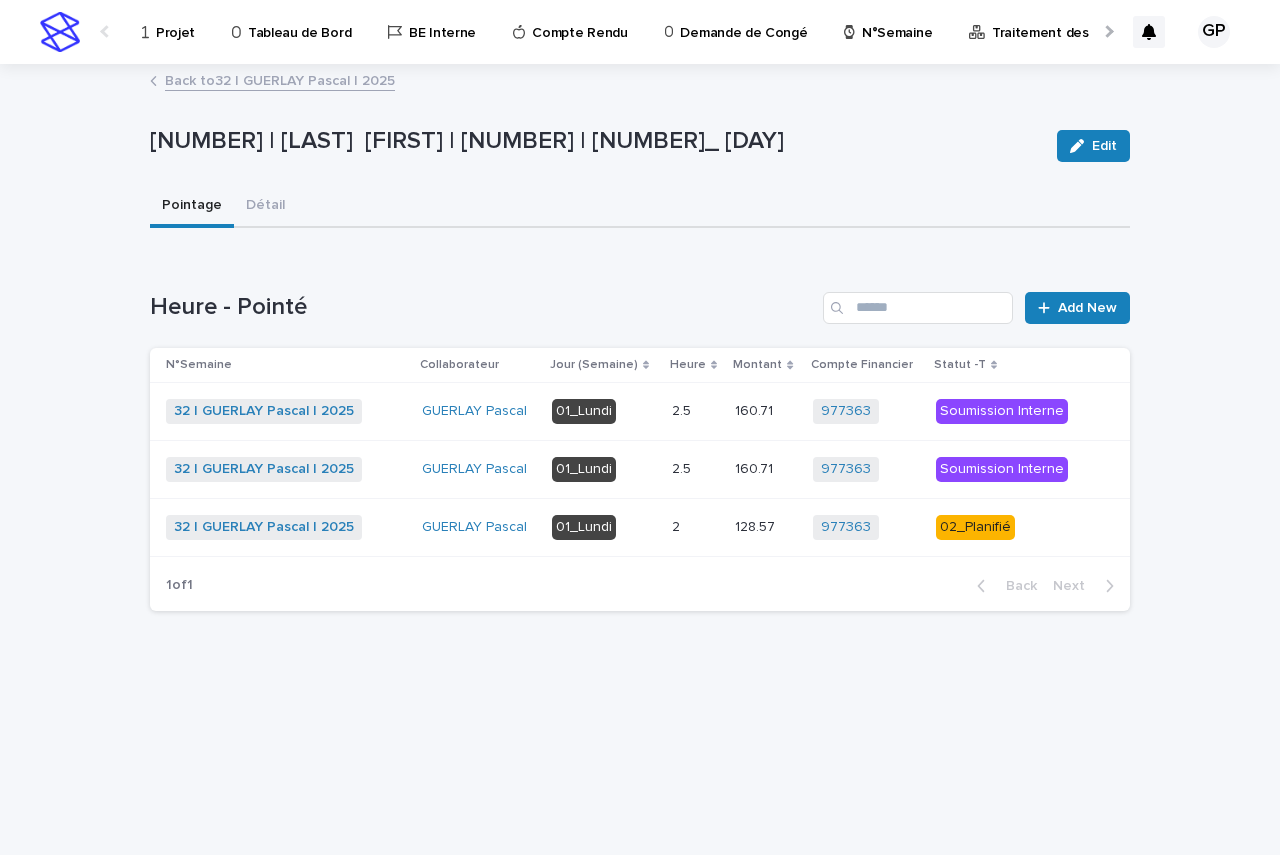 click on "Back to  [NUMBER] | [LAST]  [FIRST] | [NUMBER]" at bounding box center [280, 79] 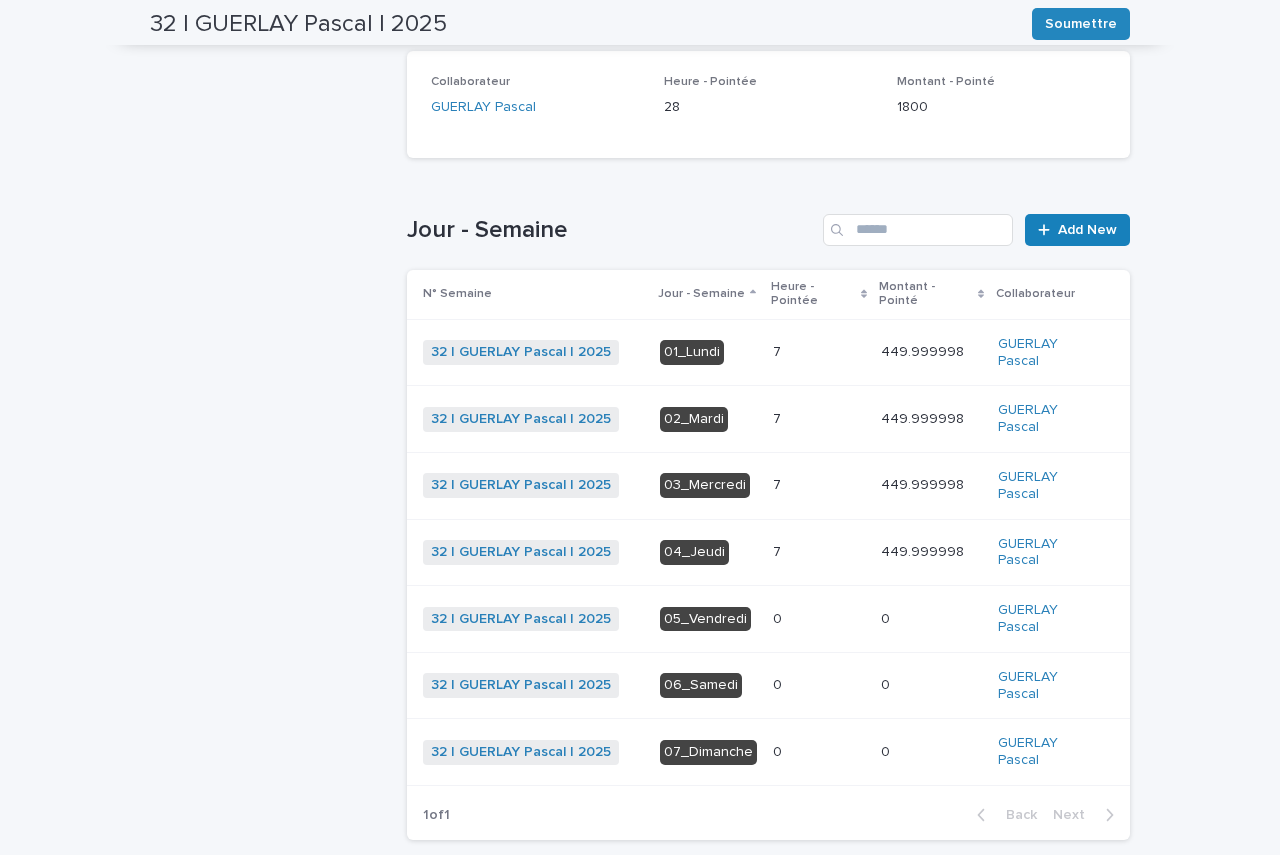 scroll, scrollTop: 425, scrollLeft: 0, axis: vertical 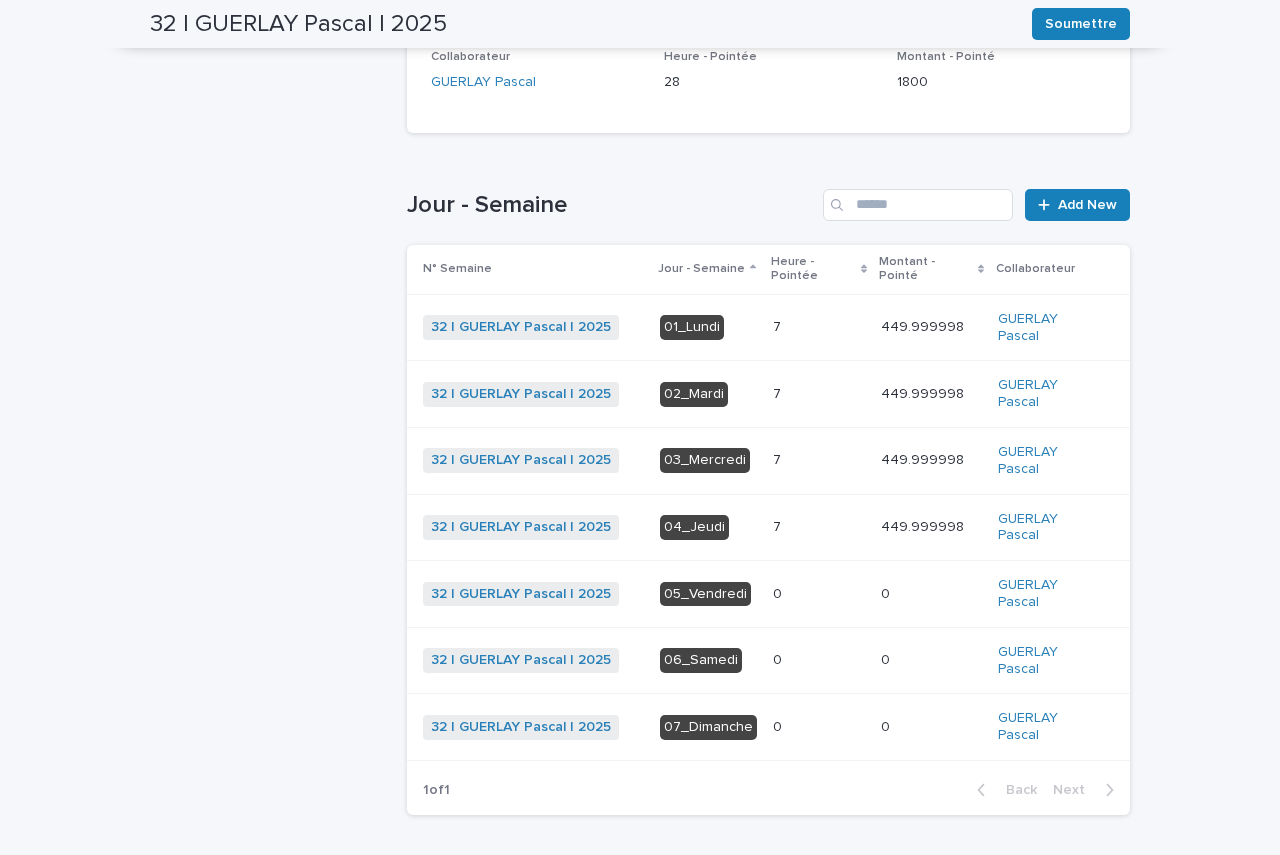 click on "02_Mardi" at bounding box center (694, 394) 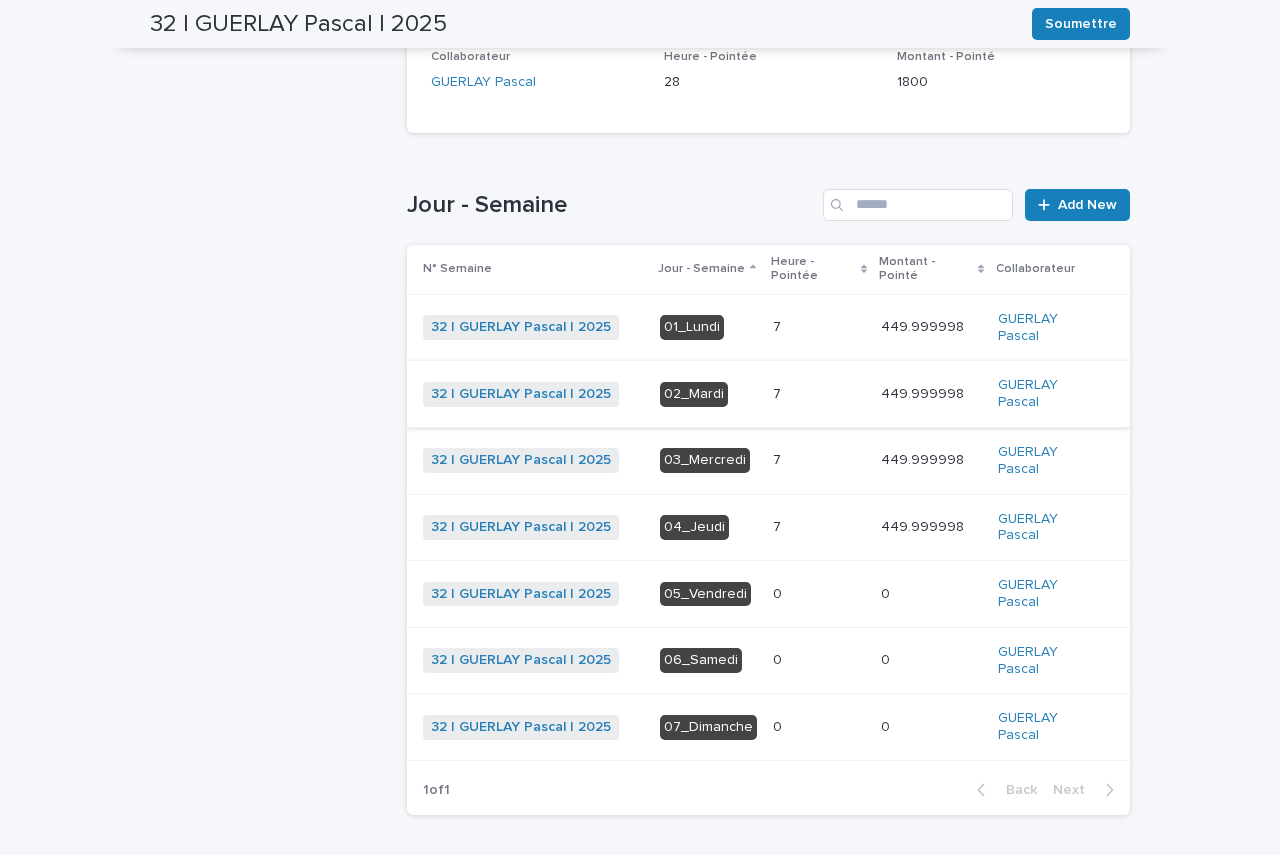 scroll, scrollTop: 0, scrollLeft: 0, axis: both 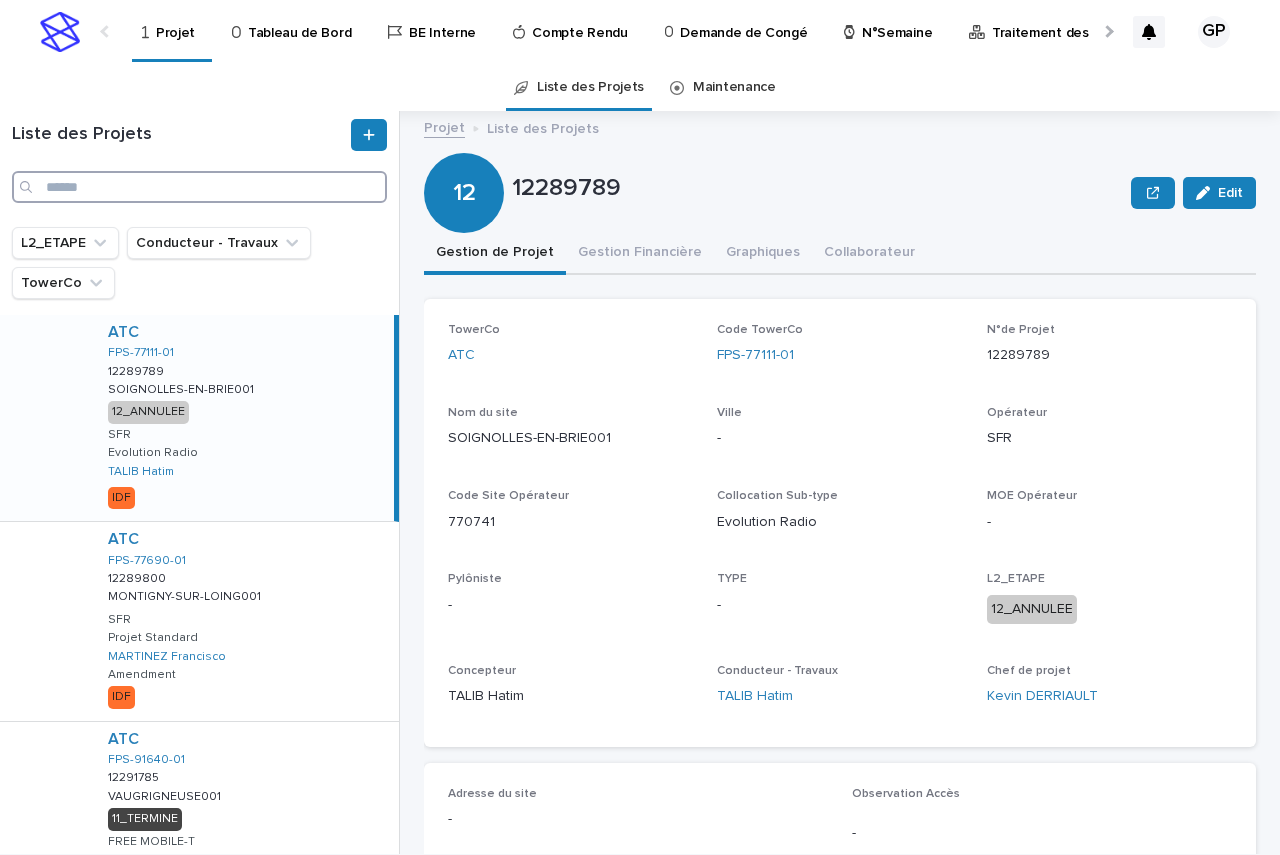 click at bounding box center [199, 187] 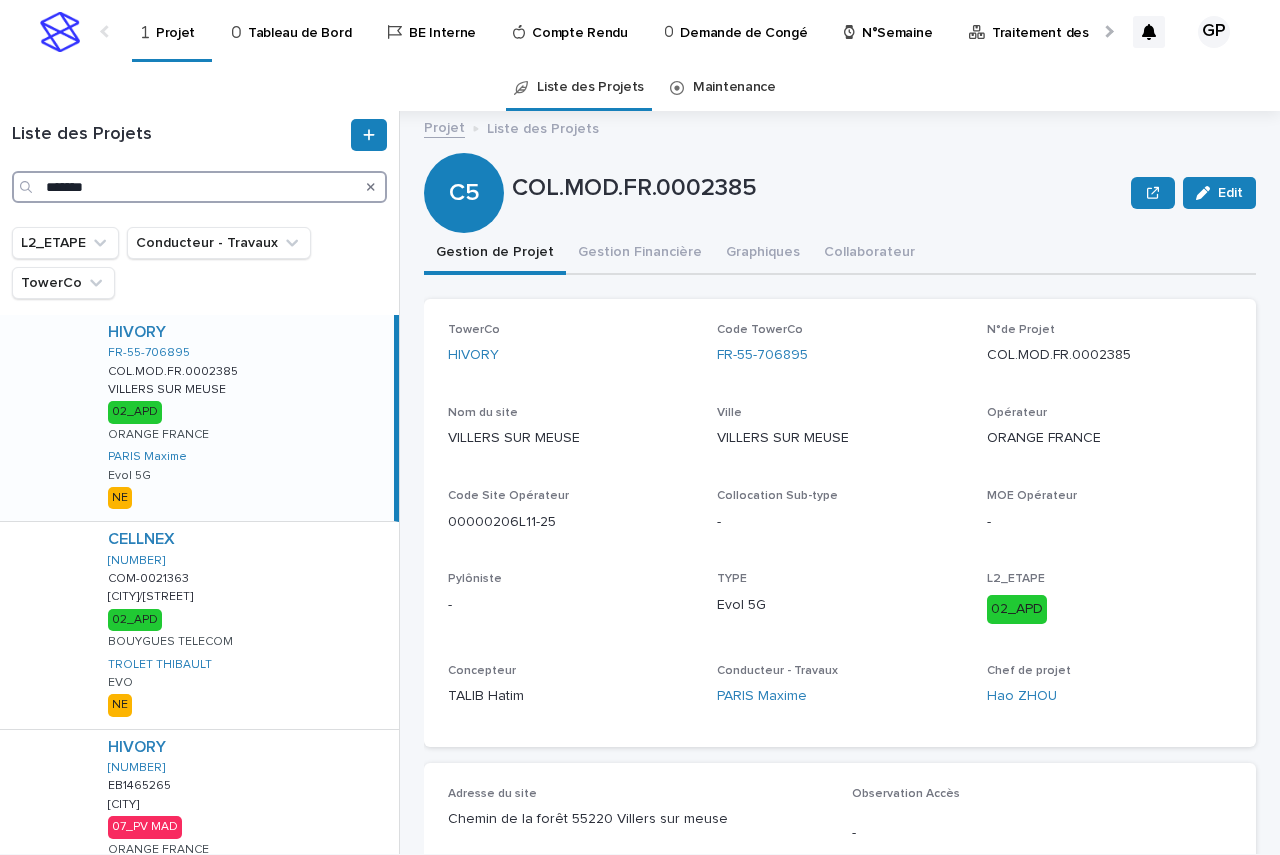 type on "*******" 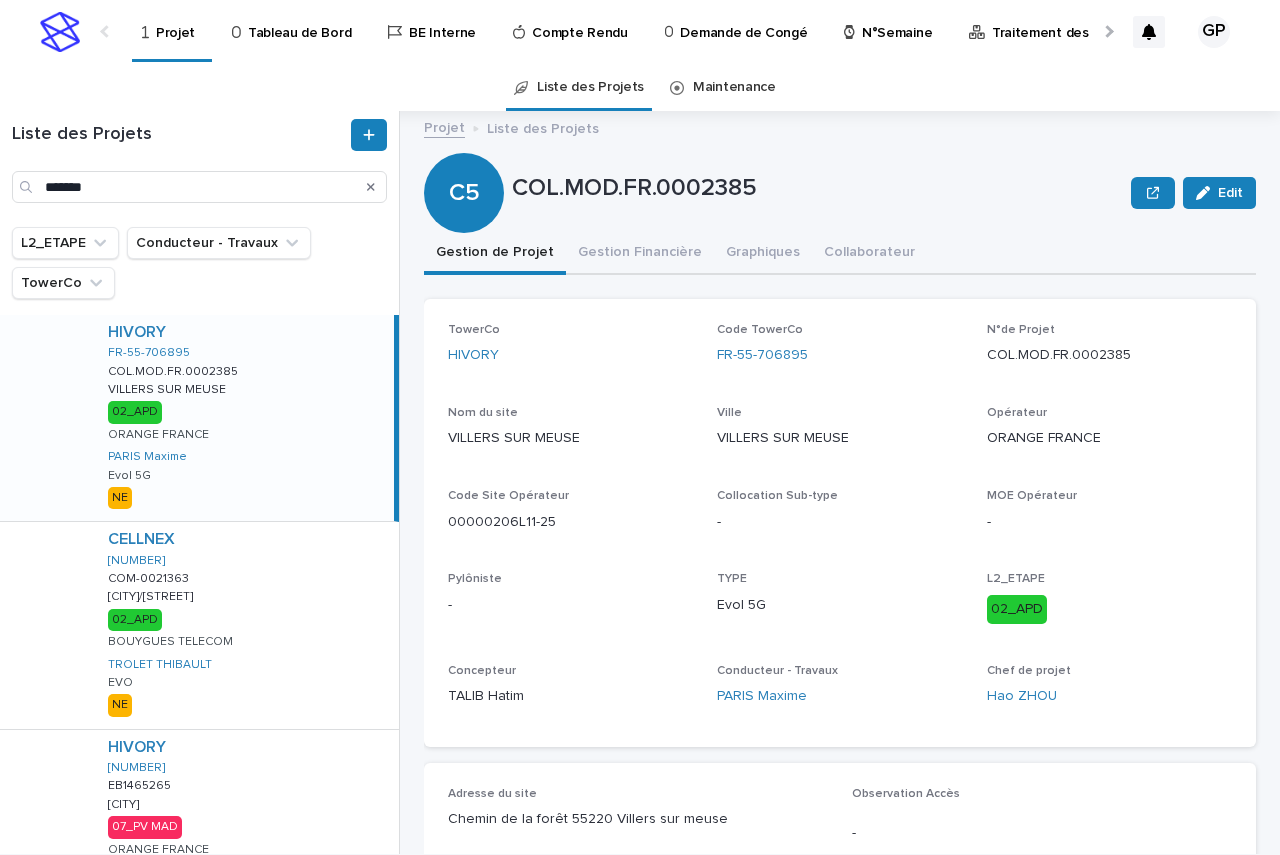 click on "02_APD" at bounding box center [135, 412] 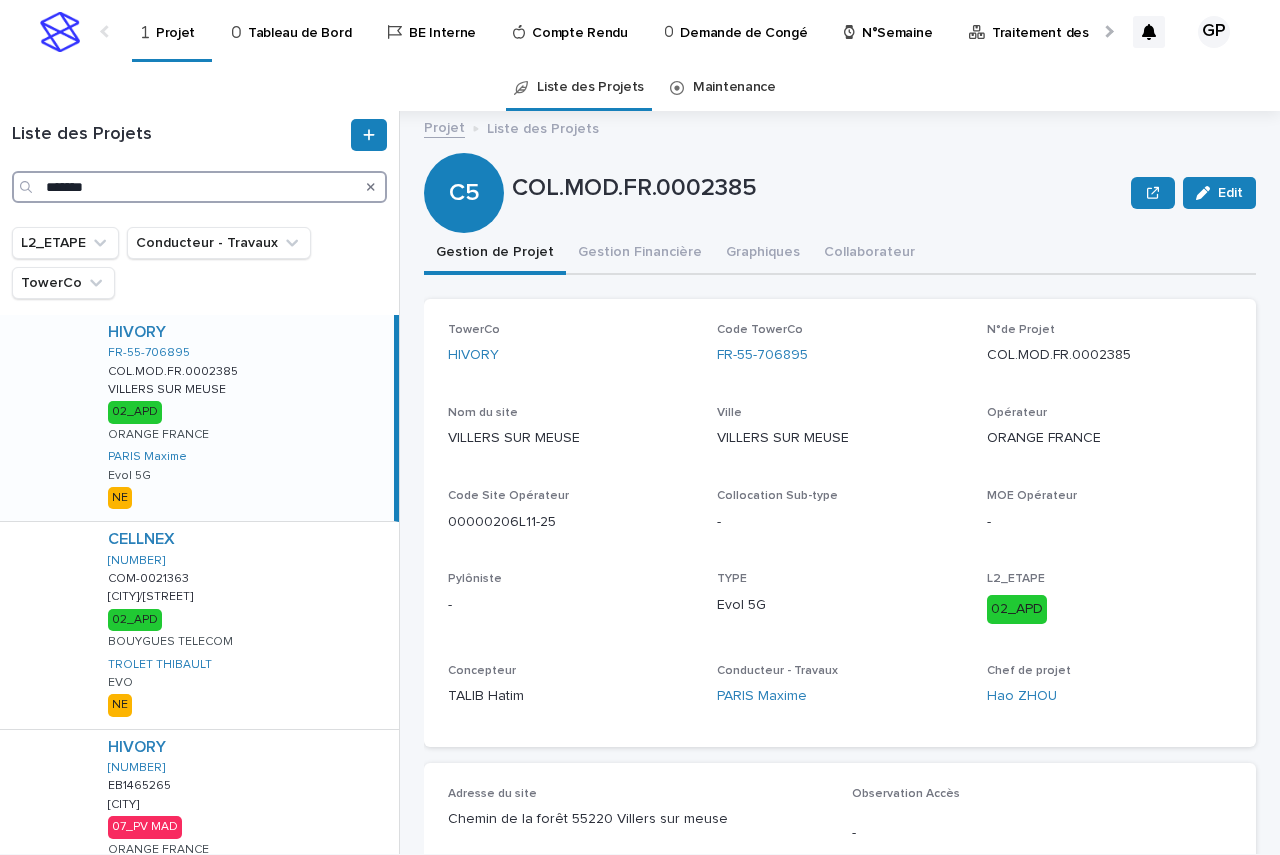 click on "*******" at bounding box center (199, 187) 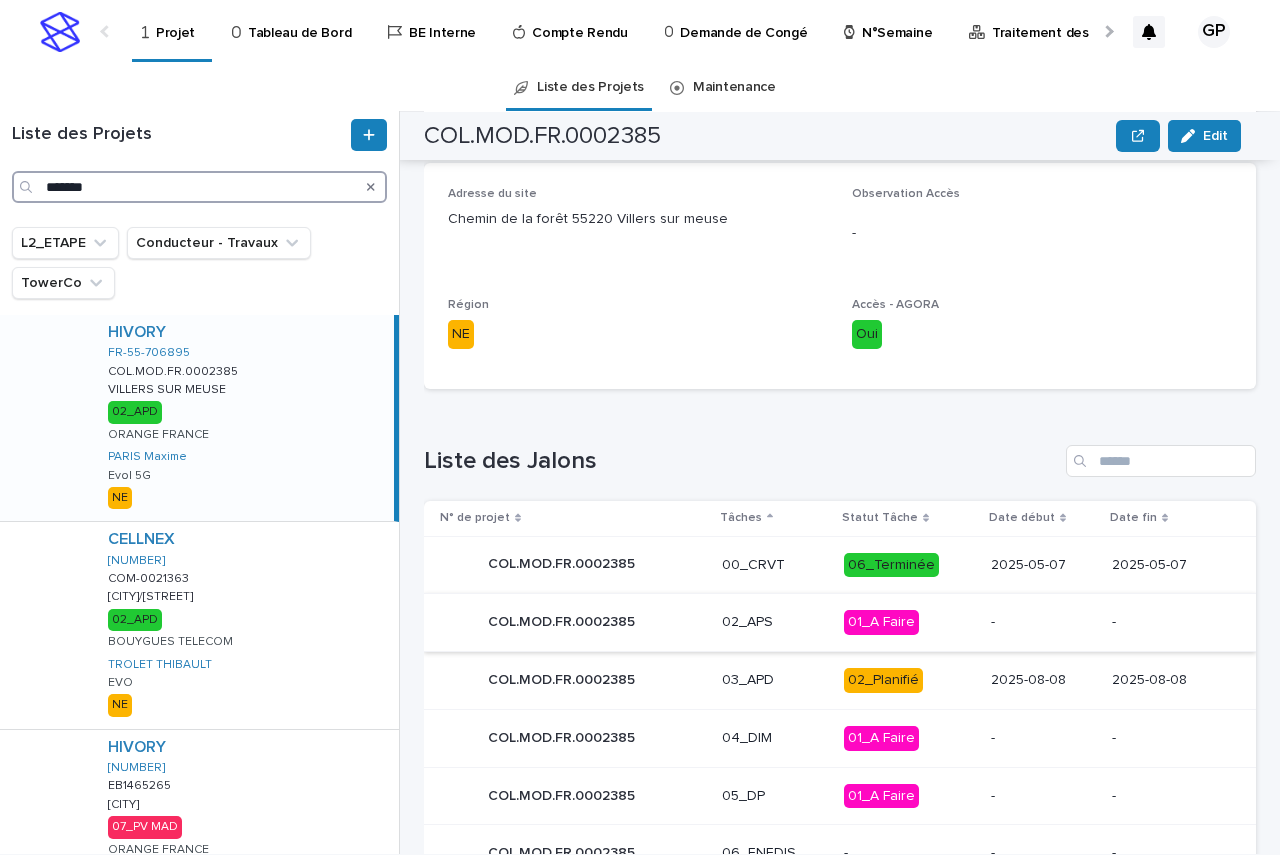 scroll, scrollTop: 700, scrollLeft: 0, axis: vertical 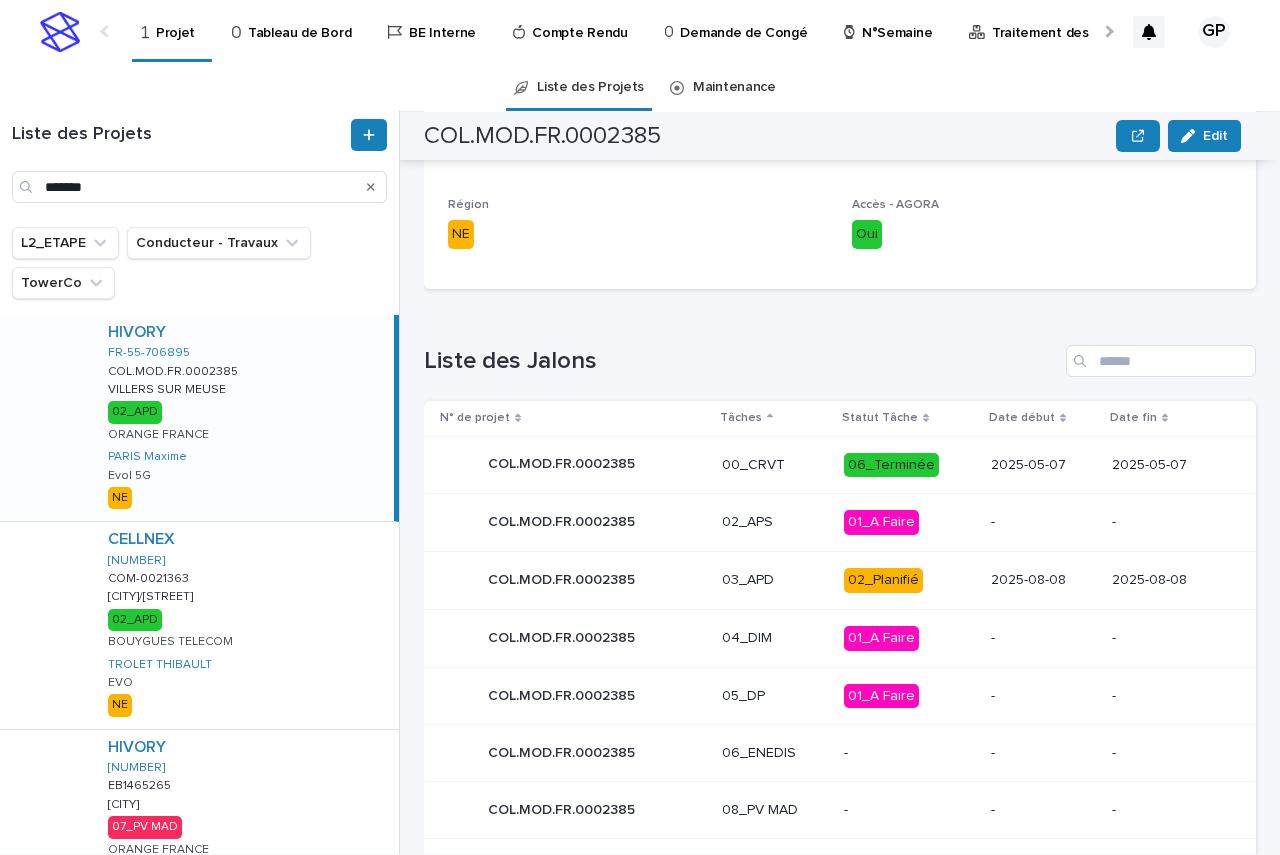 click on "02_Planifié" at bounding box center [883, 580] 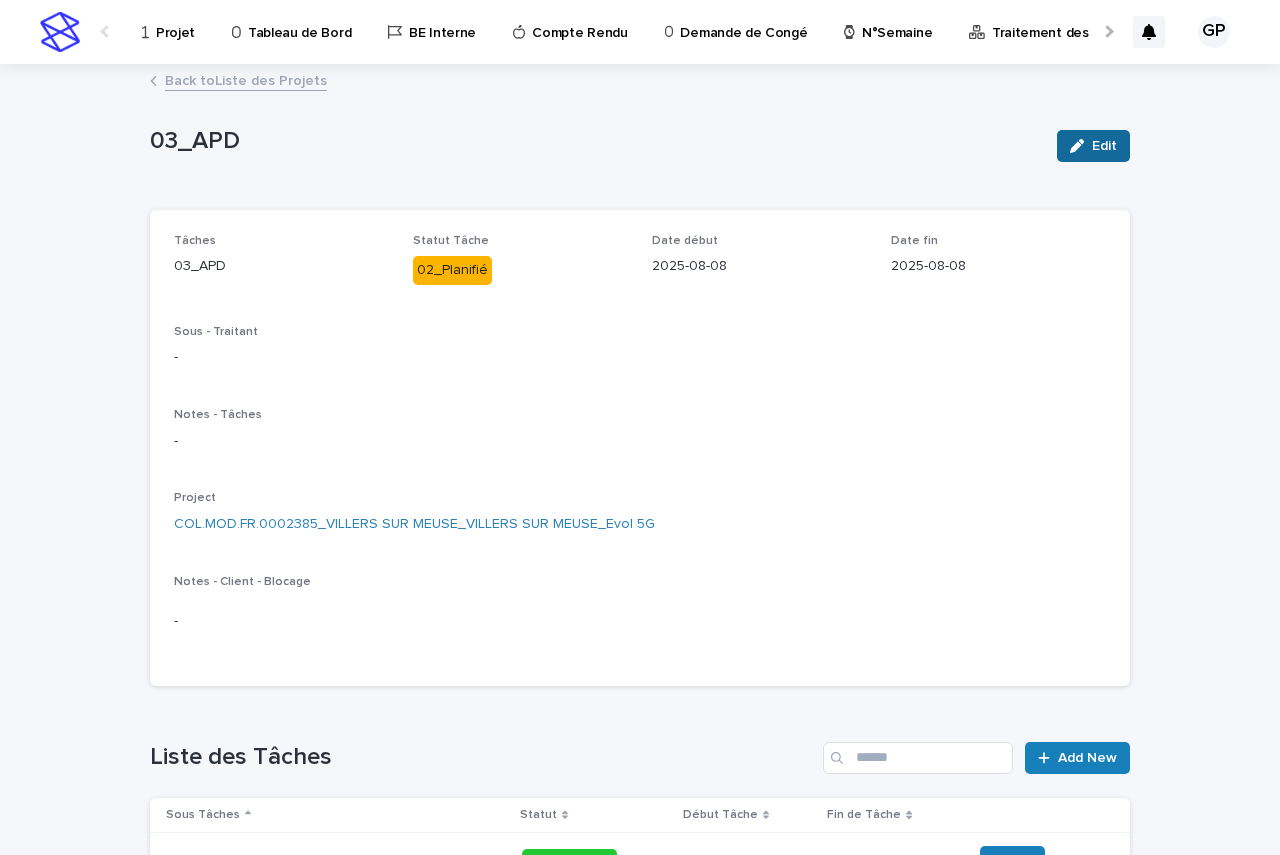 click 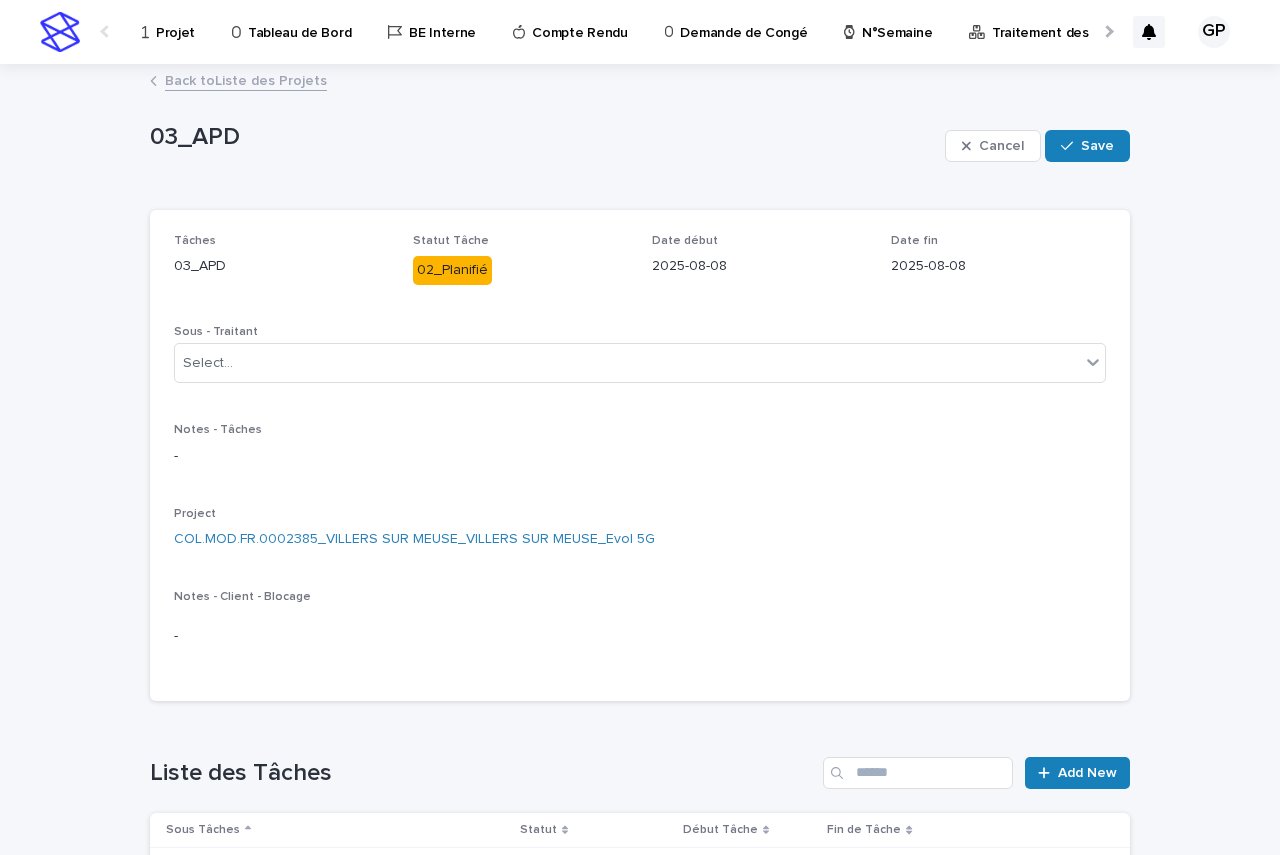 drag, startPoint x: 991, startPoint y: 143, endPoint x: 962, endPoint y: 148, distance: 29.427877 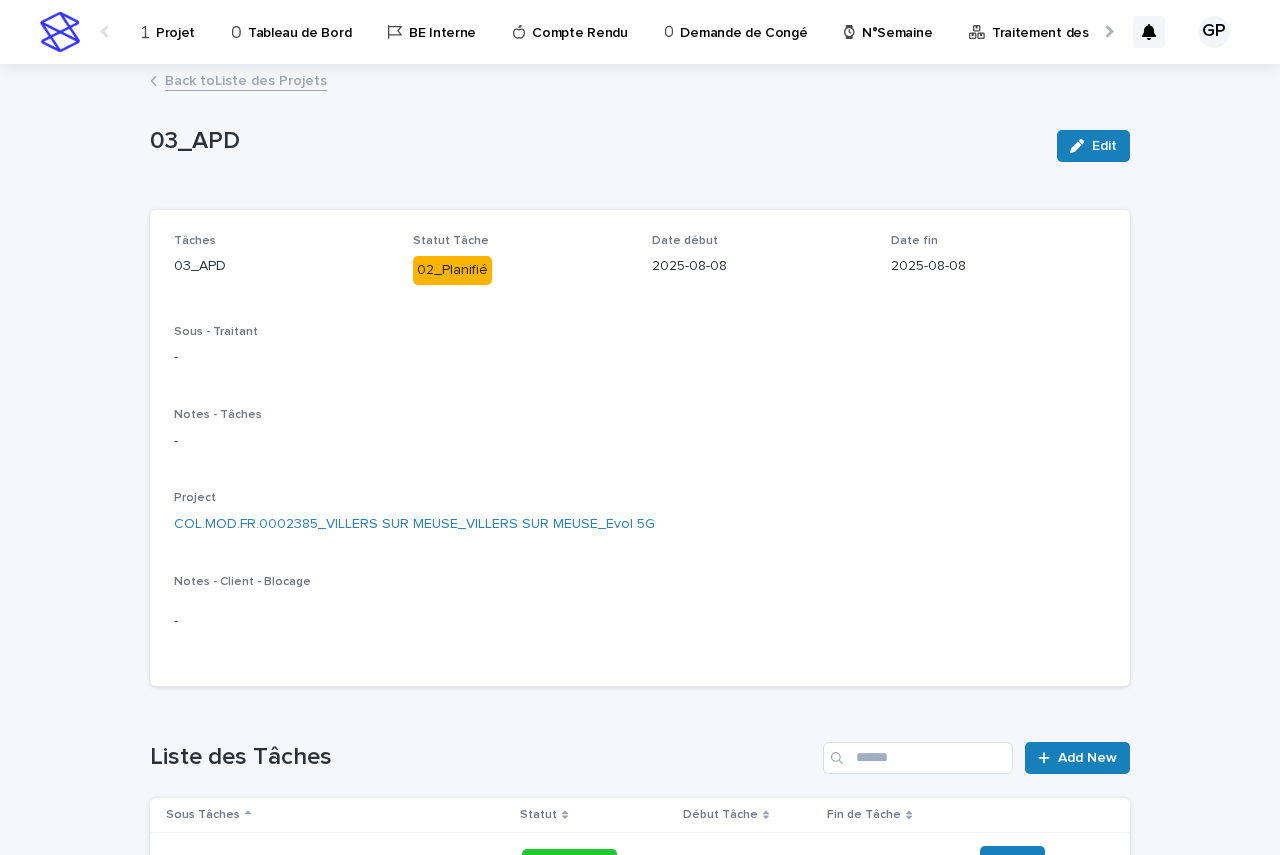 click on "Back to  Liste des Projets" at bounding box center (246, 79) 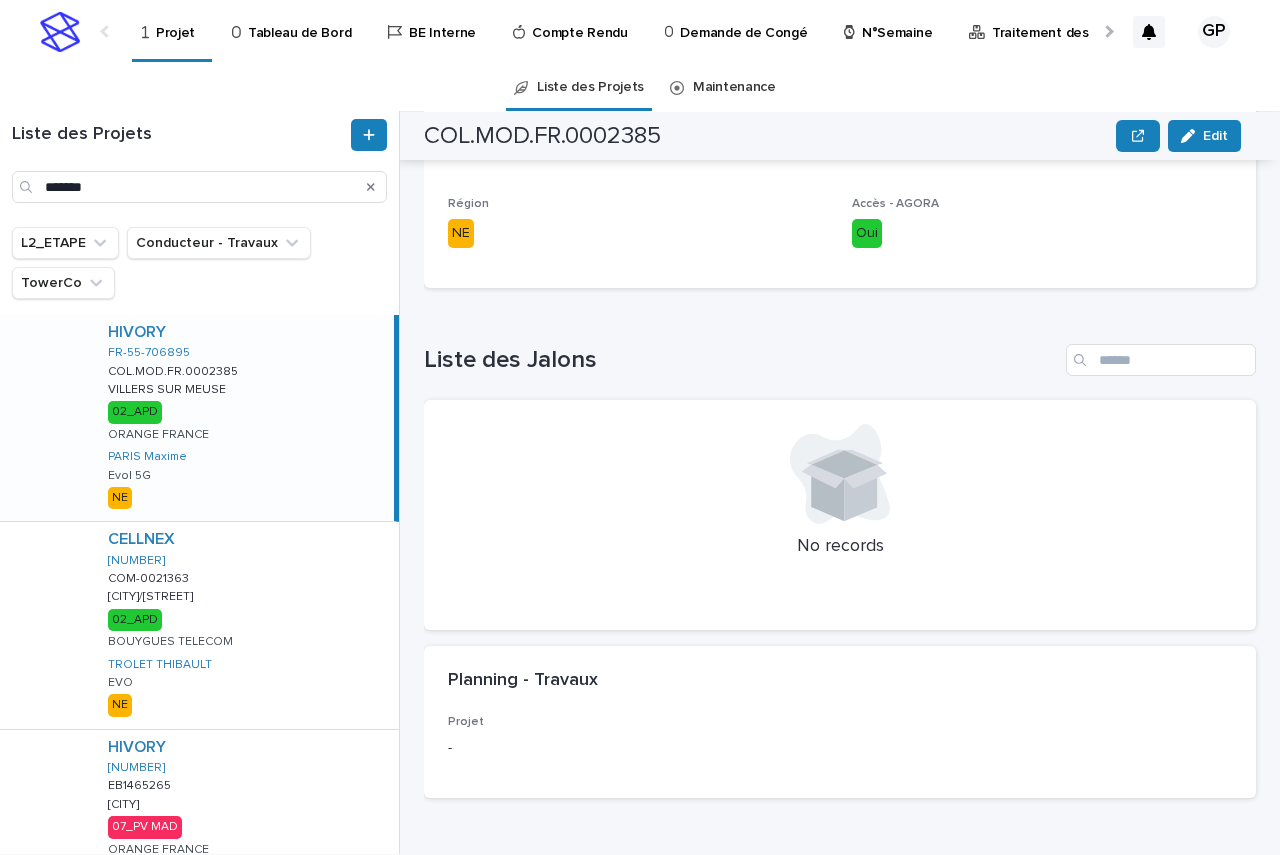 scroll, scrollTop: 890, scrollLeft: 0, axis: vertical 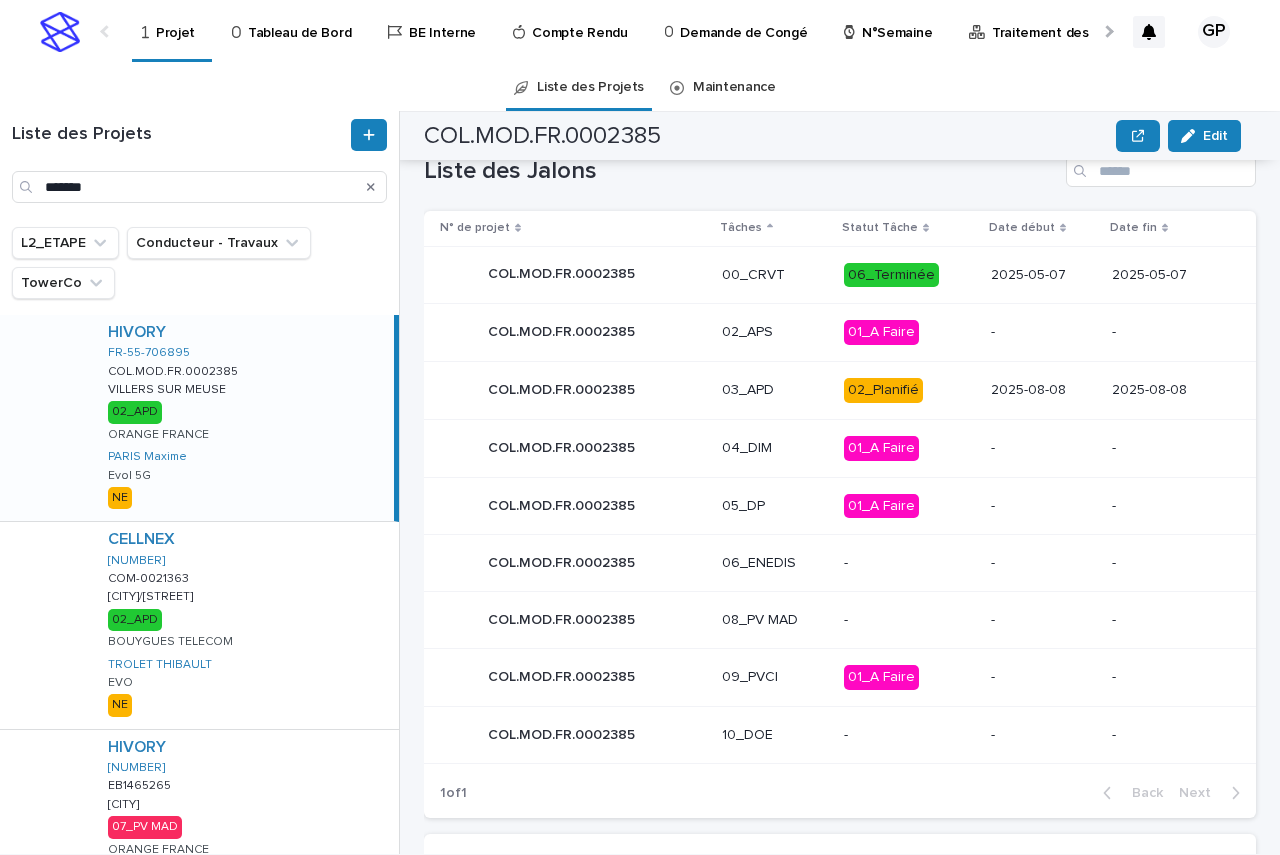 click on "02_Planifié" at bounding box center (883, 390) 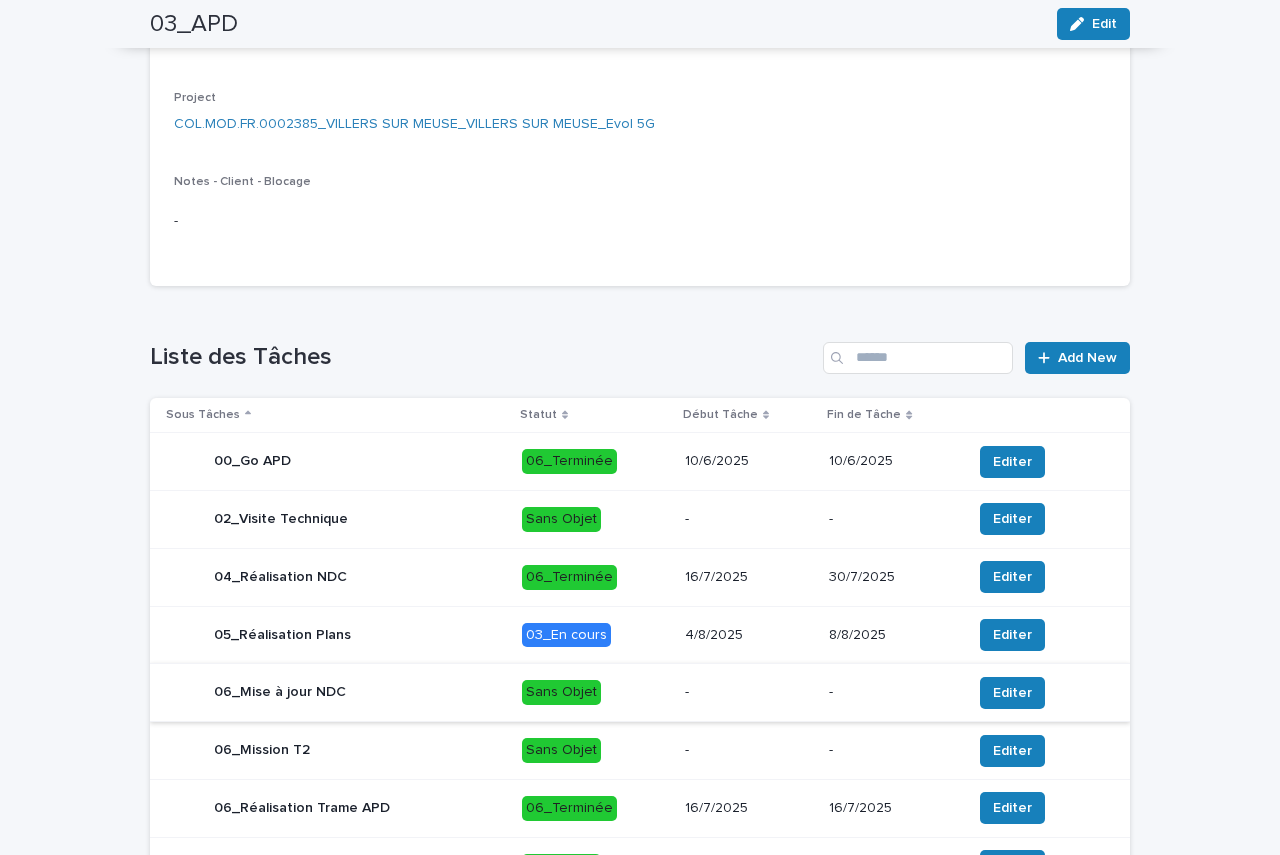 scroll, scrollTop: 500, scrollLeft: 0, axis: vertical 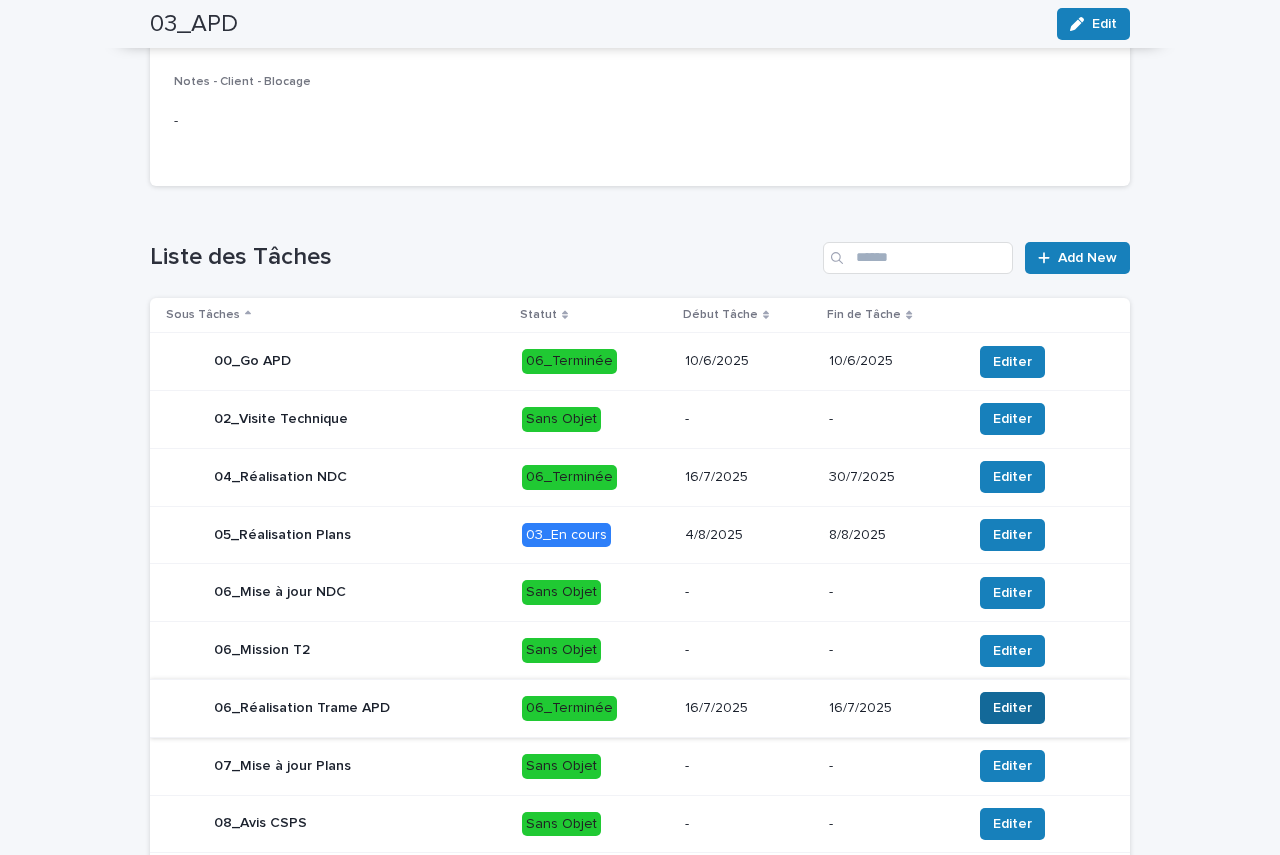 click on "Editer" at bounding box center (1012, 708) 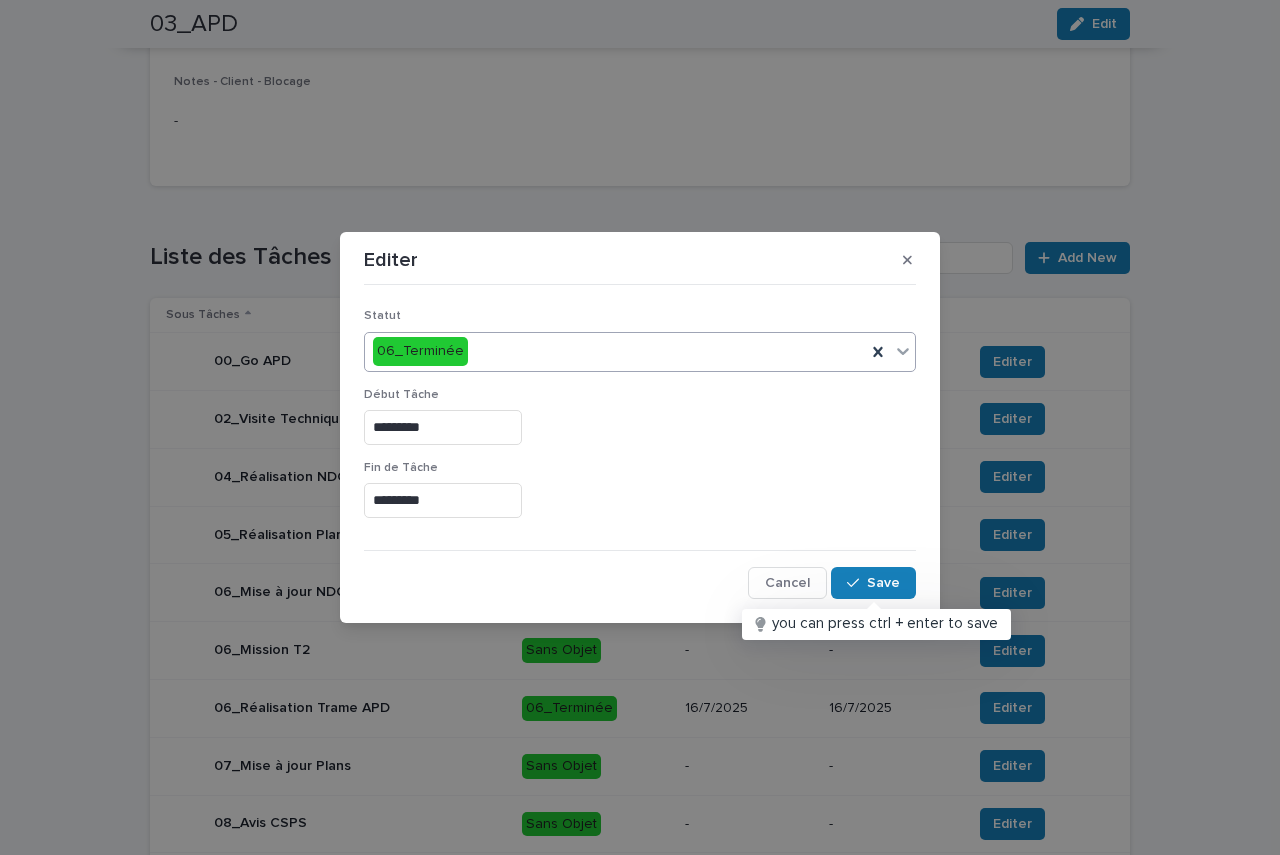 click 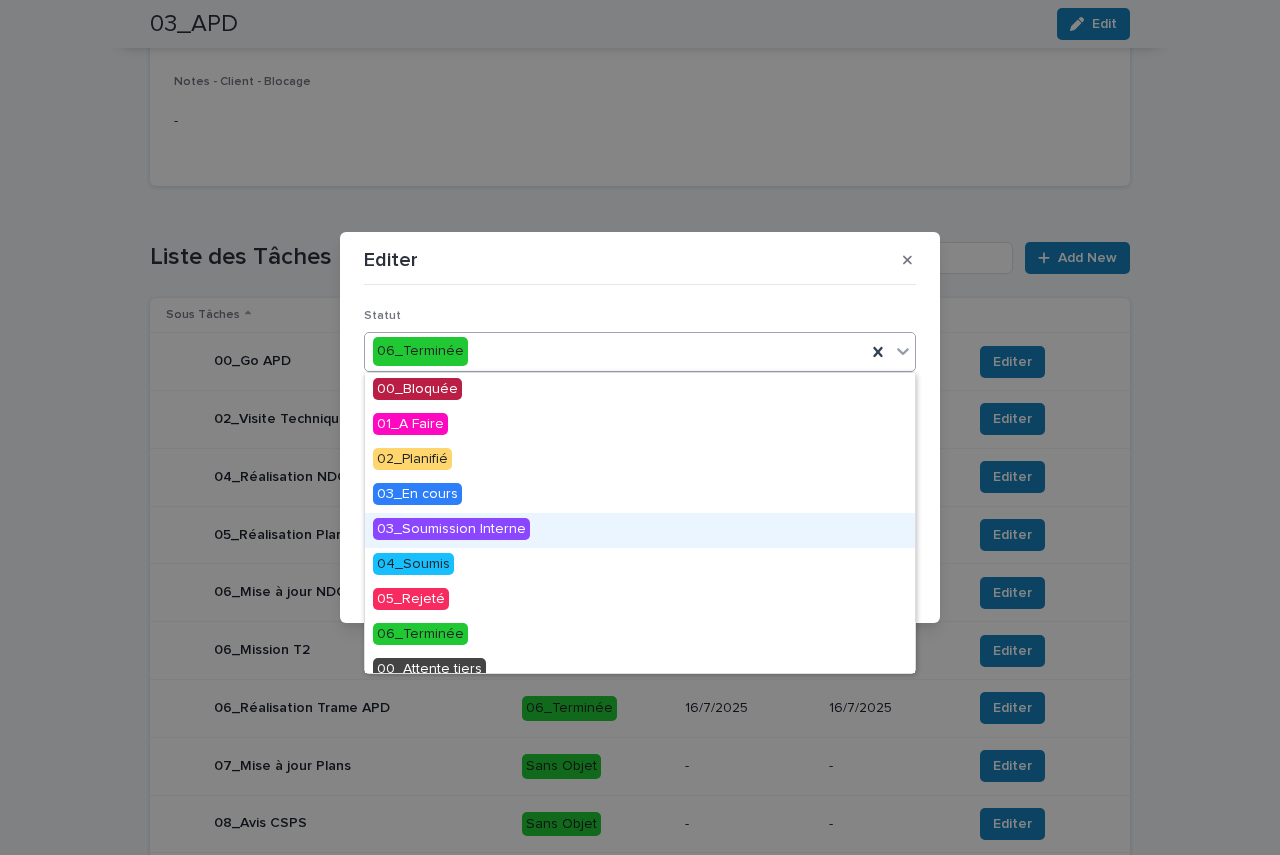 click on "03_Soumission Interne" at bounding box center [451, 529] 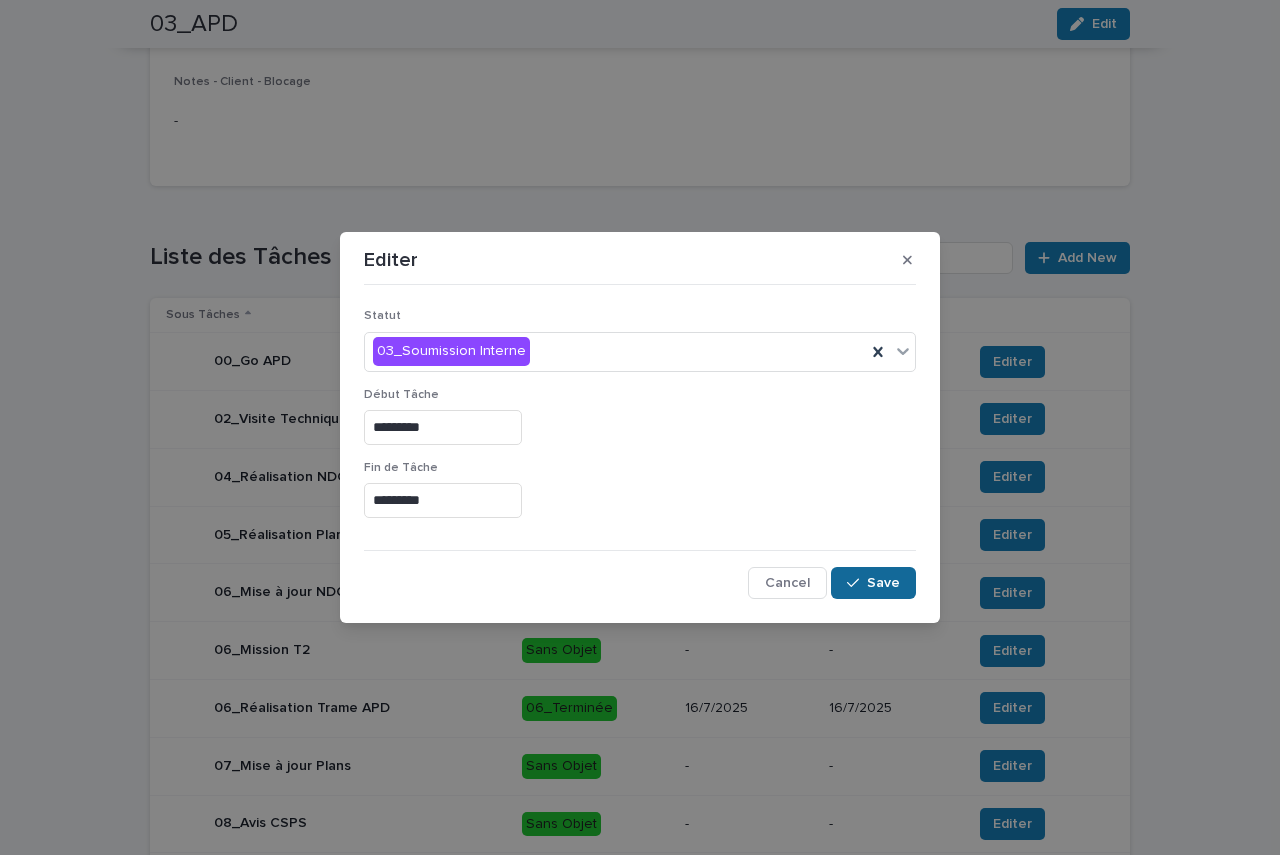 click on "Save" at bounding box center [883, 583] 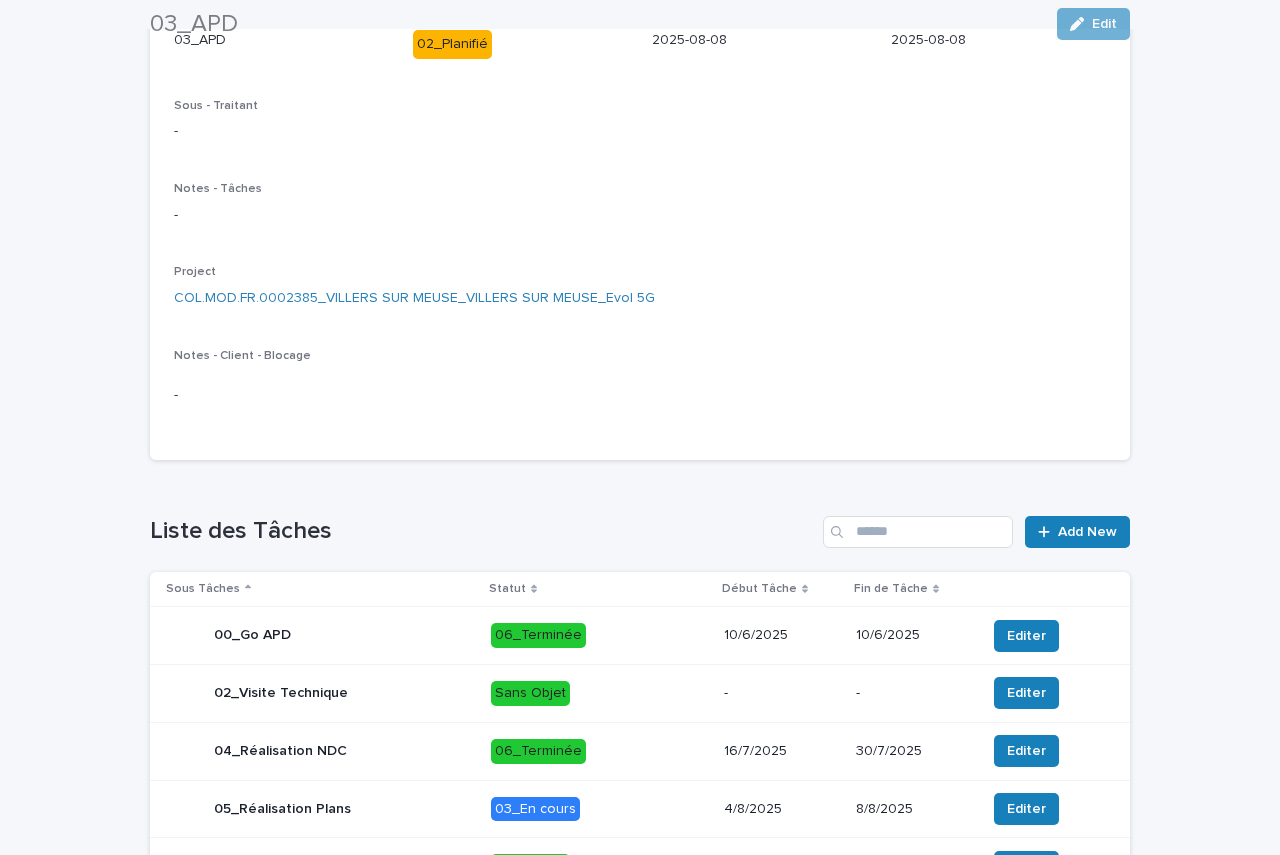 scroll, scrollTop: 426, scrollLeft: 0, axis: vertical 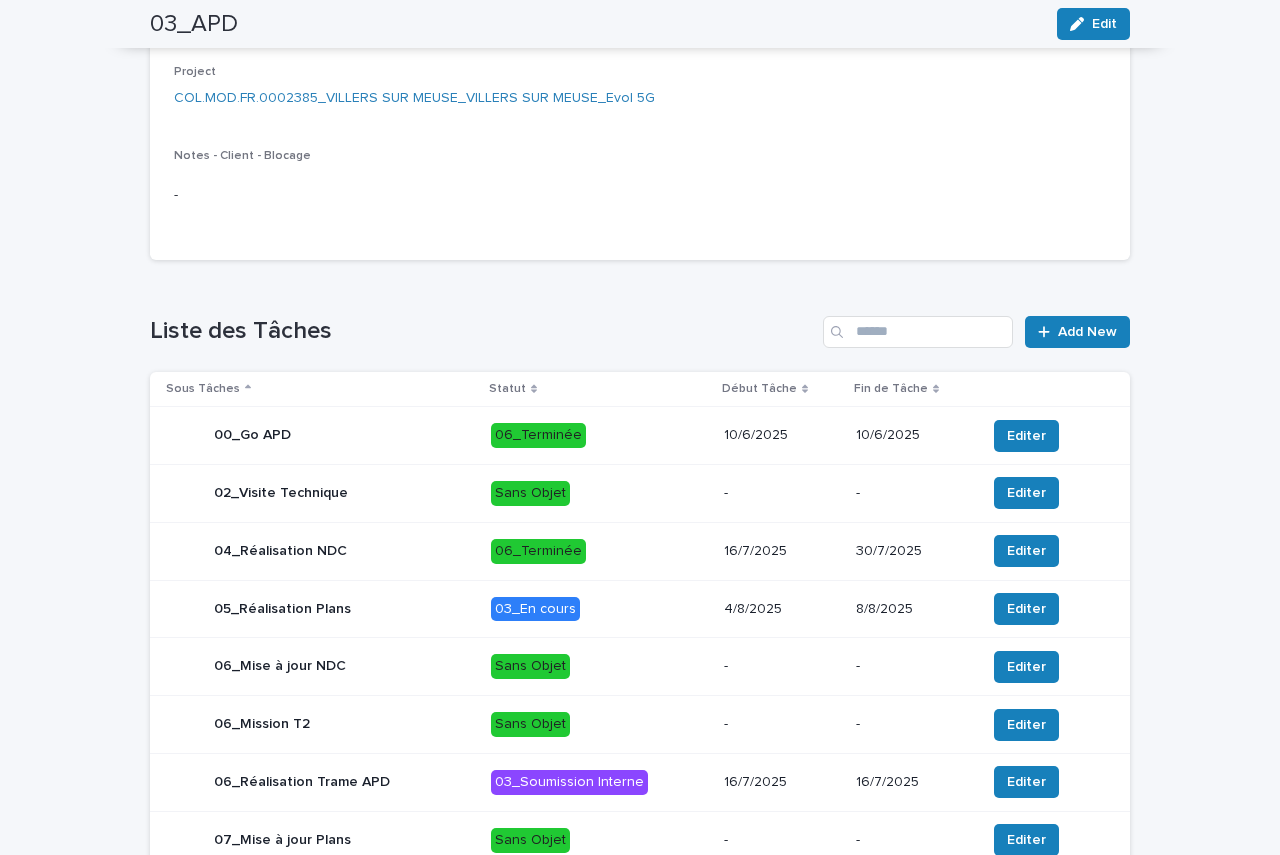 click on "06_Réalisation Trame APD" at bounding box center [302, 782] 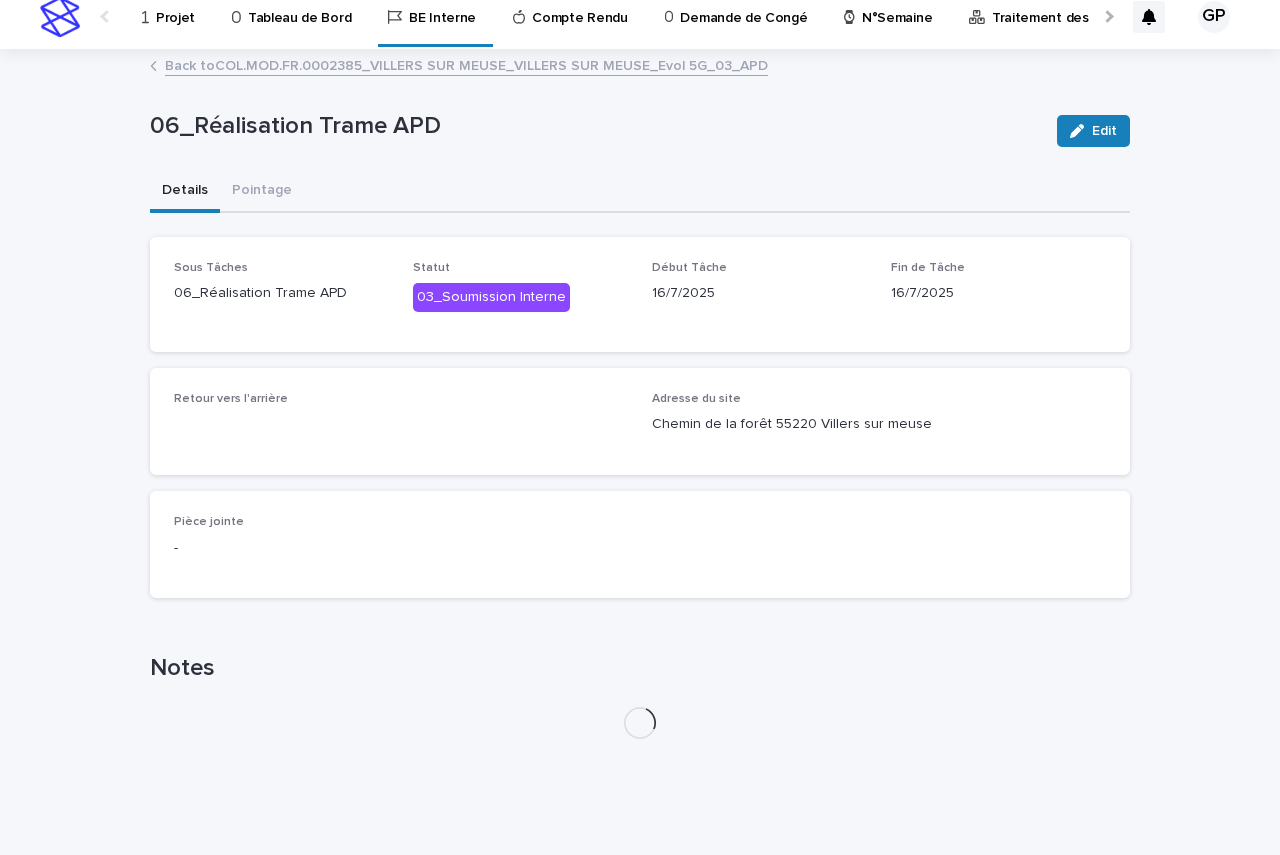 scroll, scrollTop: 0, scrollLeft: 0, axis: both 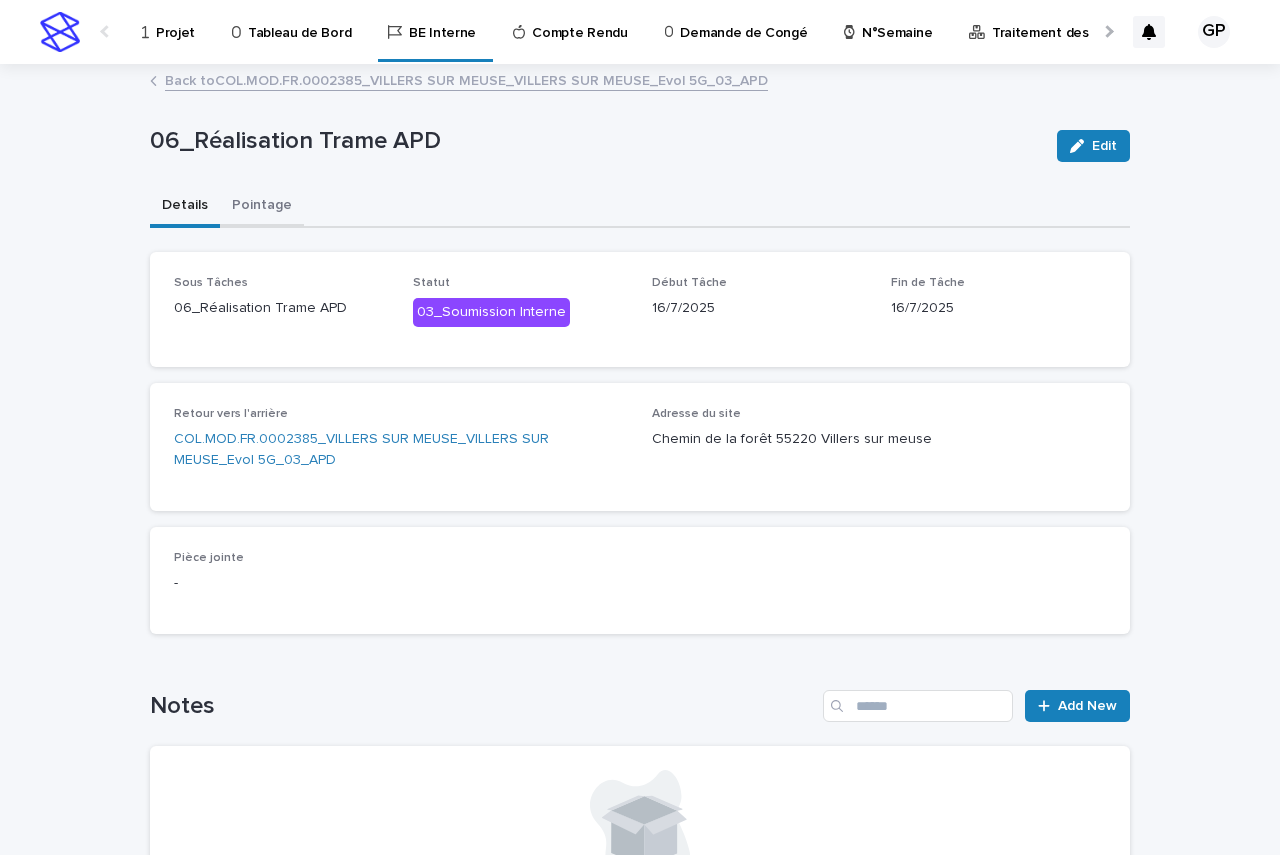click on "Pointage" at bounding box center [262, 207] 